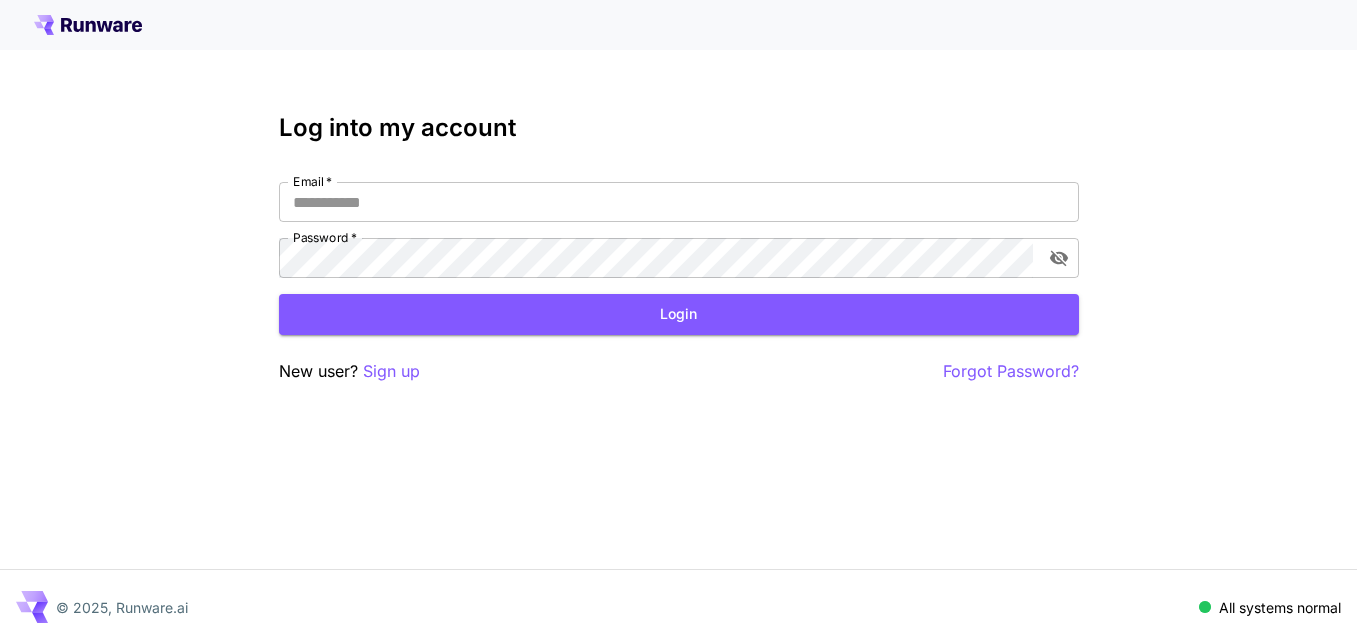 scroll, scrollTop: 0, scrollLeft: 0, axis: both 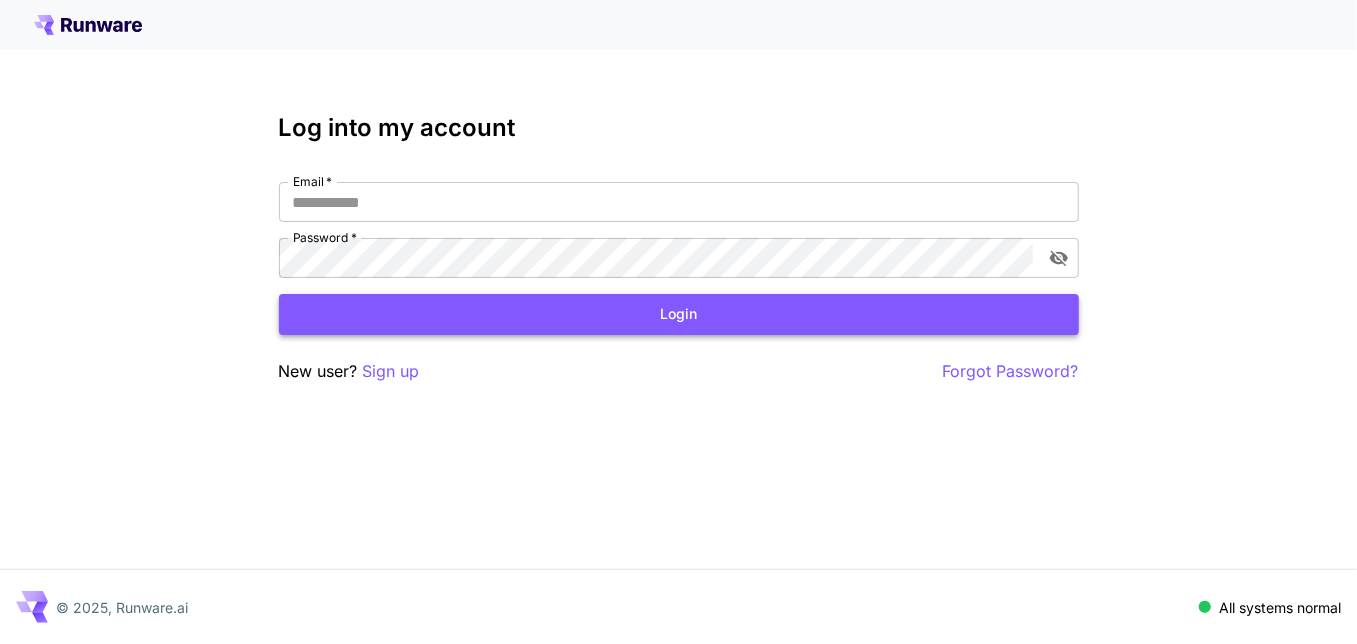 type on "**********" 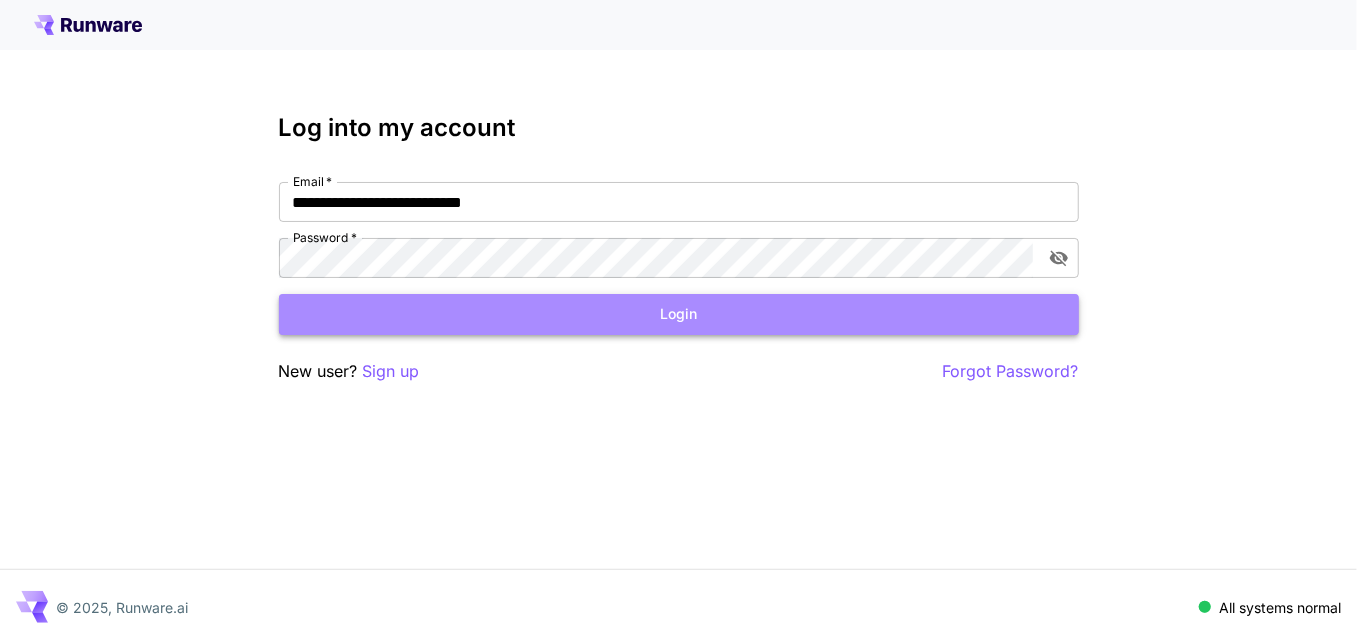 click on "Login" at bounding box center (679, 314) 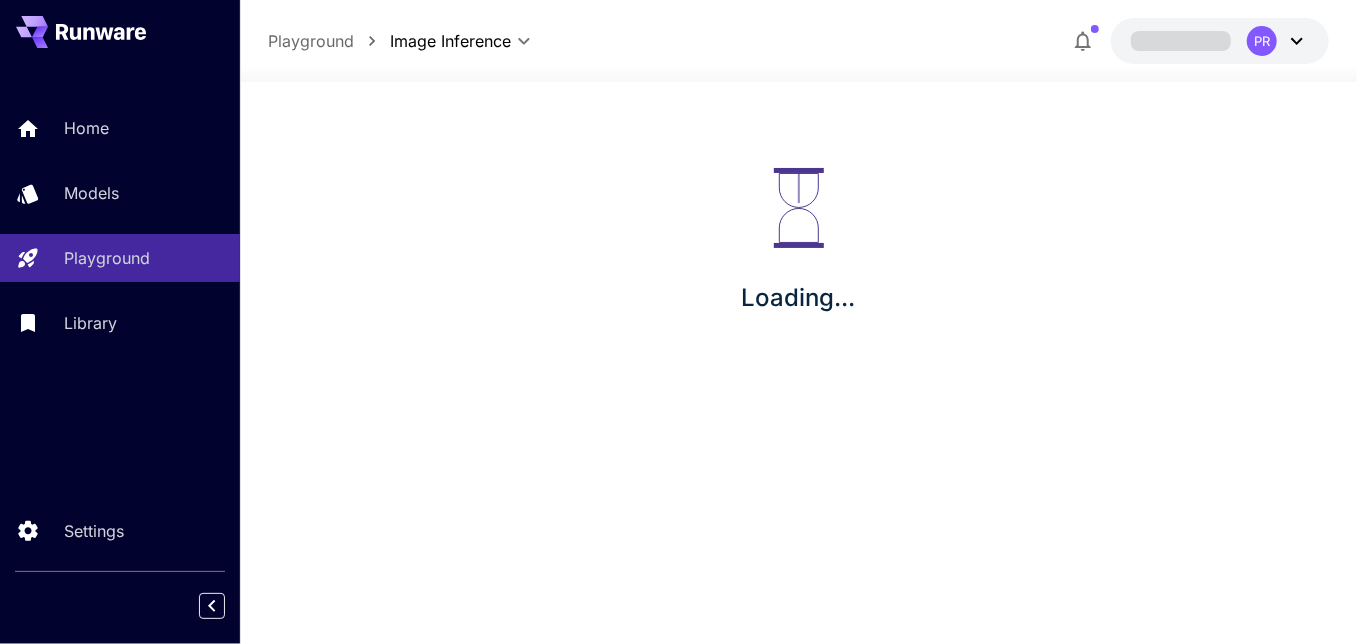 click on "Loading..." at bounding box center (798, 242) 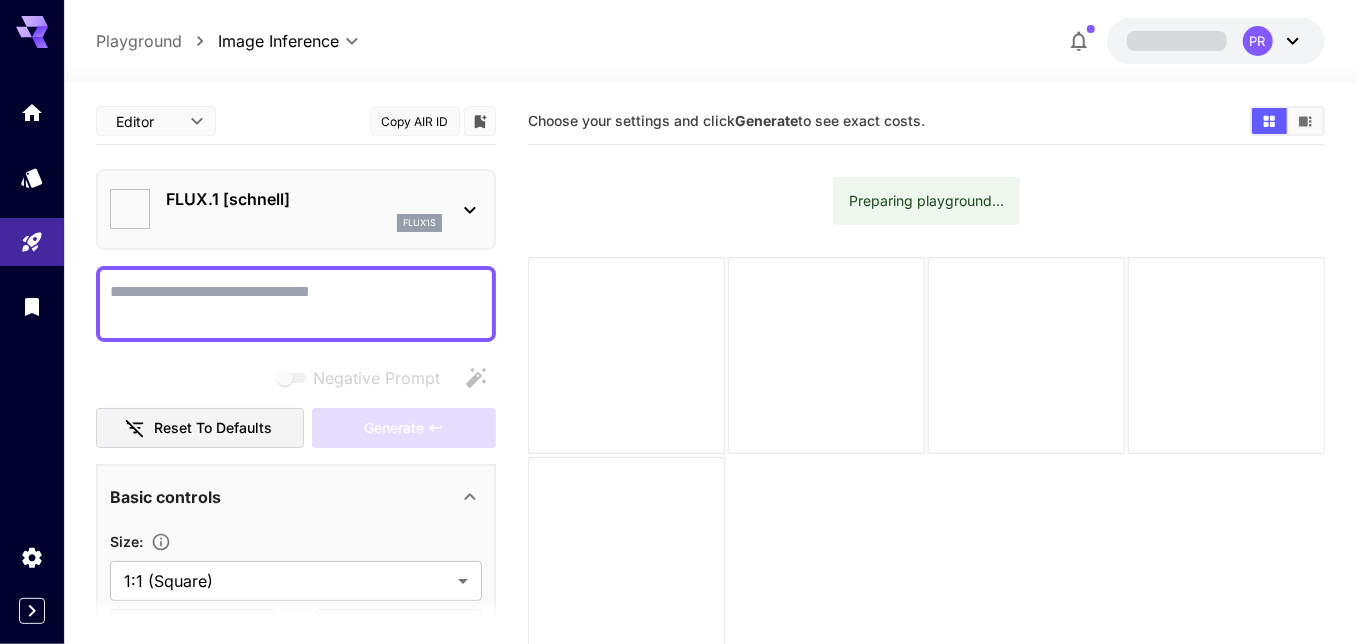 type on "**********" 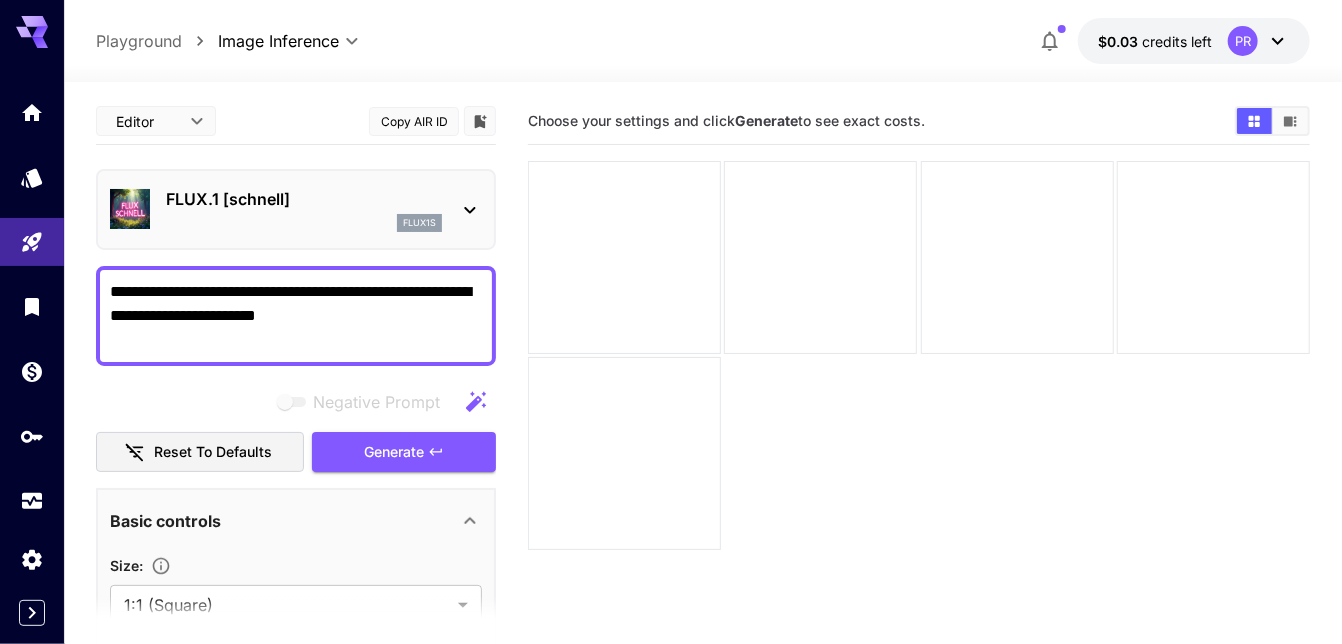 click on "**********" at bounding box center (296, 316) 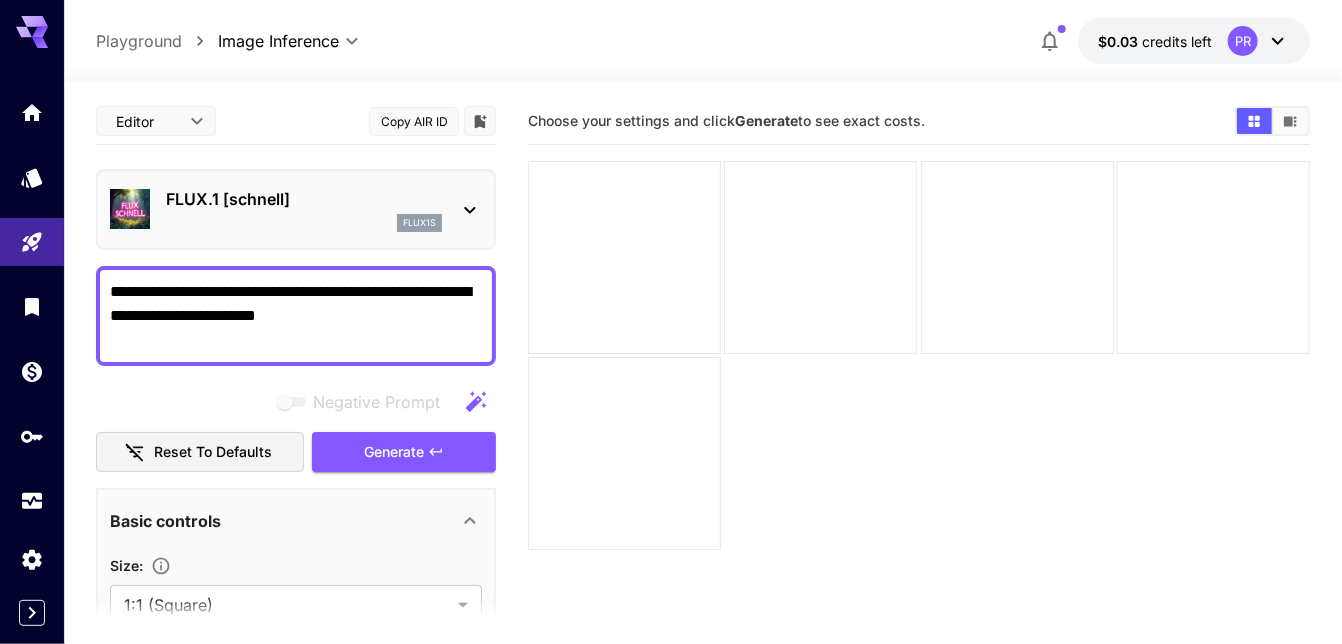 paste on "**********" 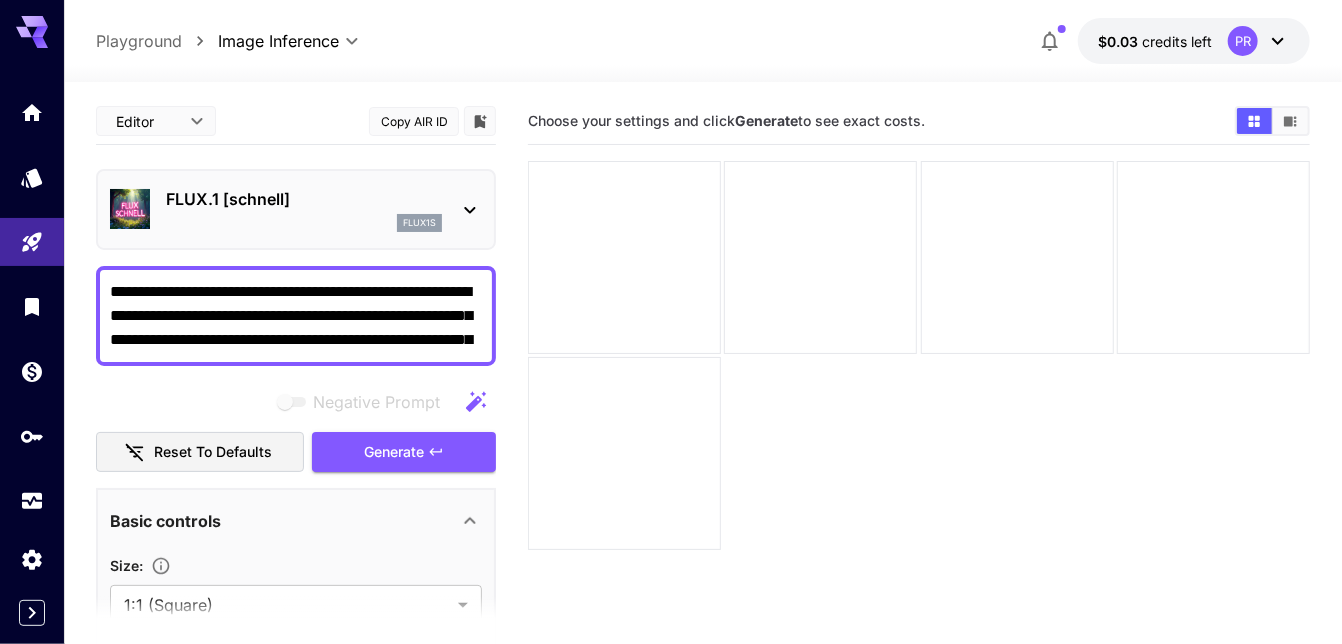 scroll, scrollTop: 1, scrollLeft: 0, axis: vertical 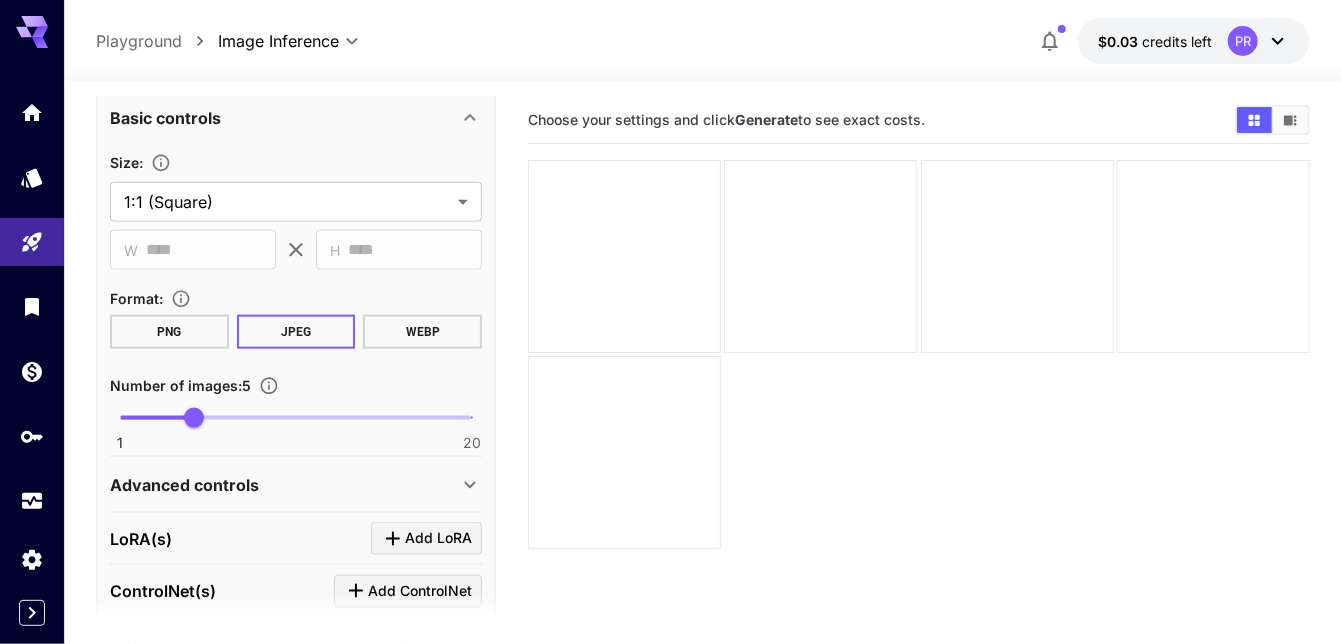 type on "**********" 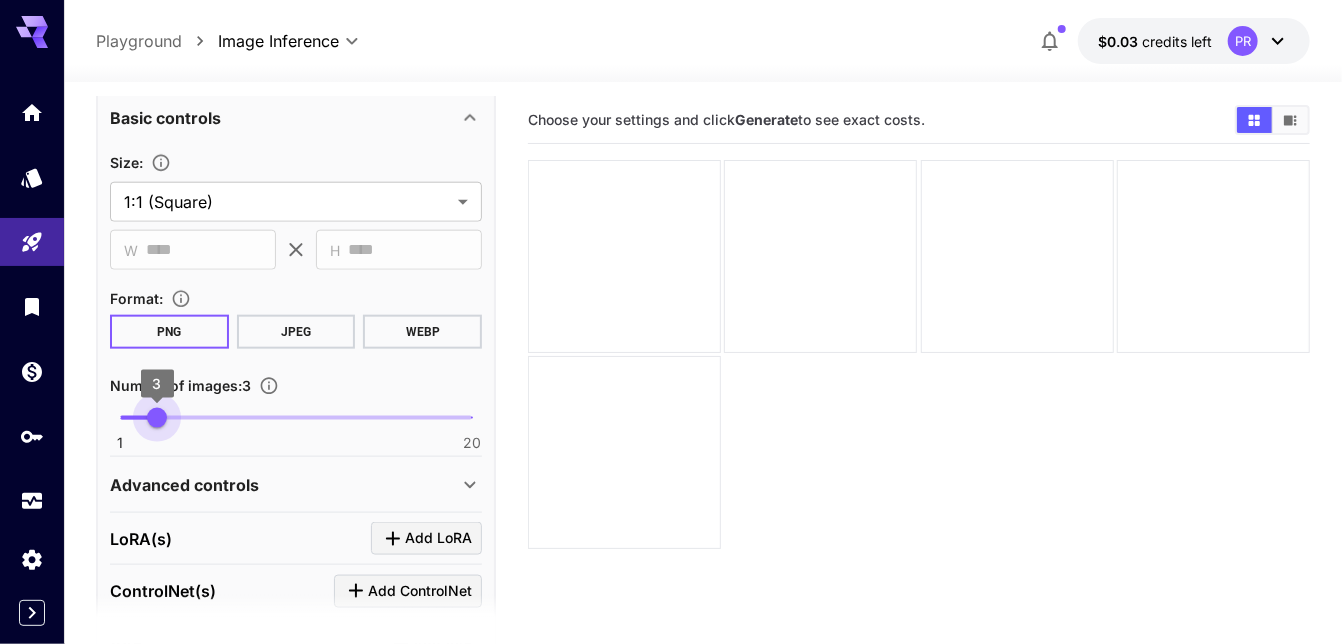 type on "*" 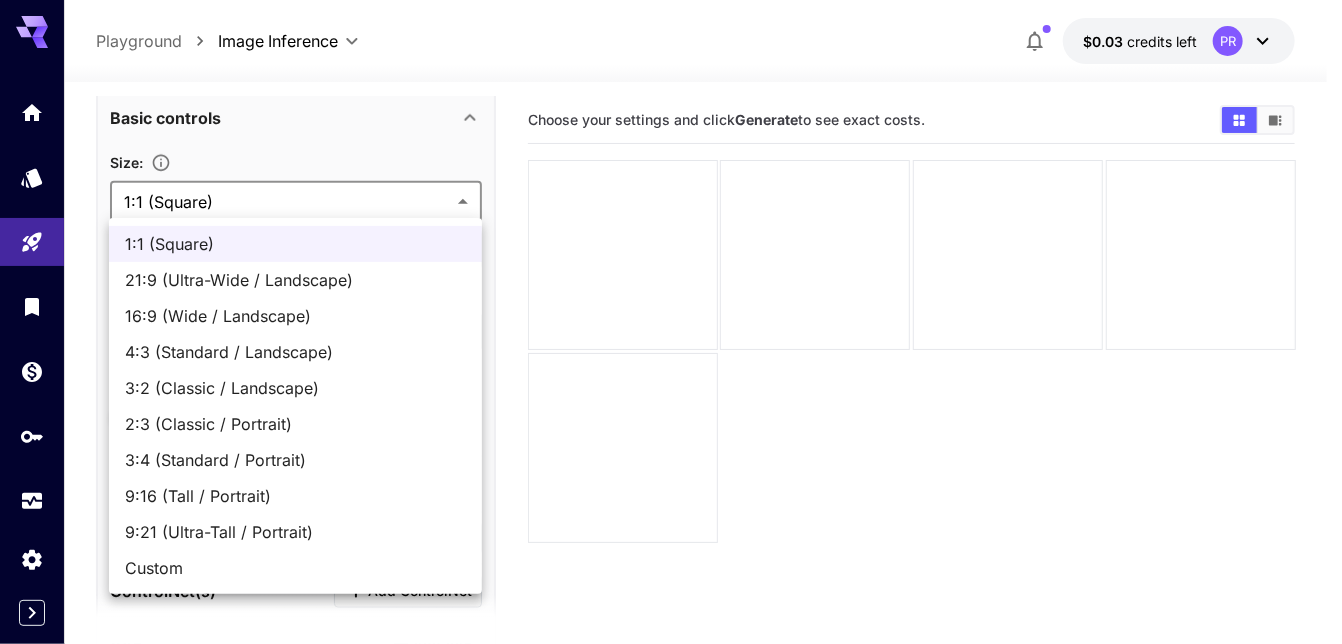 click on "**********" at bounding box center [671, 400] 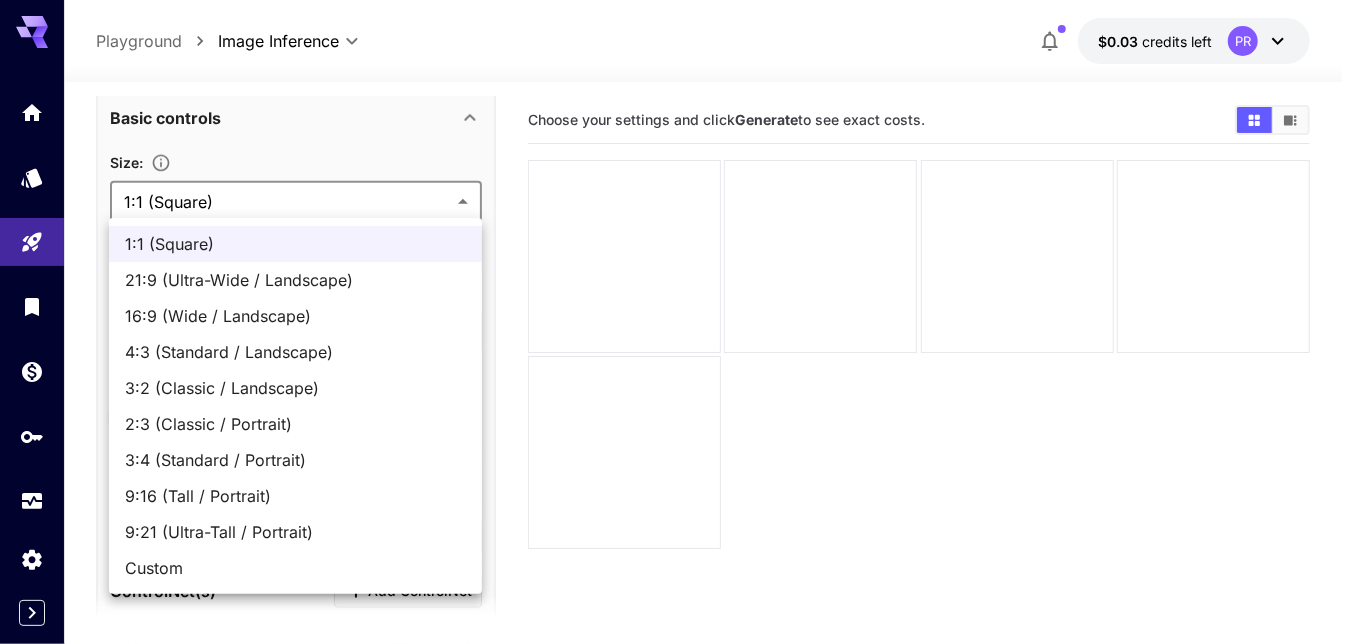 click on "3:2 (Classic / Landscape)" at bounding box center (295, 388) 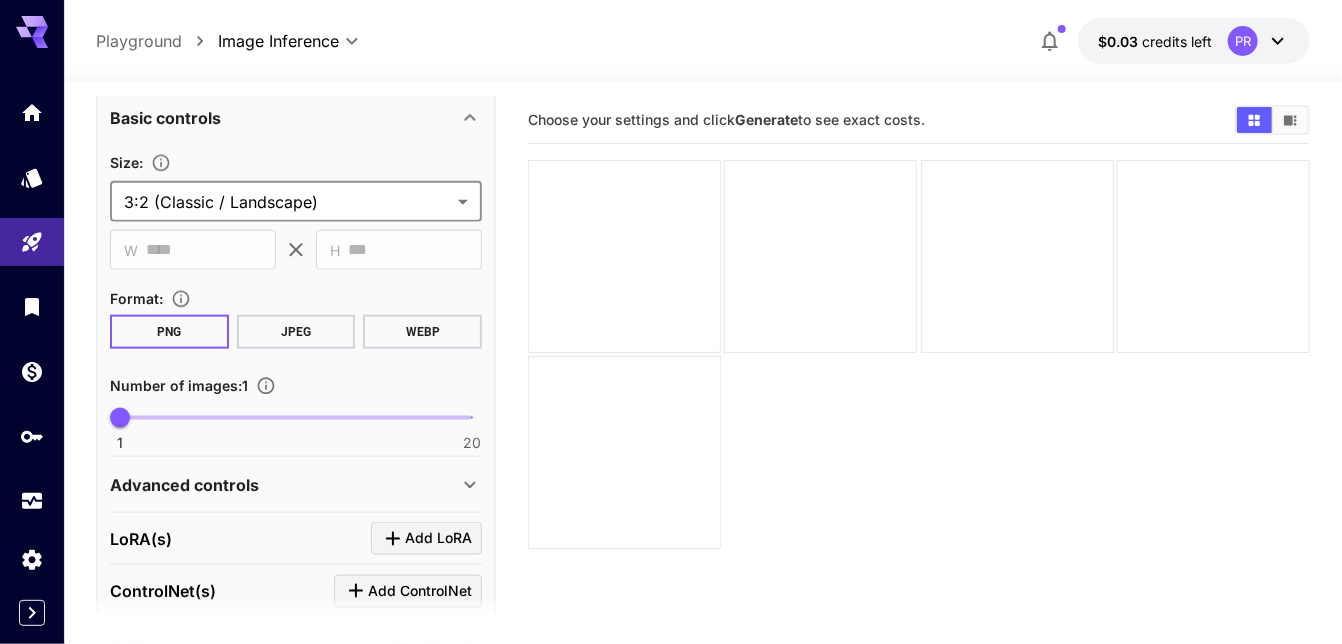 scroll, scrollTop: 0, scrollLeft: 0, axis: both 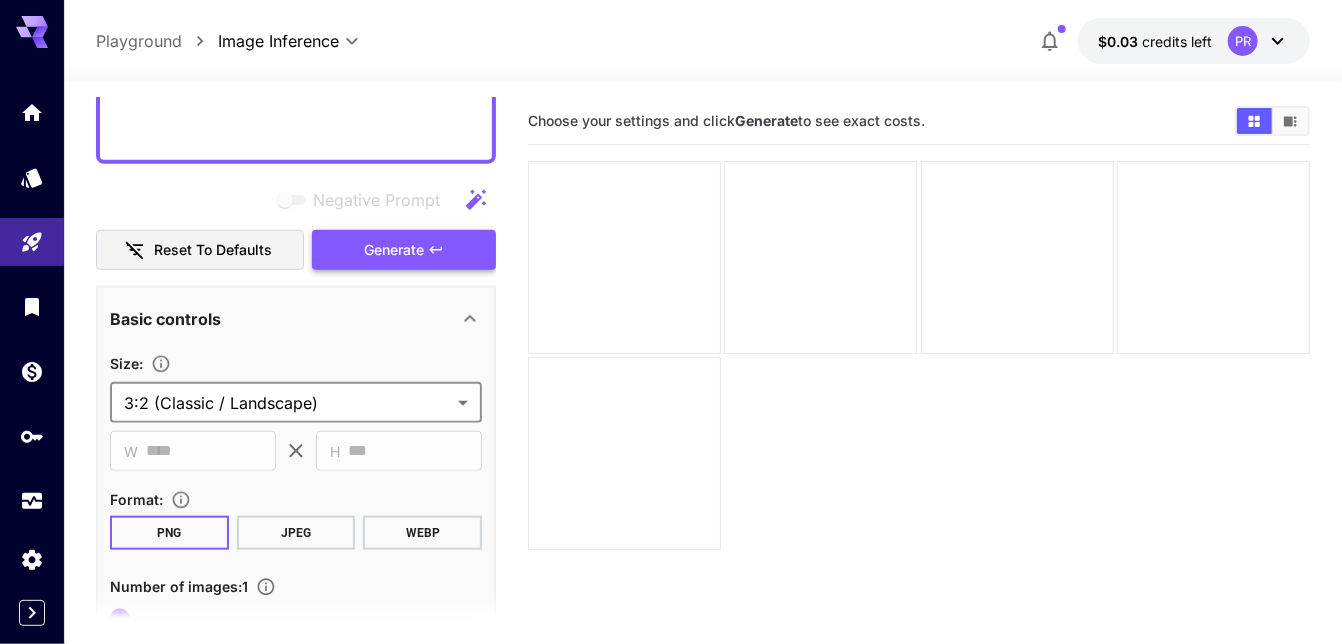 click on "Generate" at bounding box center (394, 250) 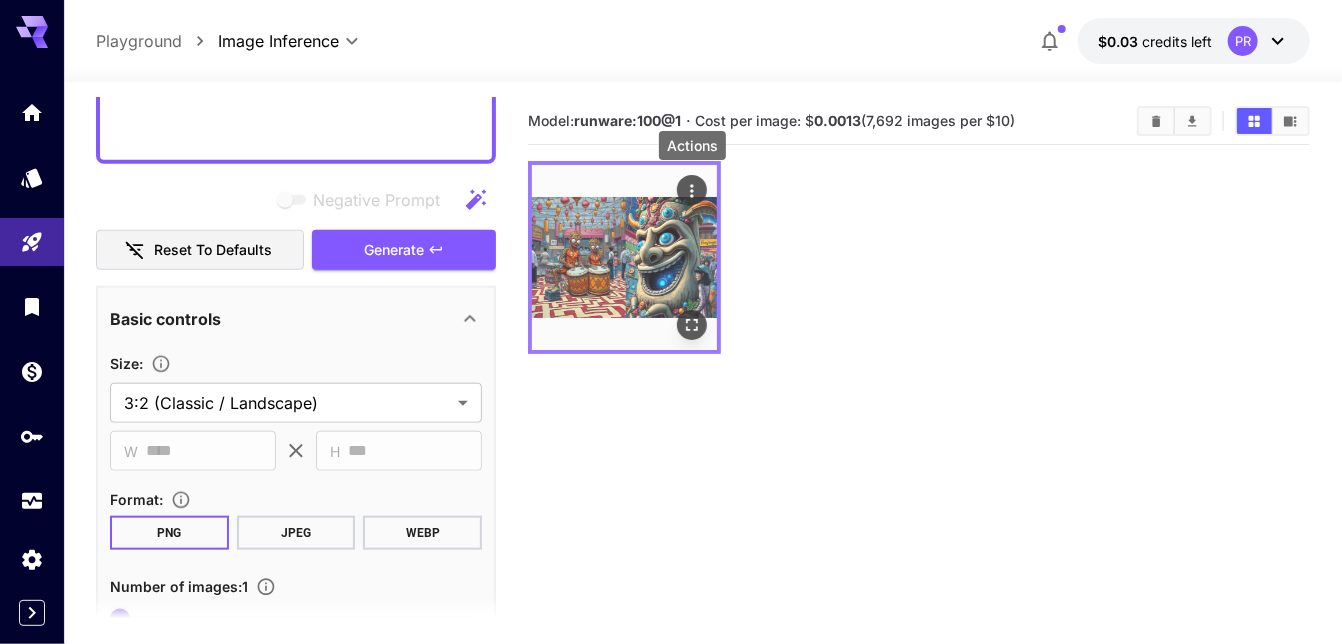 click 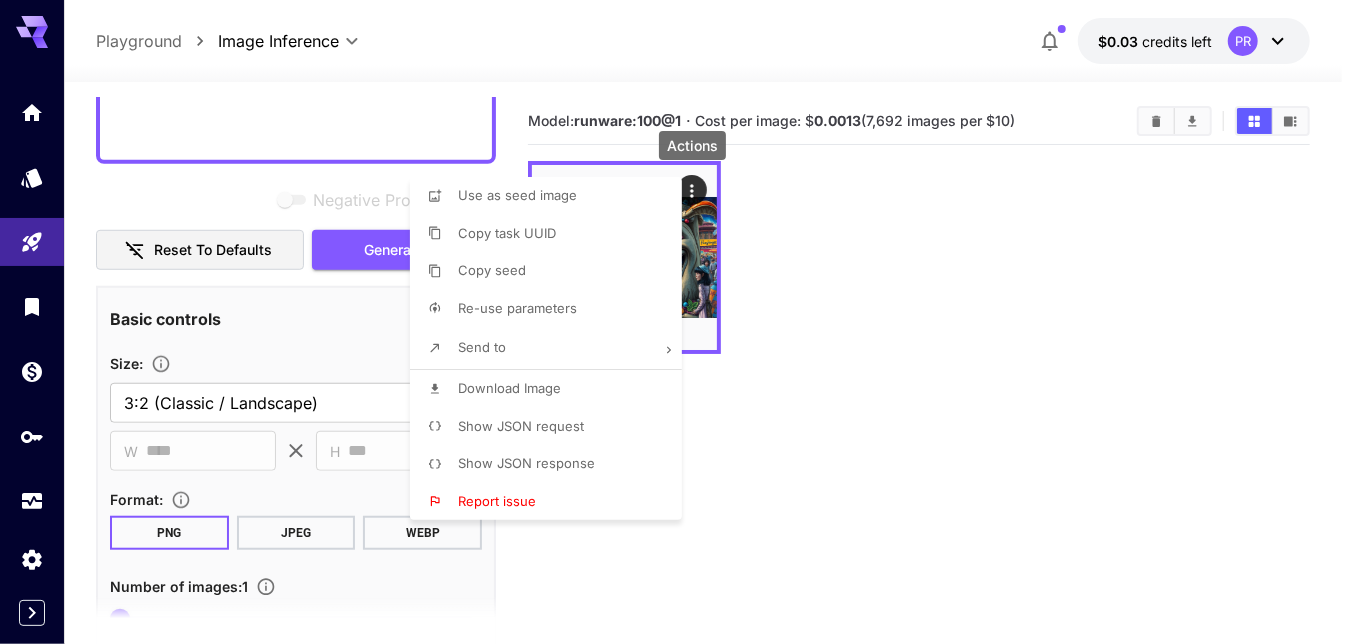 click on "Download Image" at bounding box center (509, 388) 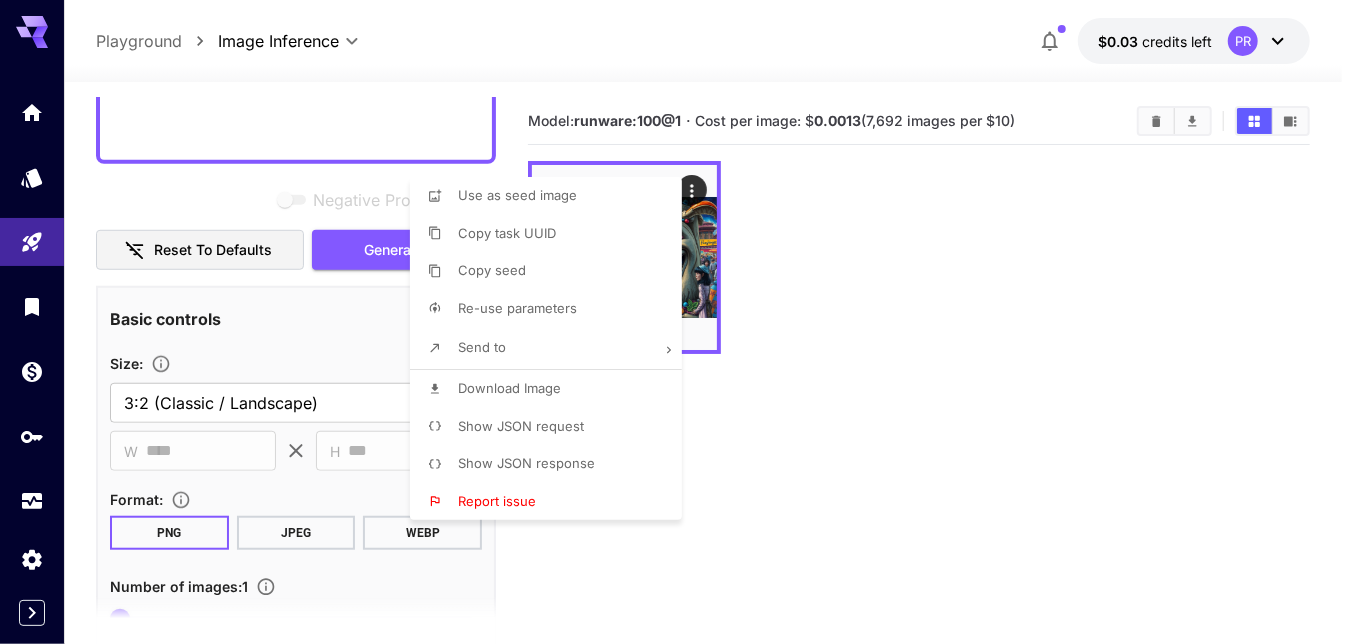 click at bounding box center [678, 322] 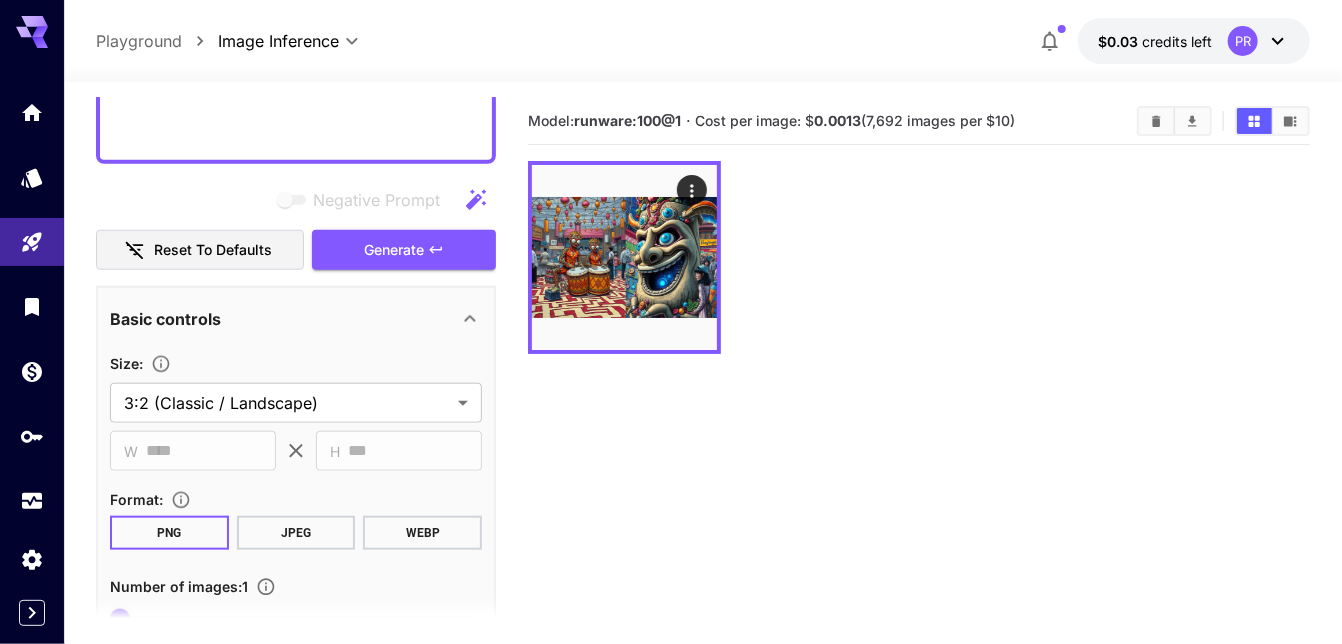 scroll, scrollTop: 157, scrollLeft: 0, axis: vertical 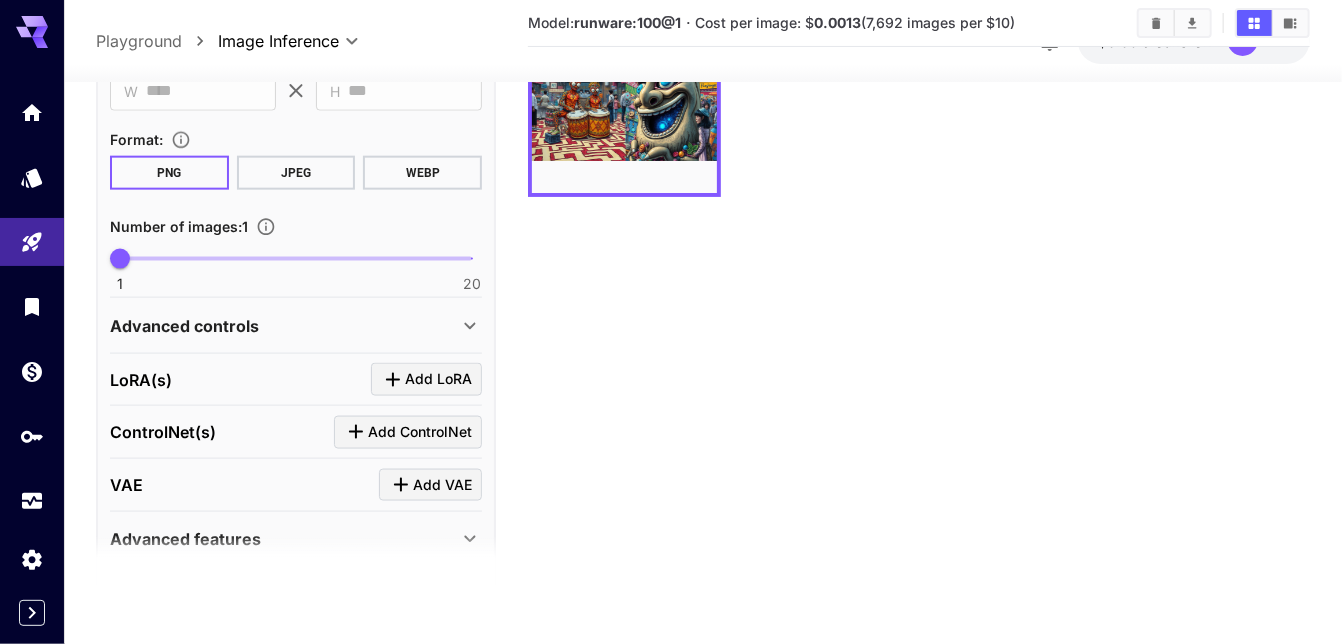 click on "Advanced controls" at bounding box center [284, 325] 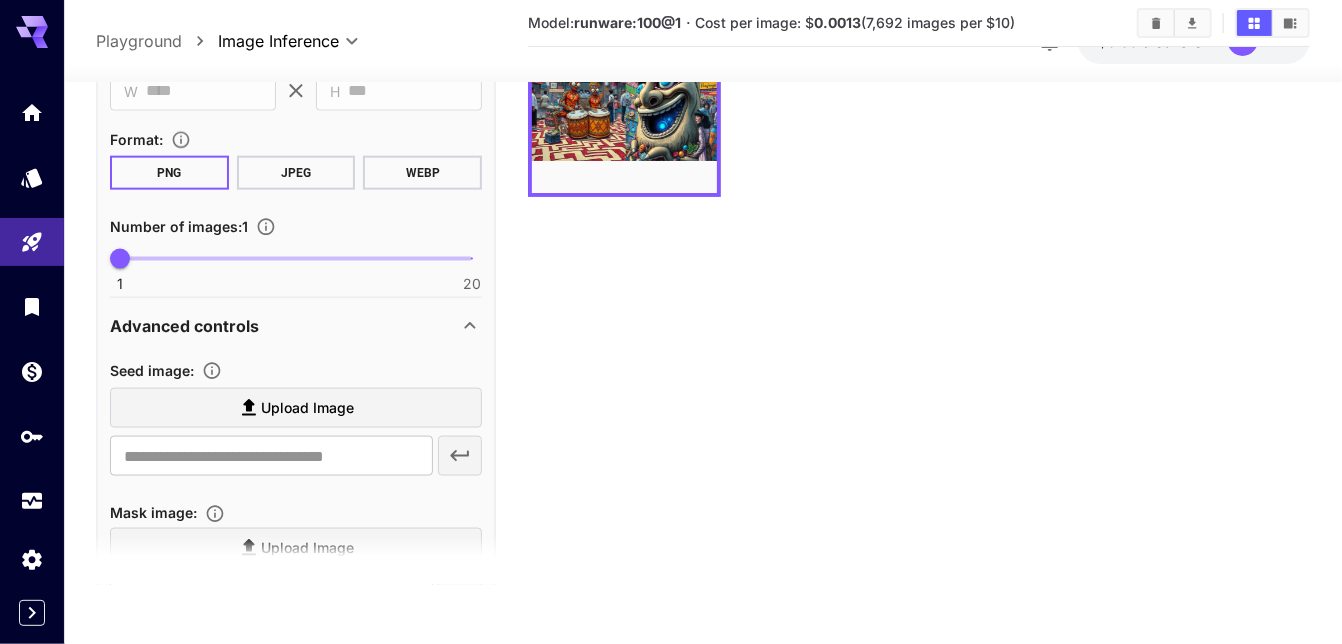 click on "Advanced controls" at bounding box center (284, 325) 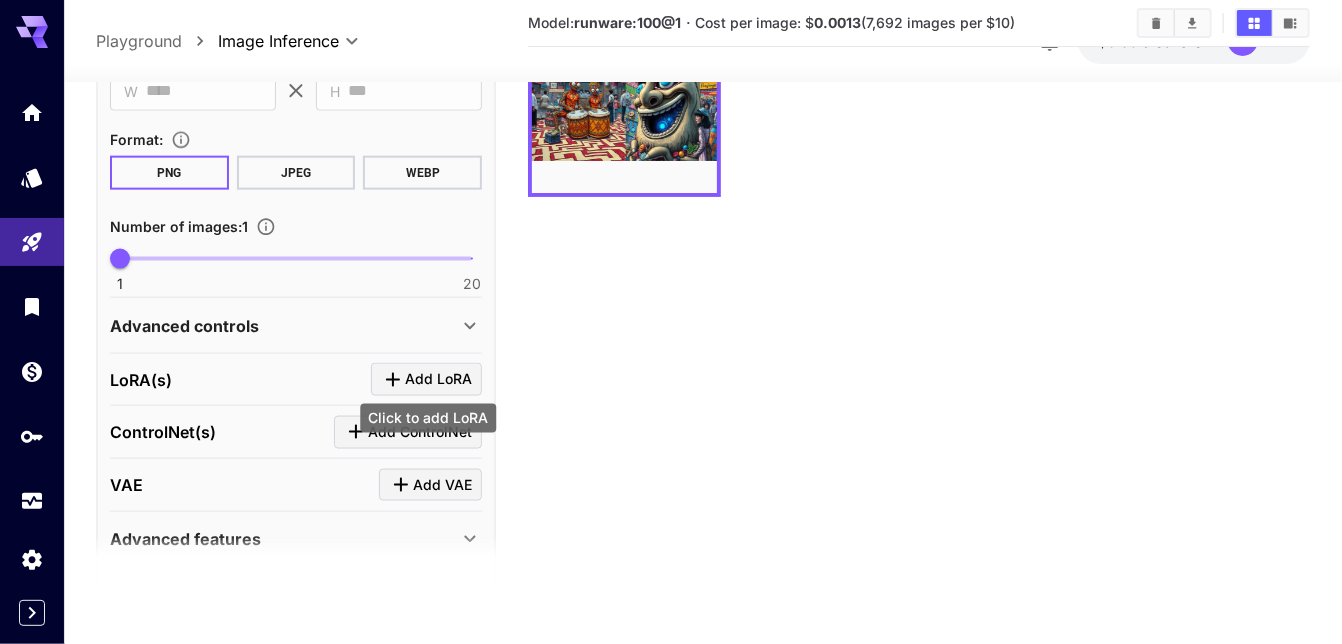 click on "Add LoRA" at bounding box center (438, 379) 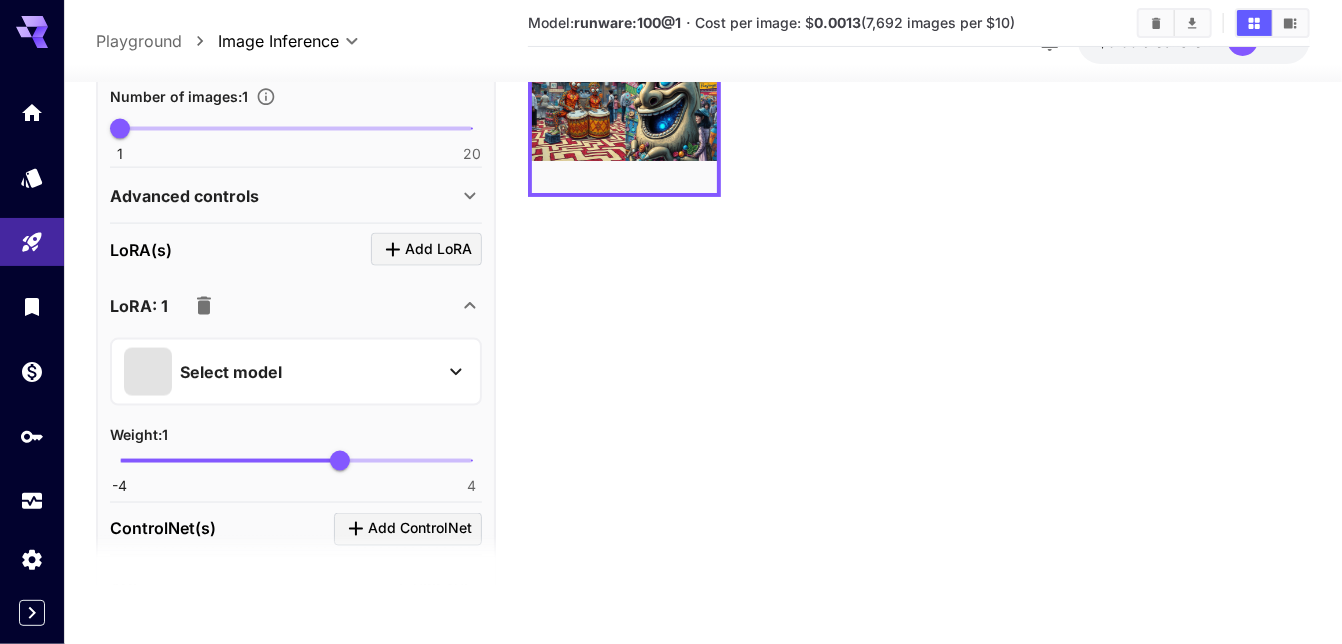 scroll, scrollTop: 1254, scrollLeft: 0, axis: vertical 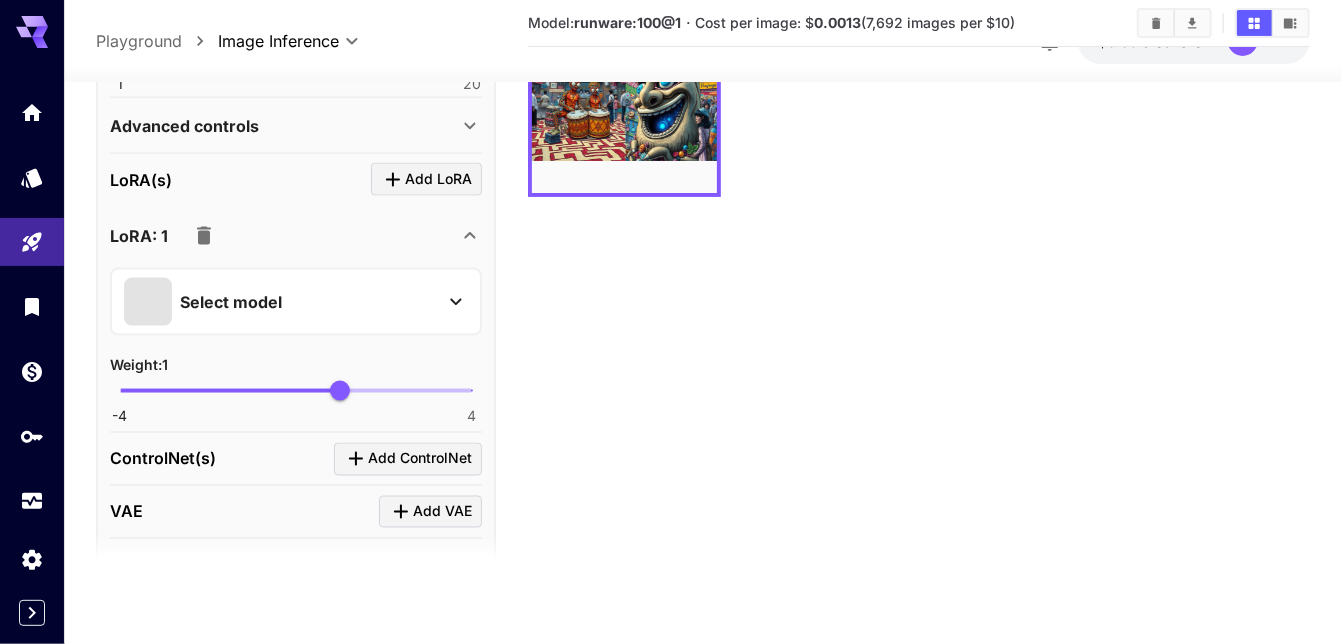 click on "Select model" at bounding box center (280, 301) 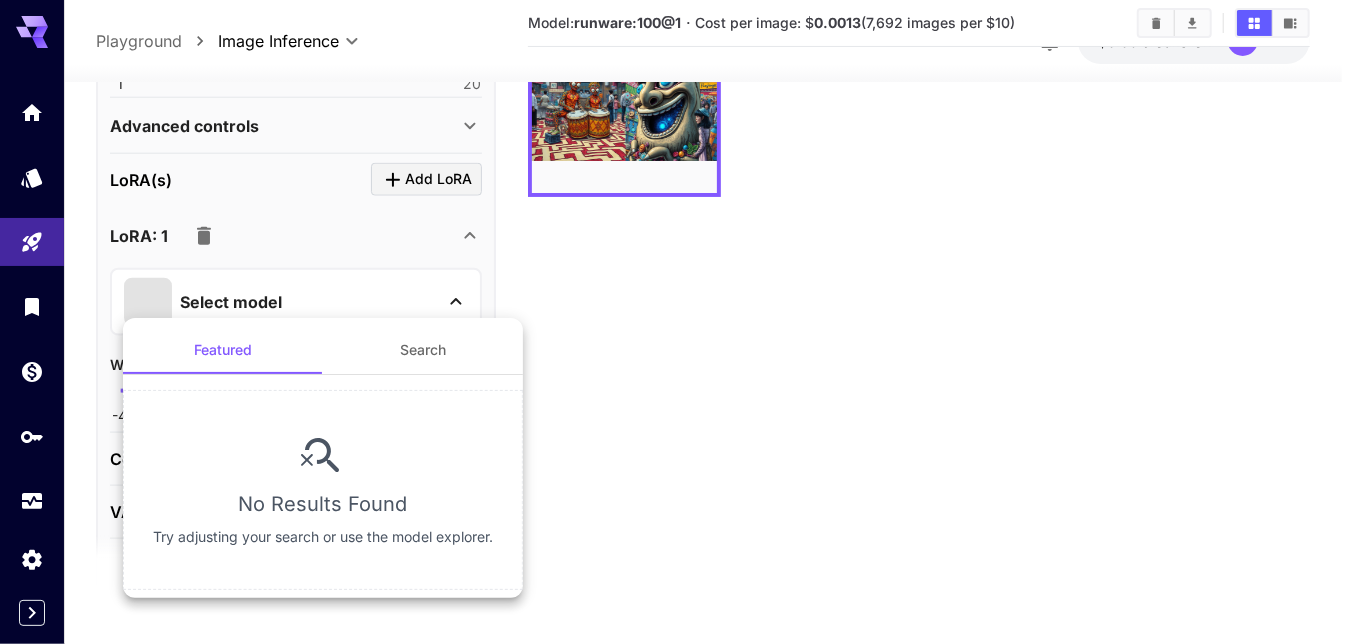 click on "Search" at bounding box center [423, 350] 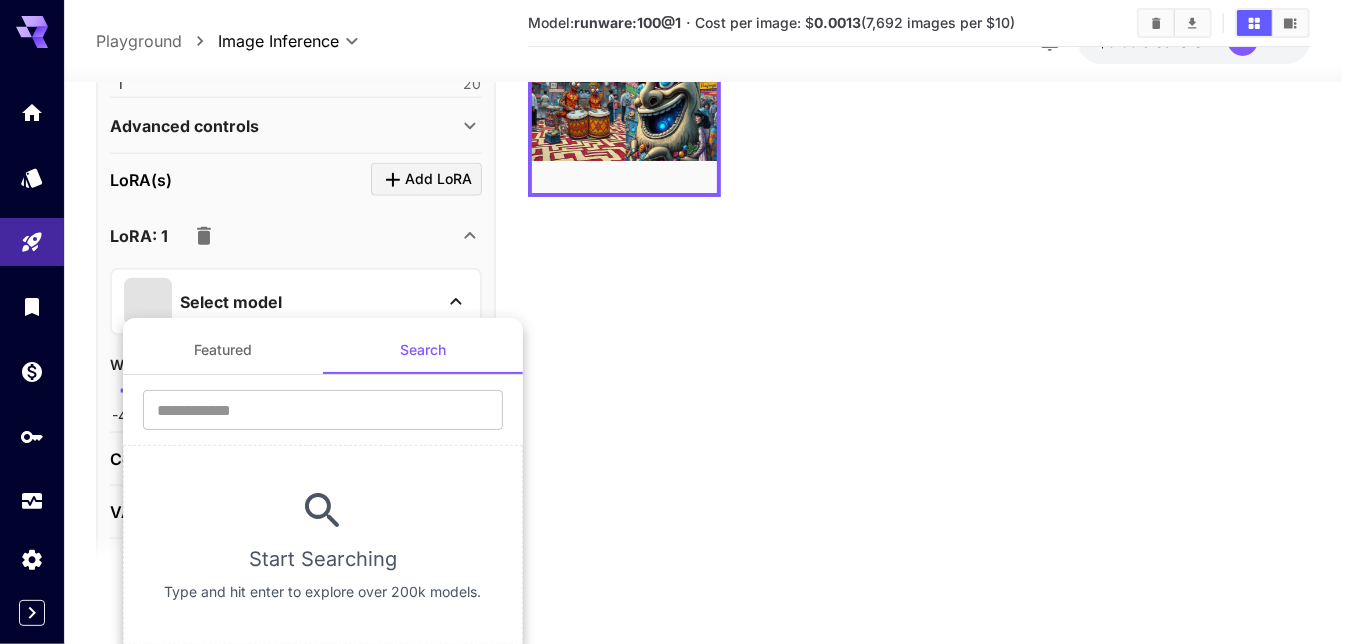 click at bounding box center (678, 322) 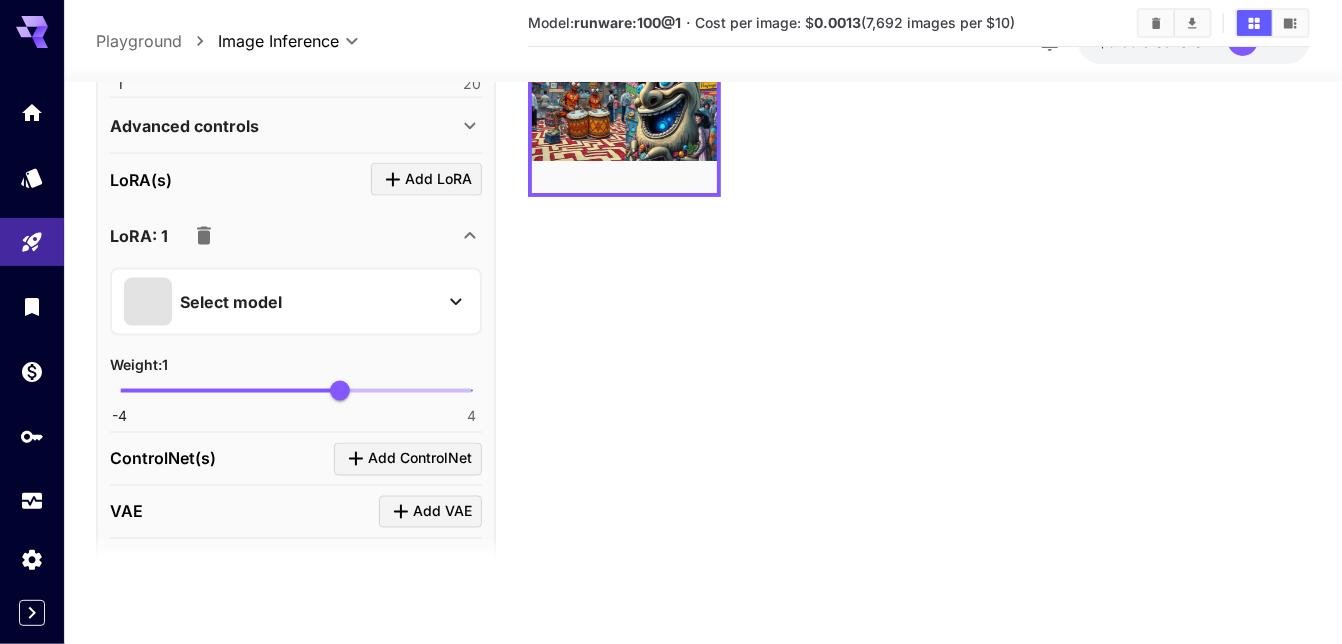 click 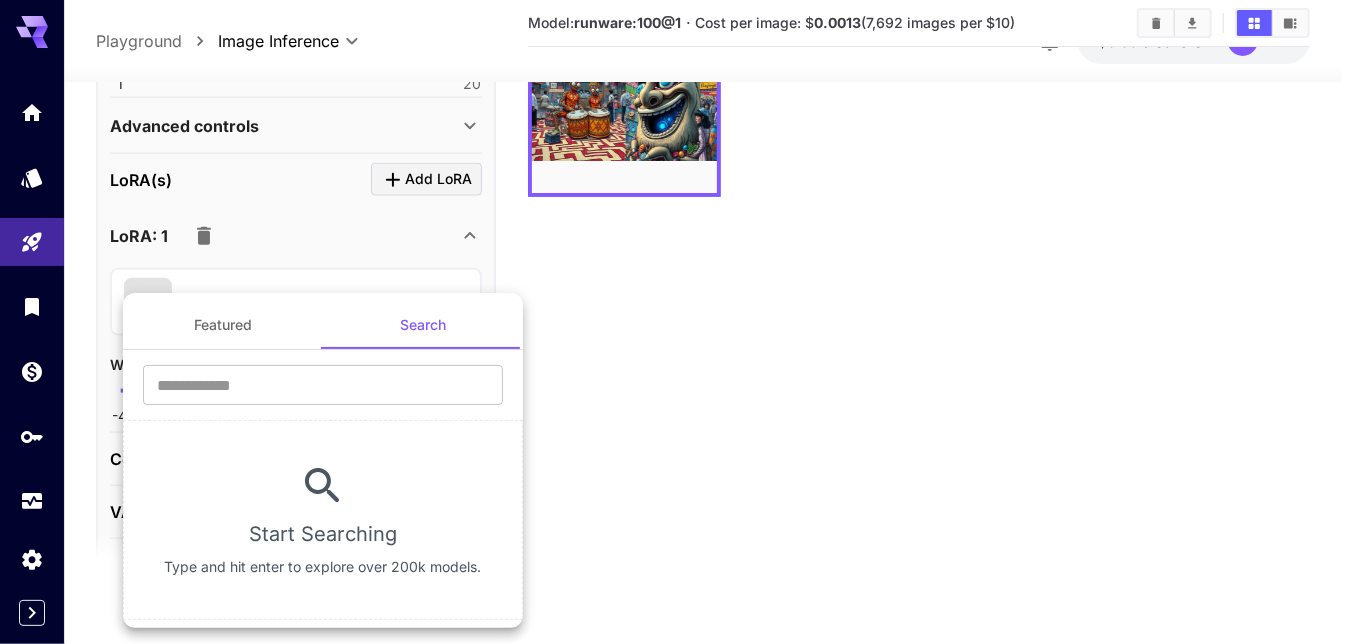 click at bounding box center [678, 322] 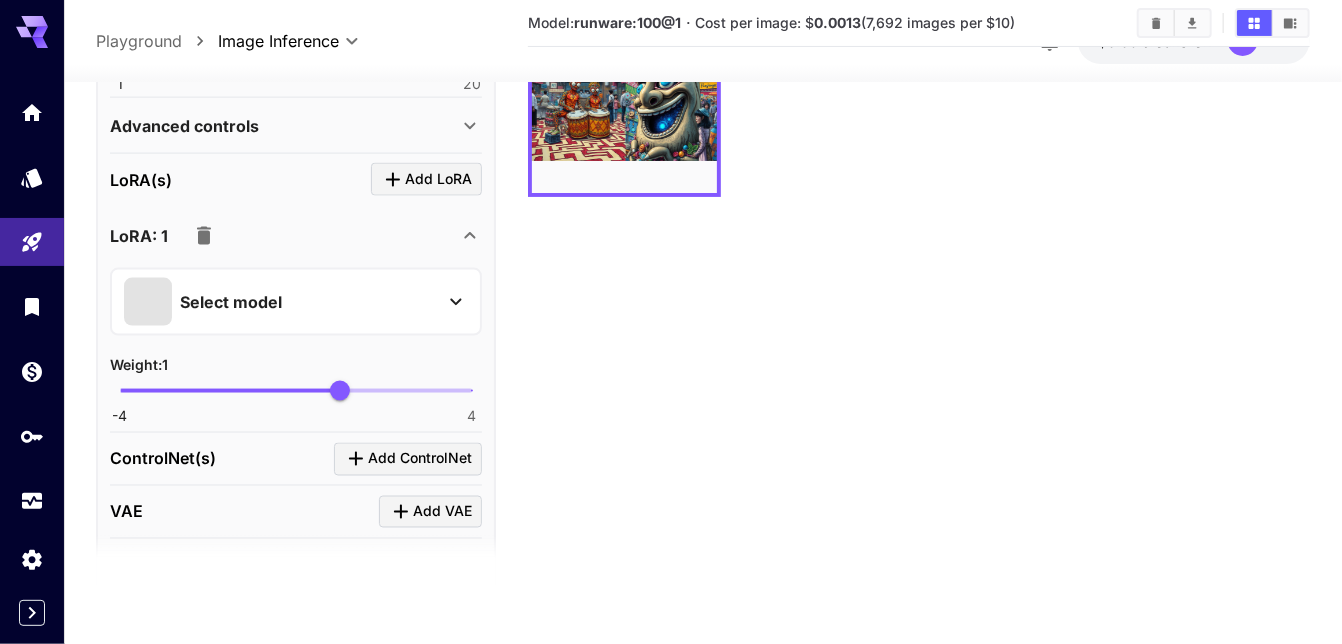 click 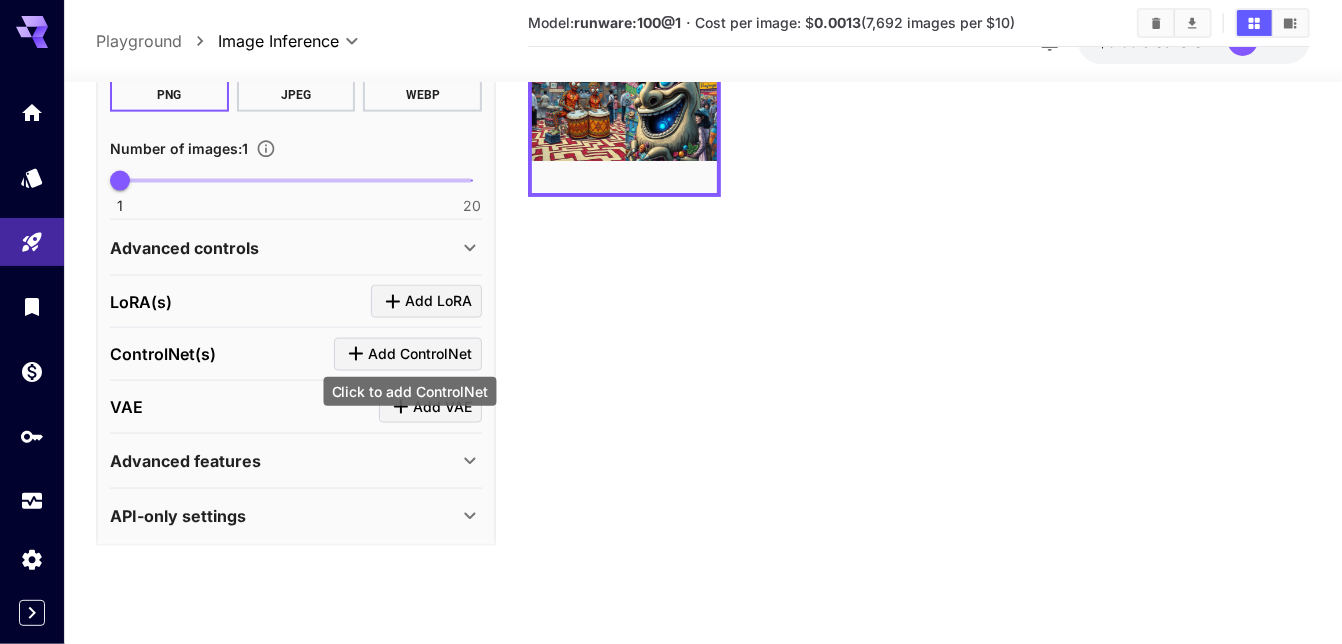 click on "Add ControlNet" at bounding box center (420, 354) 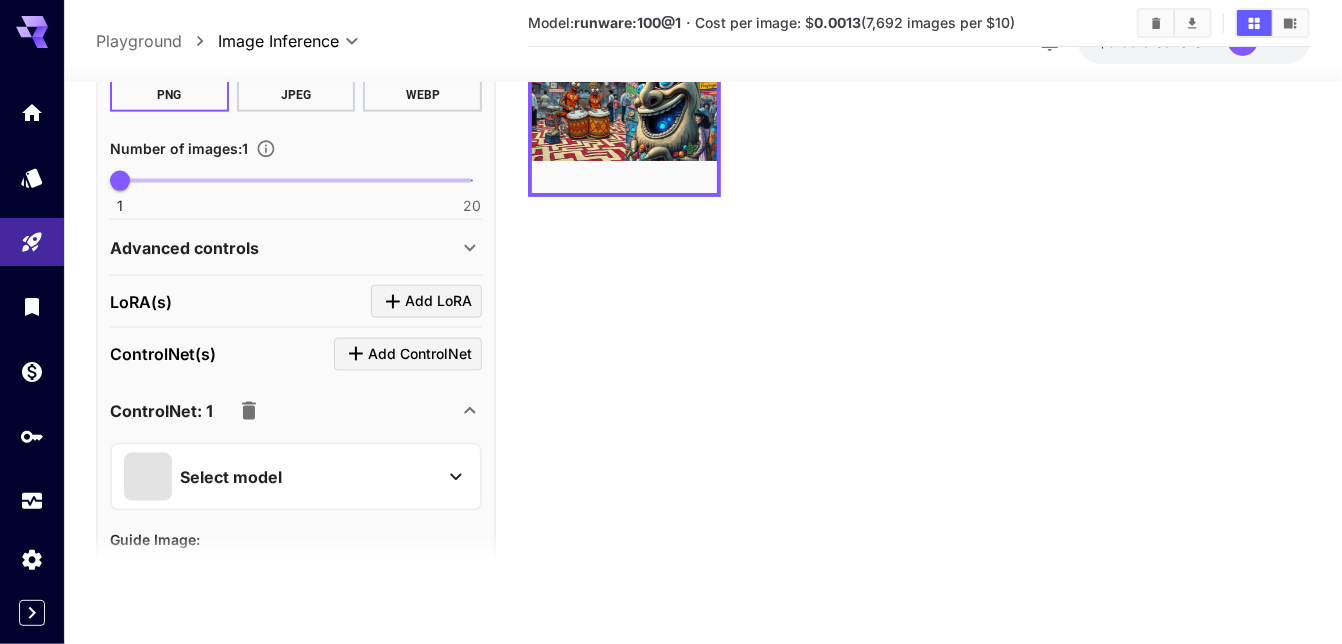 click on "Select model" at bounding box center [280, 476] 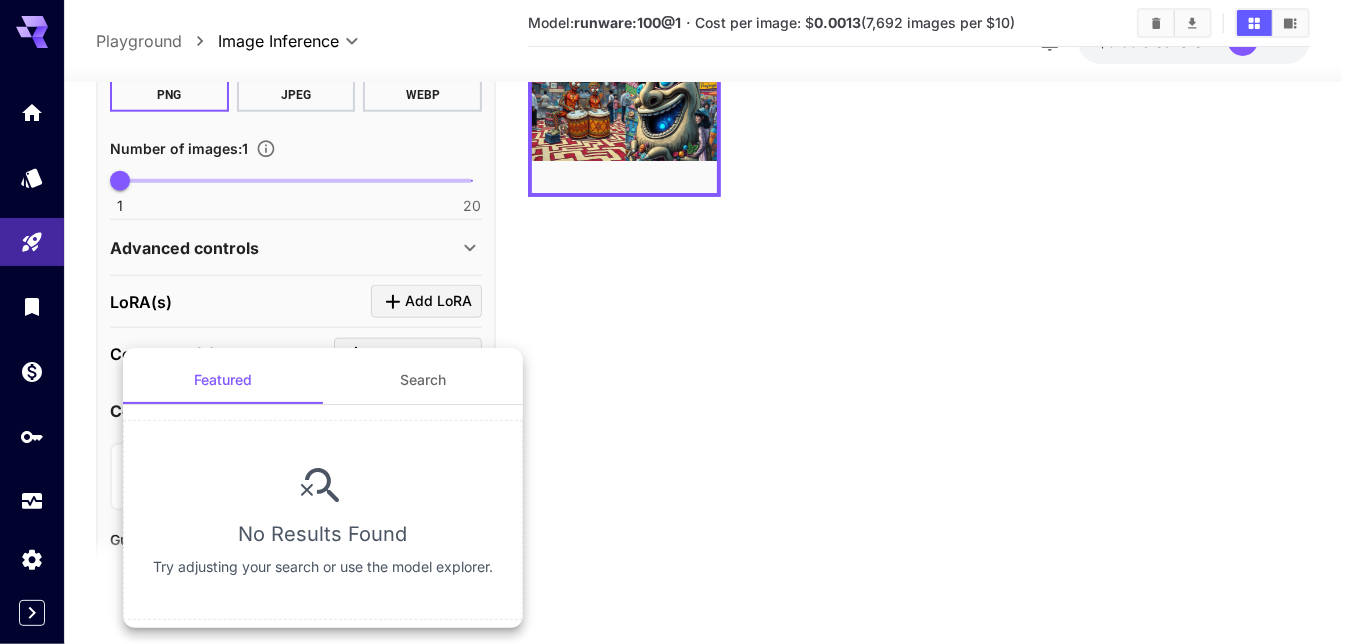 click at bounding box center [678, 322] 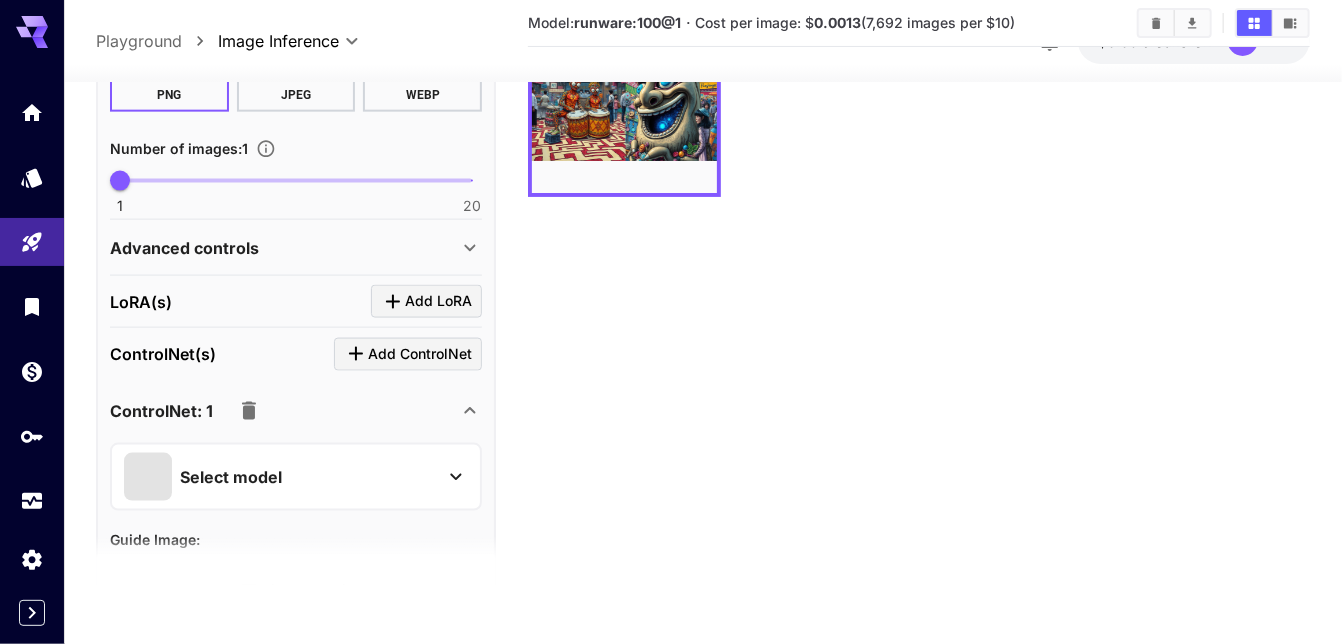 click 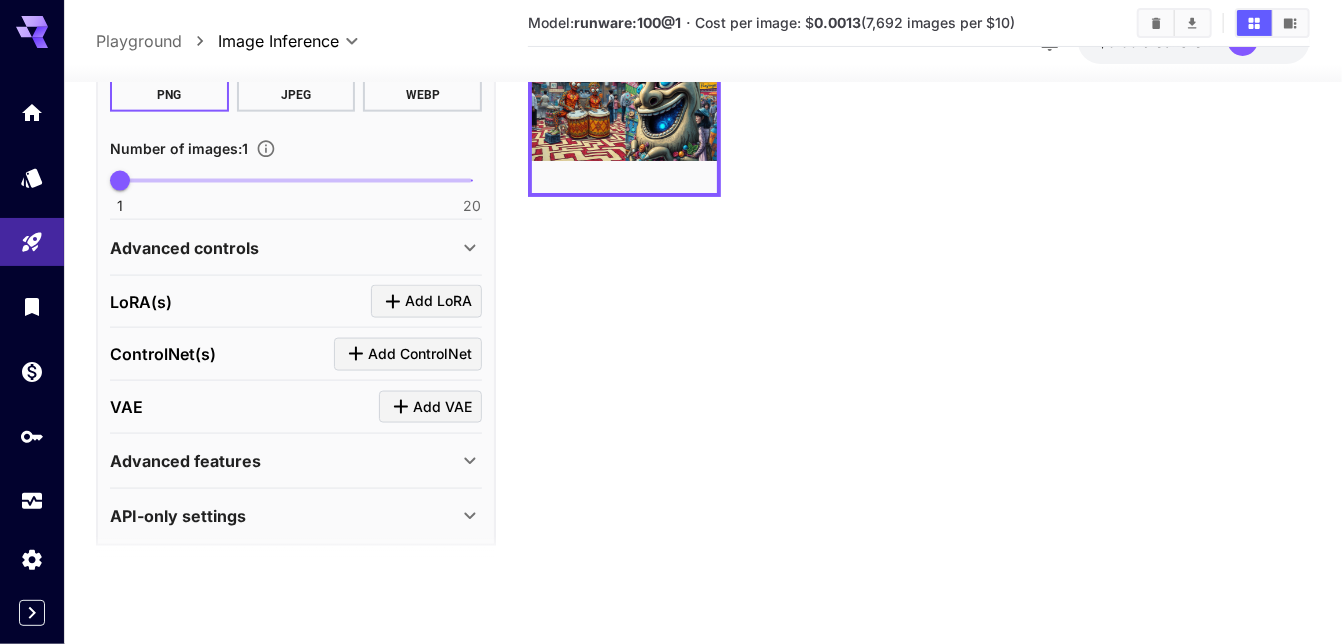 click on "Advanced features" at bounding box center (284, 461) 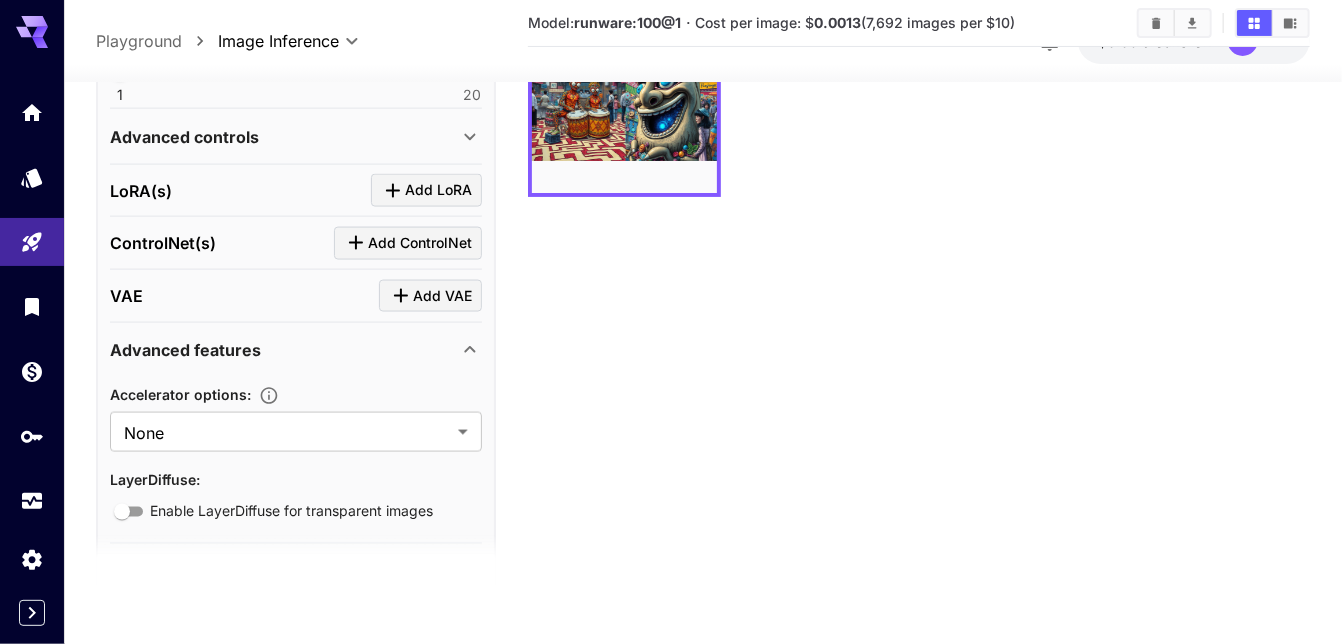 scroll, scrollTop: 1298, scrollLeft: 0, axis: vertical 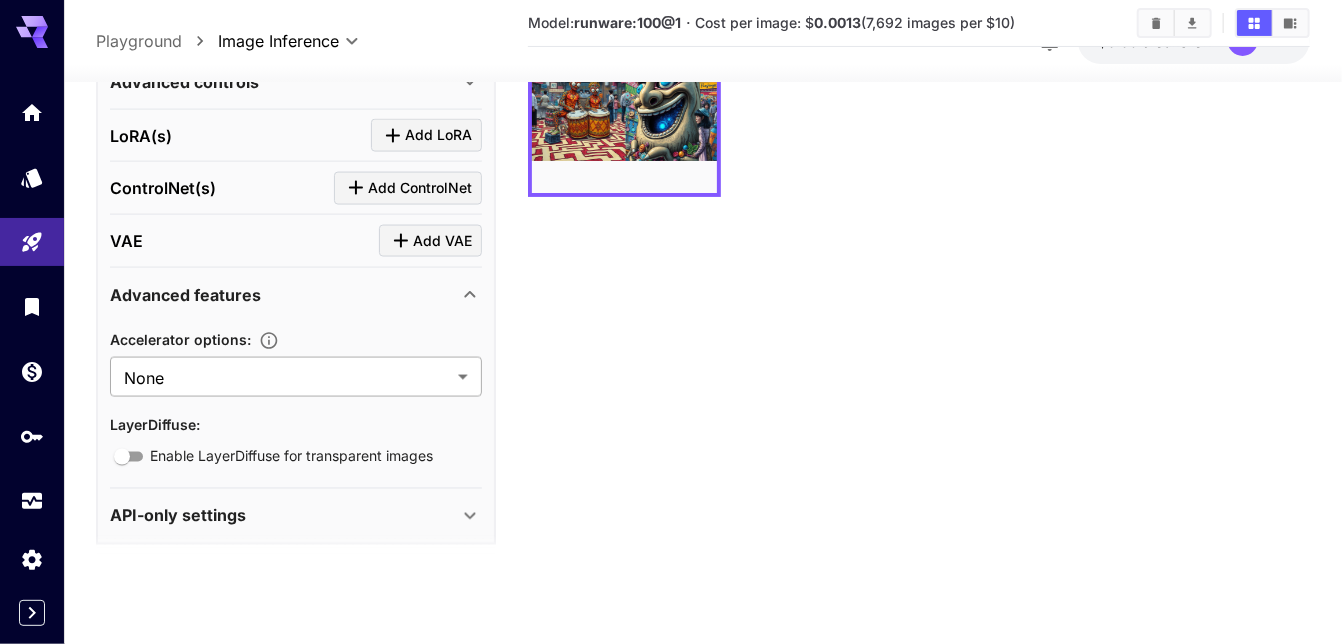 click on "**********" at bounding box center [671, 244] 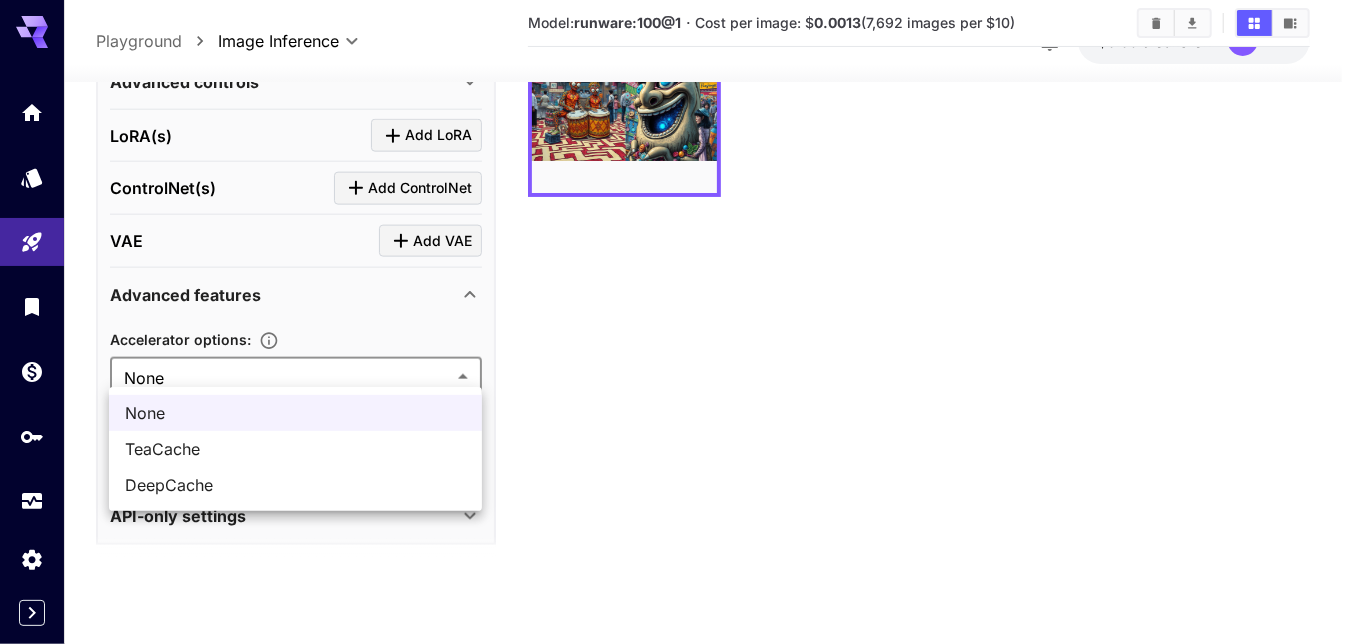 click at bounding box center (678, 322) 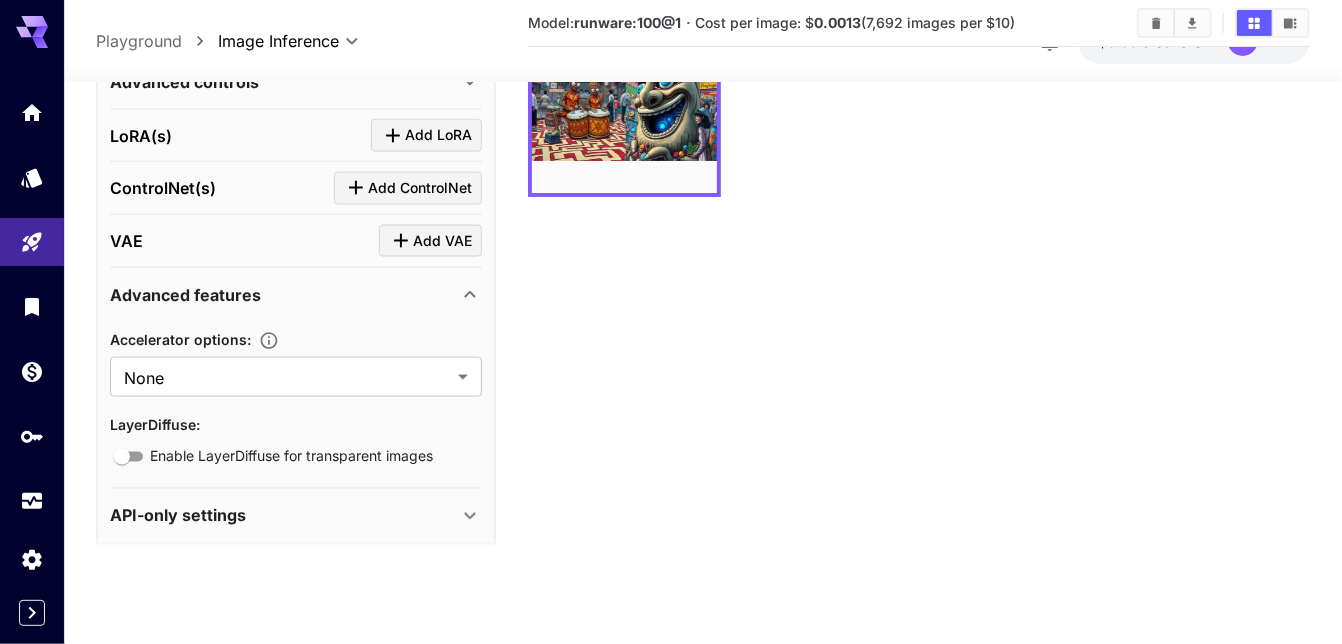 click on "API-only settings" at bounding box center (178, 516) 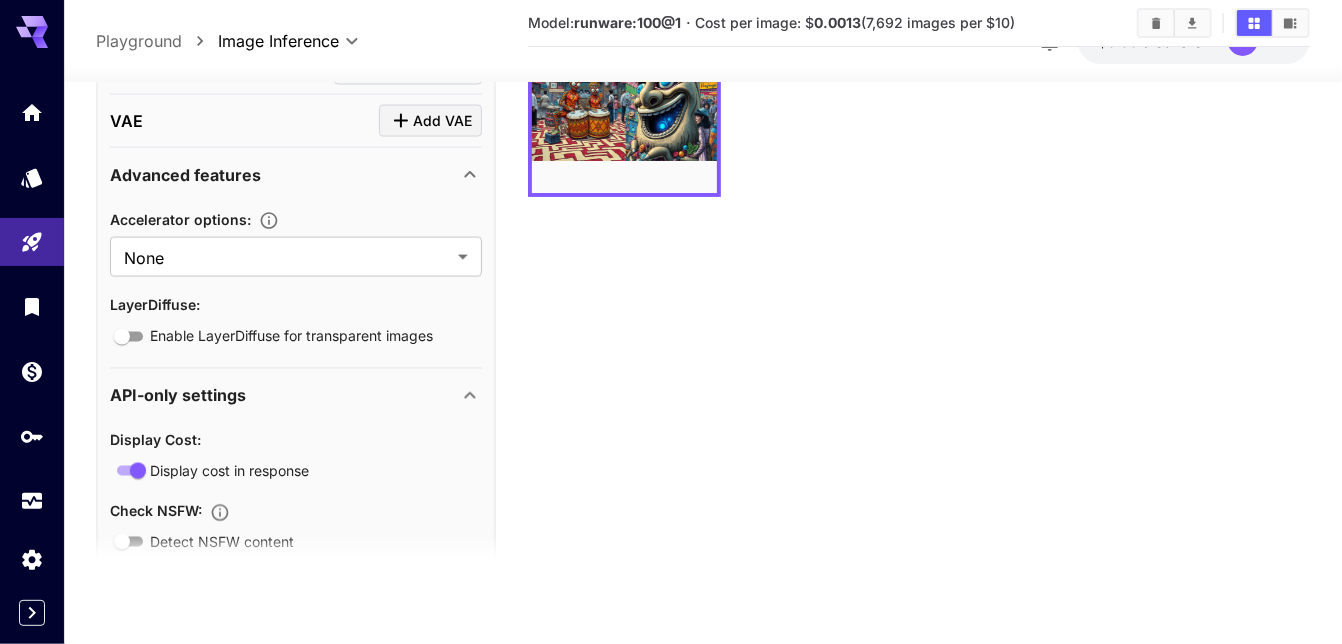 scroll, scrollTop: 1598, scrollLeft: 0, axis: vertical 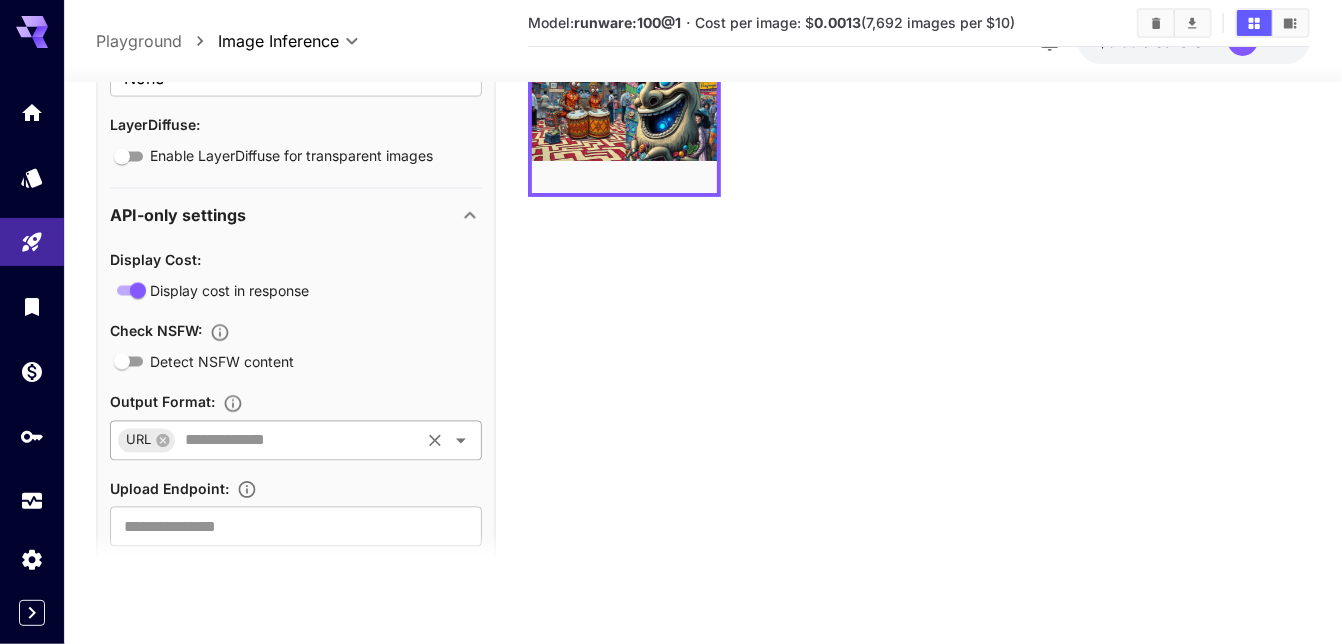 click 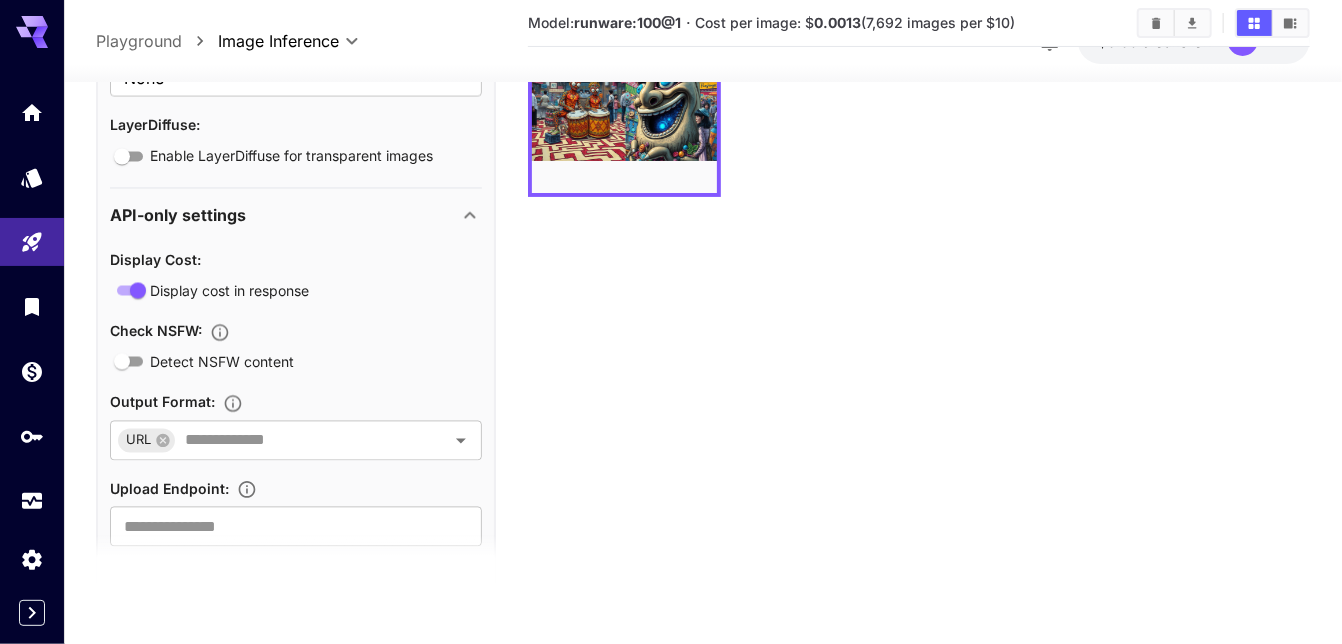 click on "Model:  runware:100@1 · Cost per image: $ 0.0013  (7,692 images per $10)" at bounding box center (919, 263) 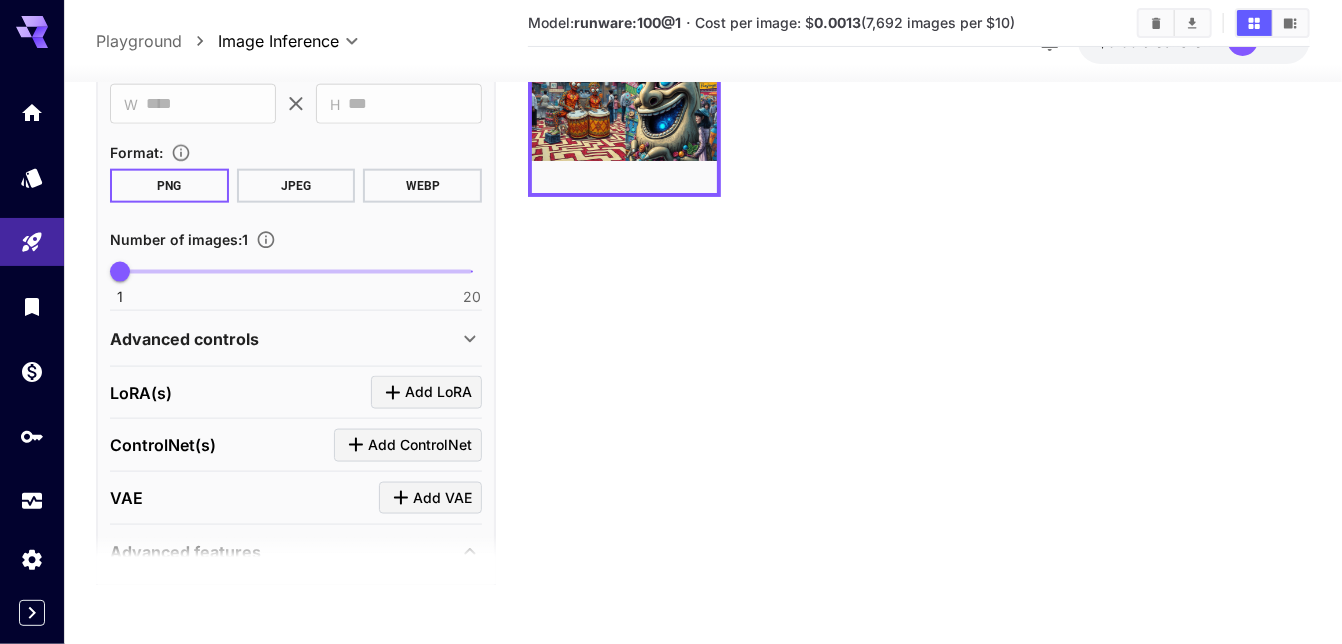scroll, scrollTop: 898, scrollLeft: 0, axis: vertical 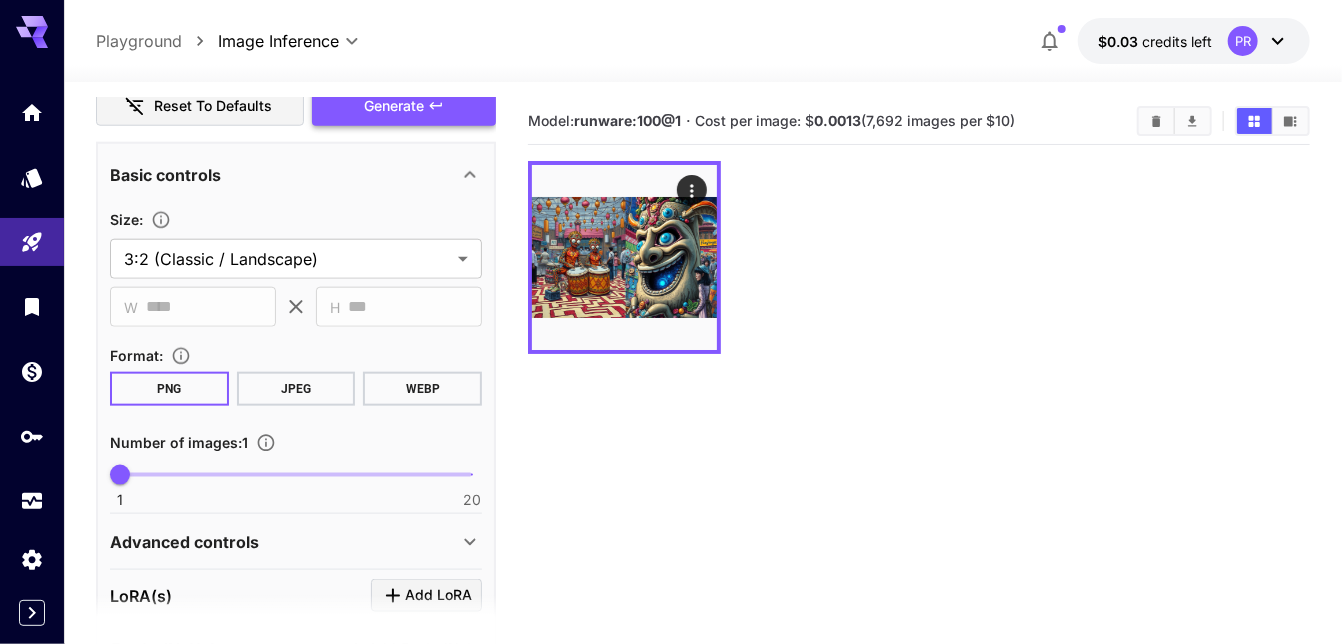 click on "Generate" at bounding box center [404, 106] 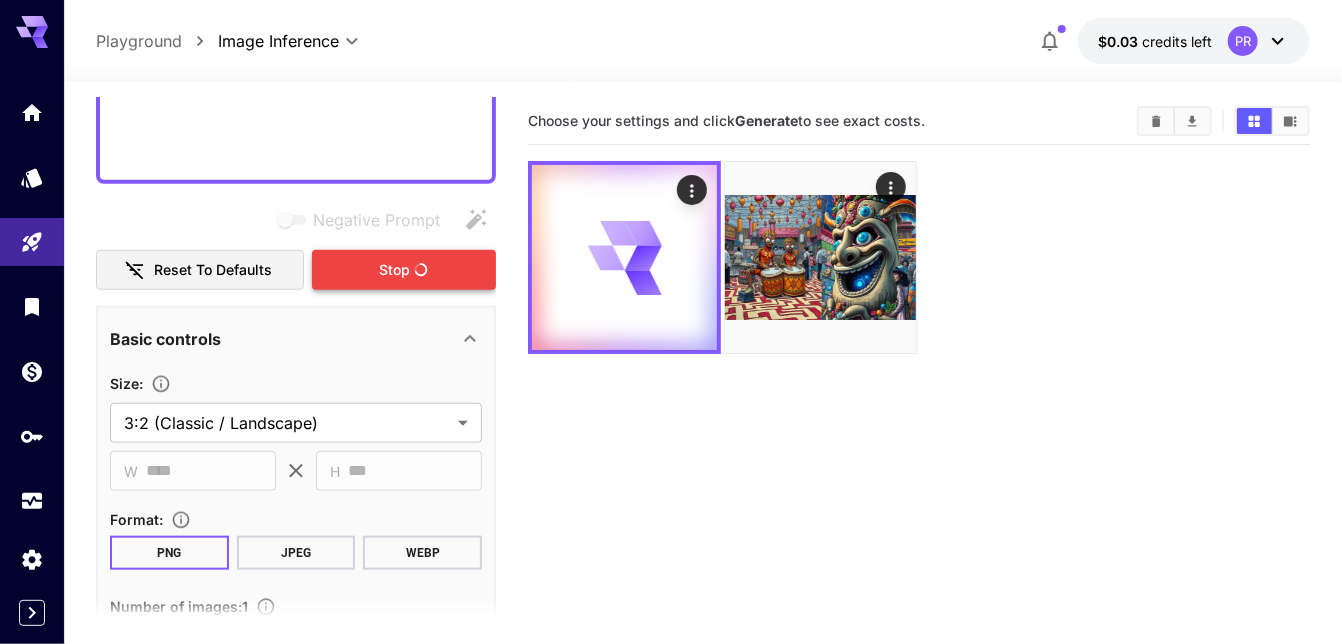scroll, scrollTop: 598, scrollLeft: 0, axis: vertical 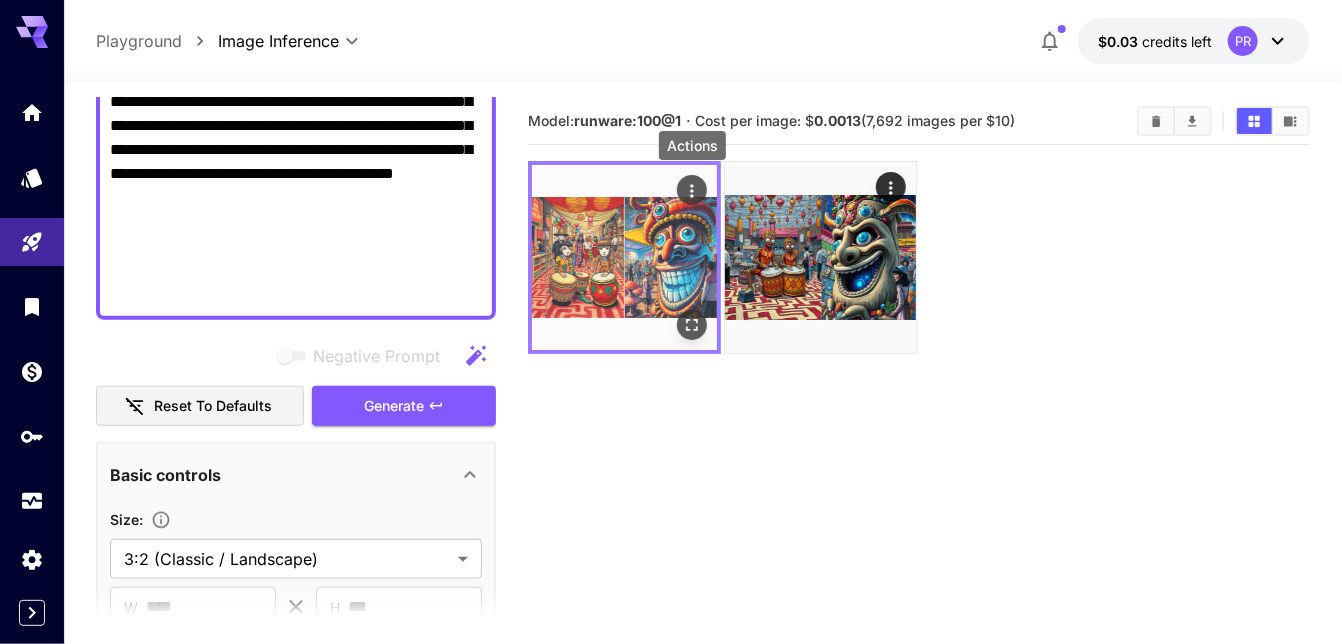 click 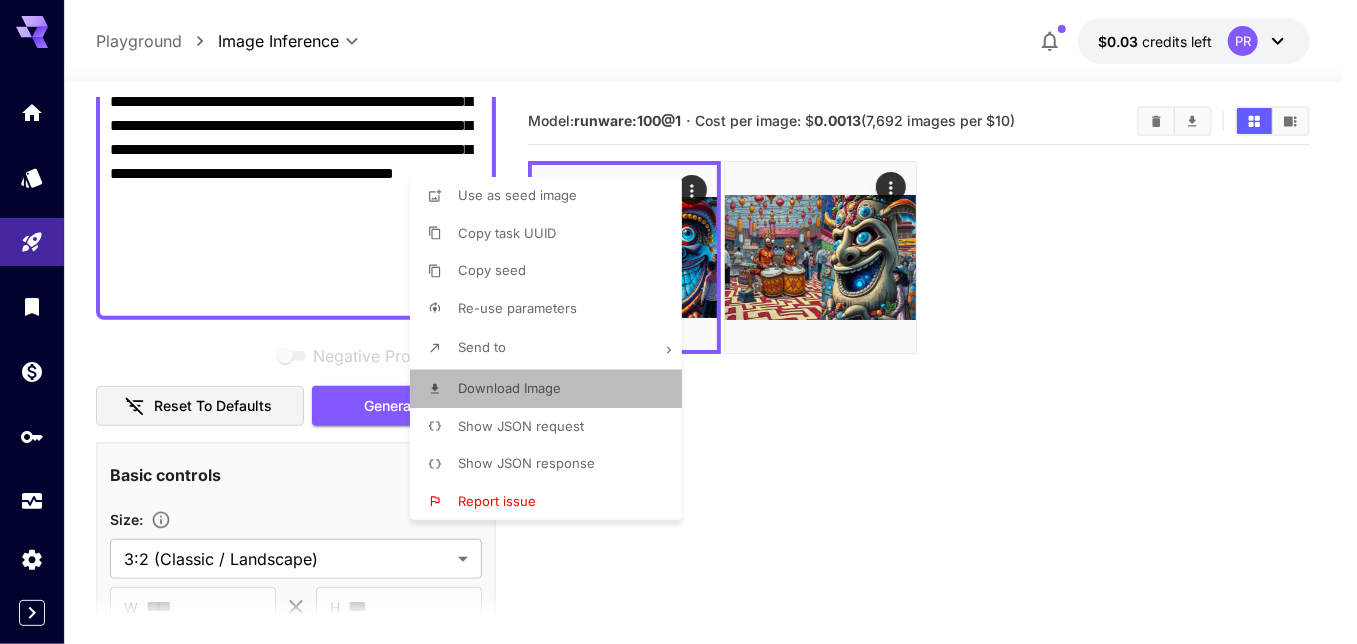 click on "Download Image" at bounding box center (509, 388) 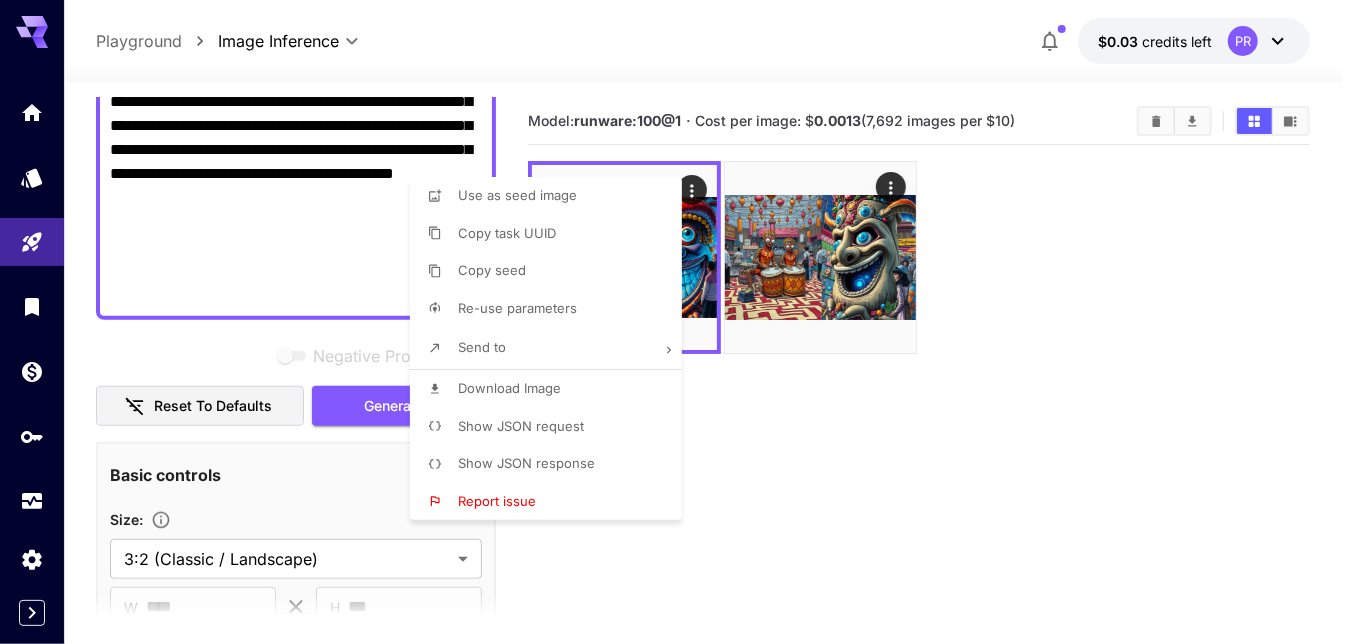 click at bounding box center (678, 322) 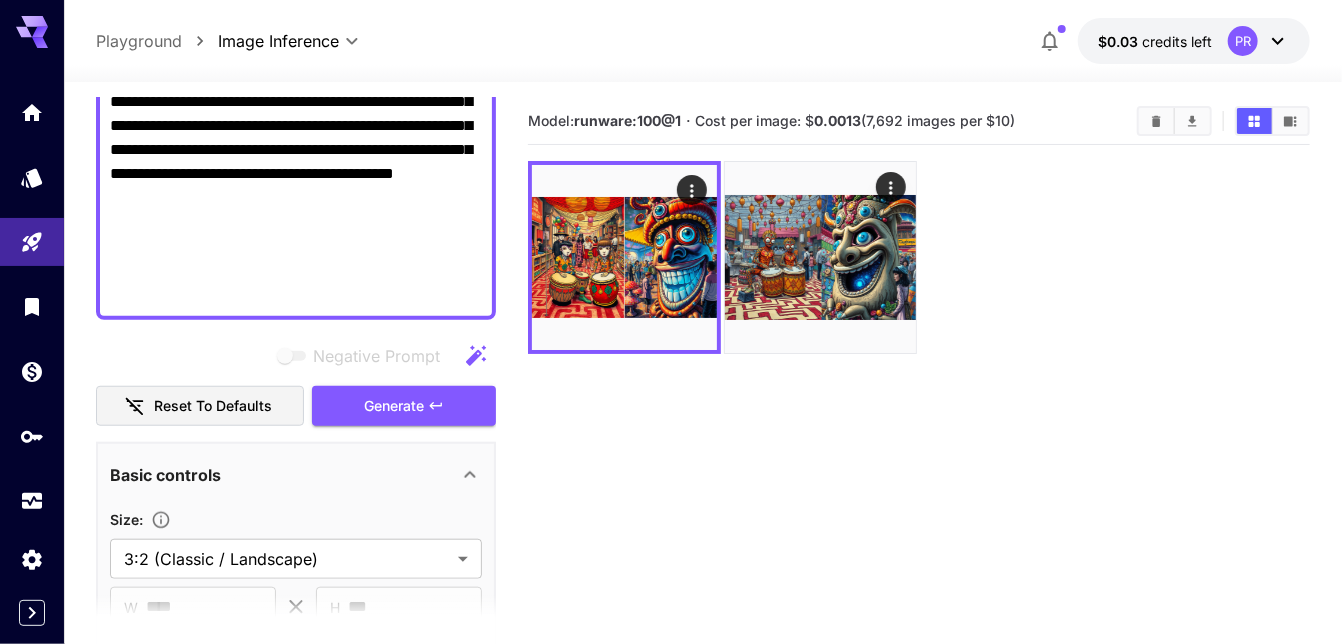 click on "Model:  runware:100@1 · Cost per image: $ 0.0013  (7,692 images per $10)" at bounding box center [919, 420] 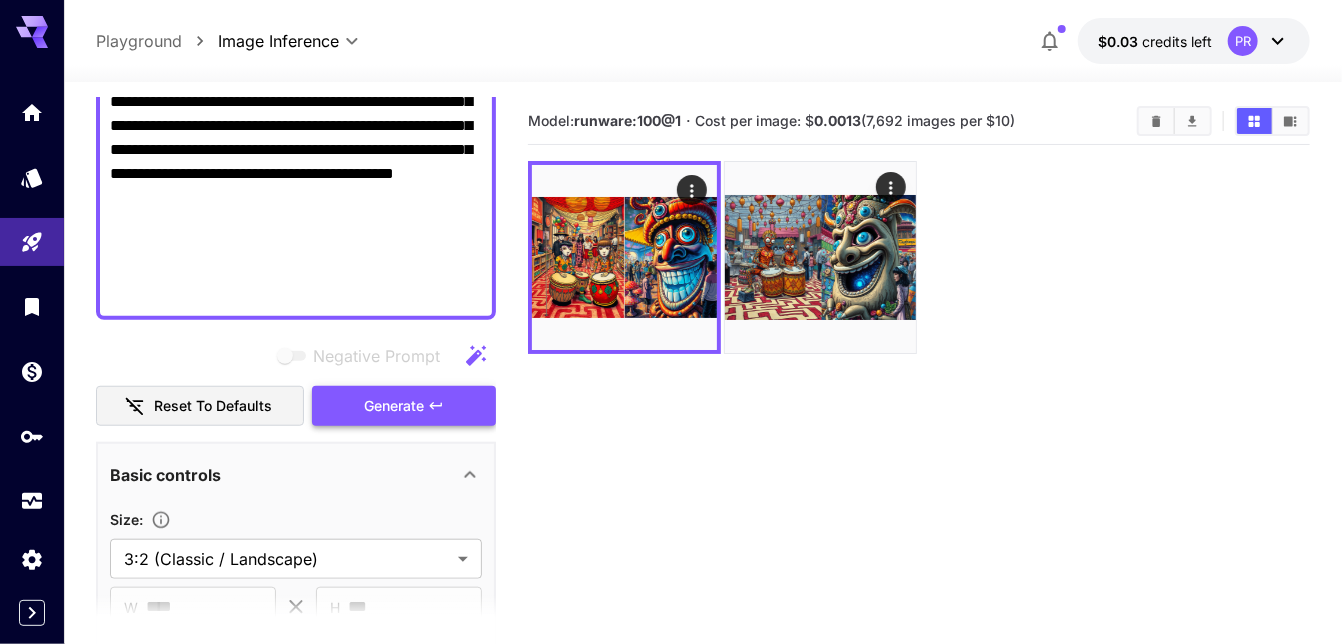 click on "Generate" at bounding box center (394, 406) 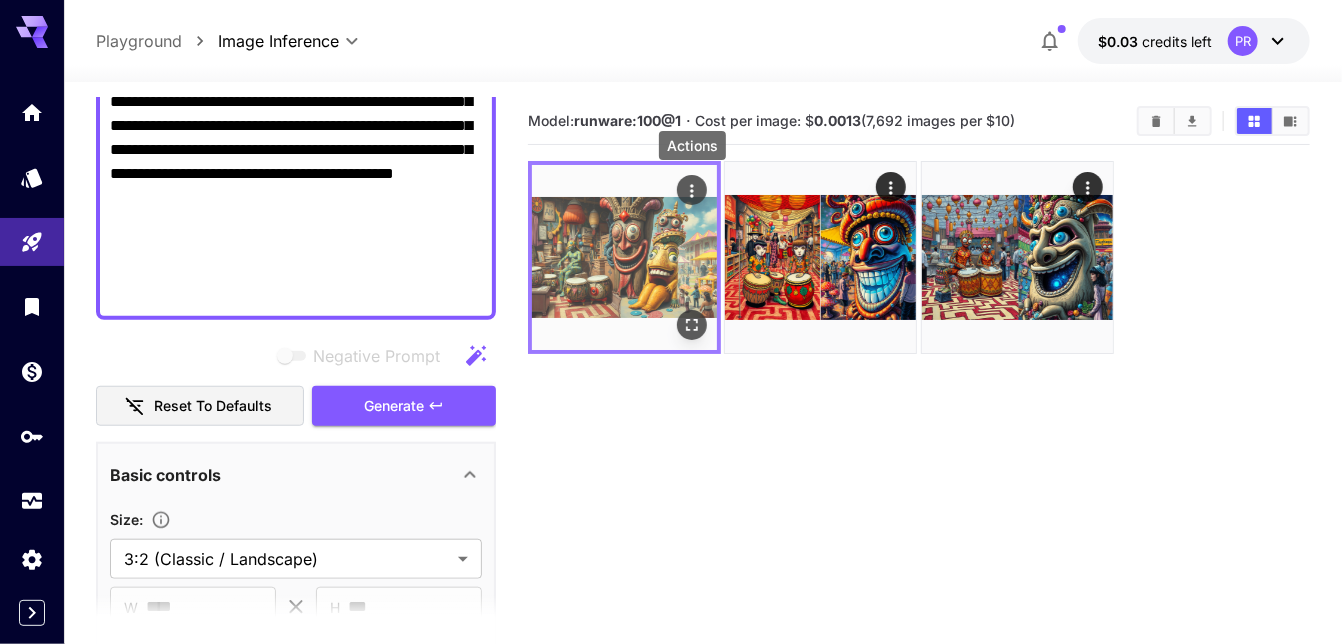 click 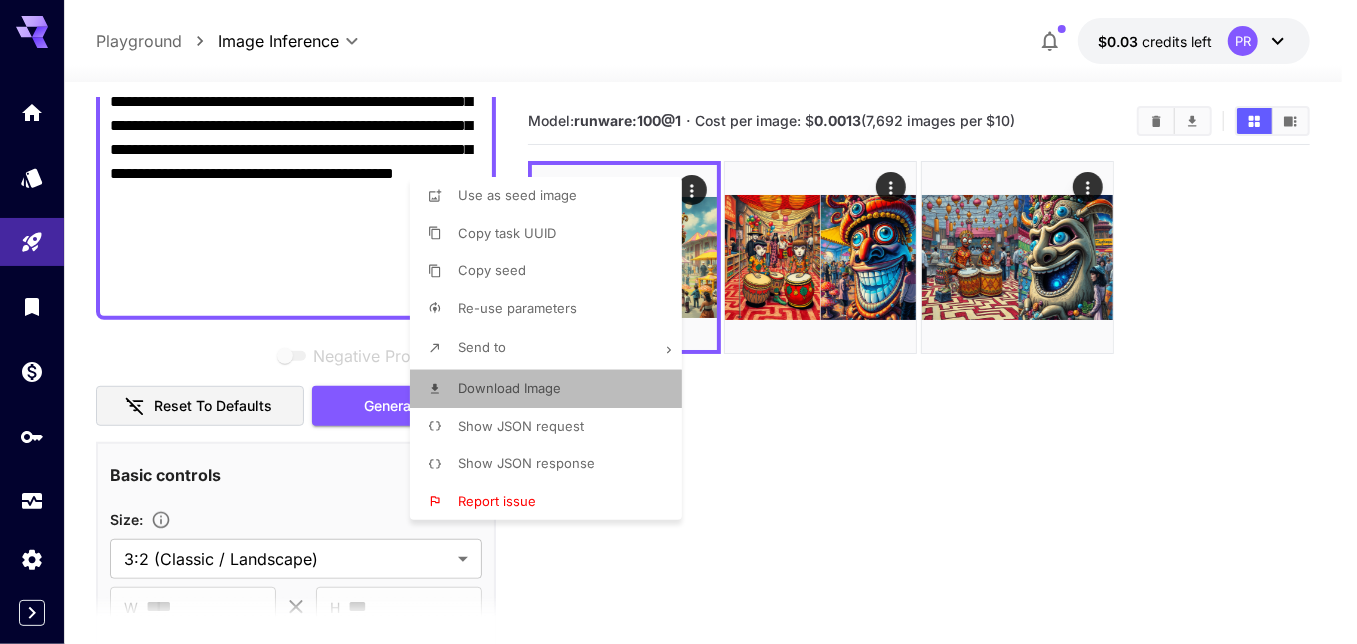 click on "Download Image" at bounding box center [509, 388] 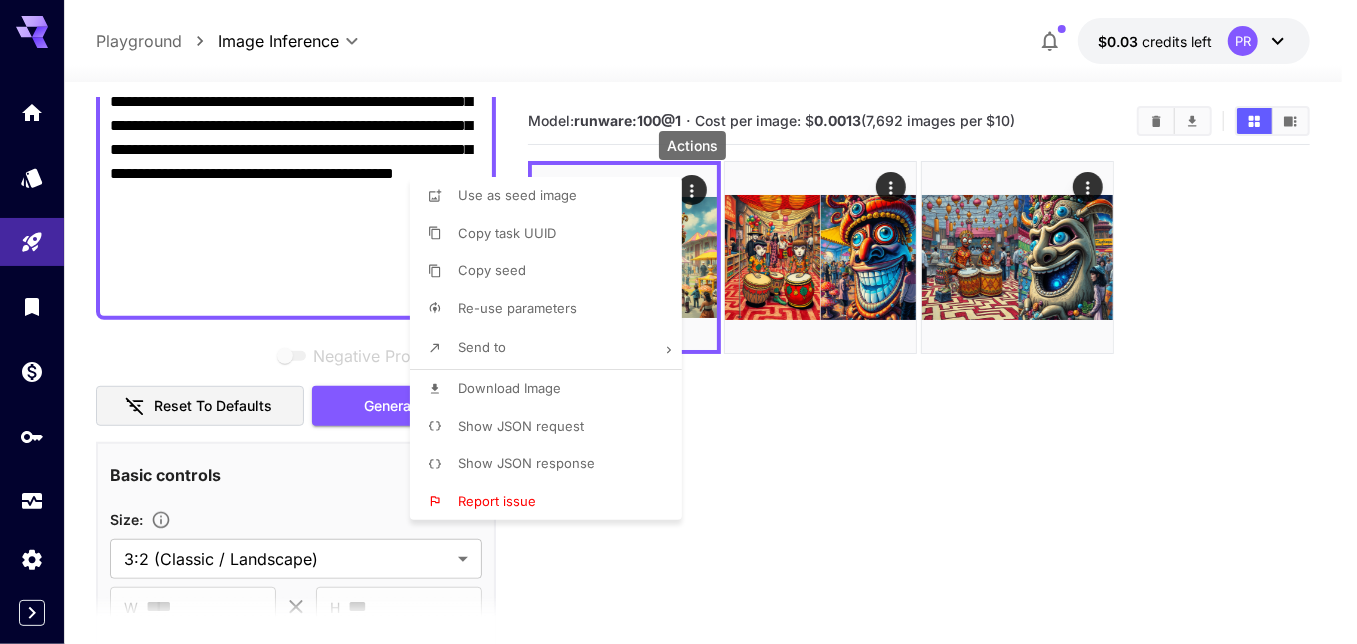 click on "Send to" at bounding box center [552, 348] 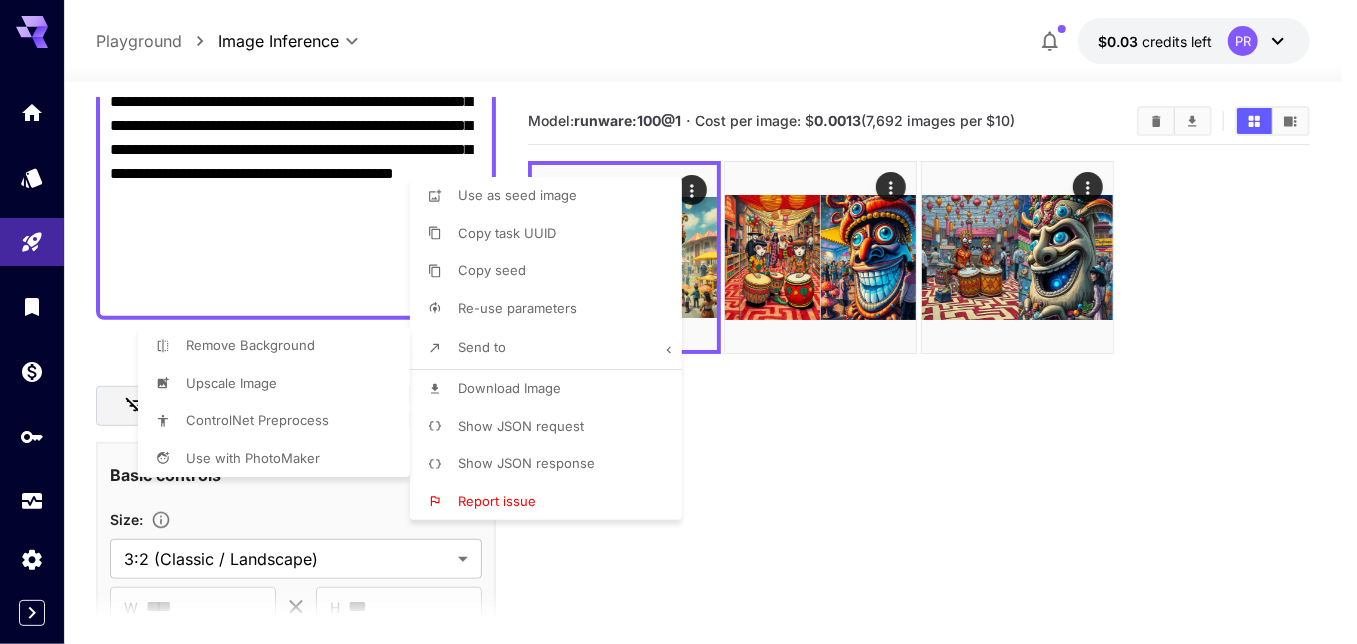 click at bounding box center (678, 322) 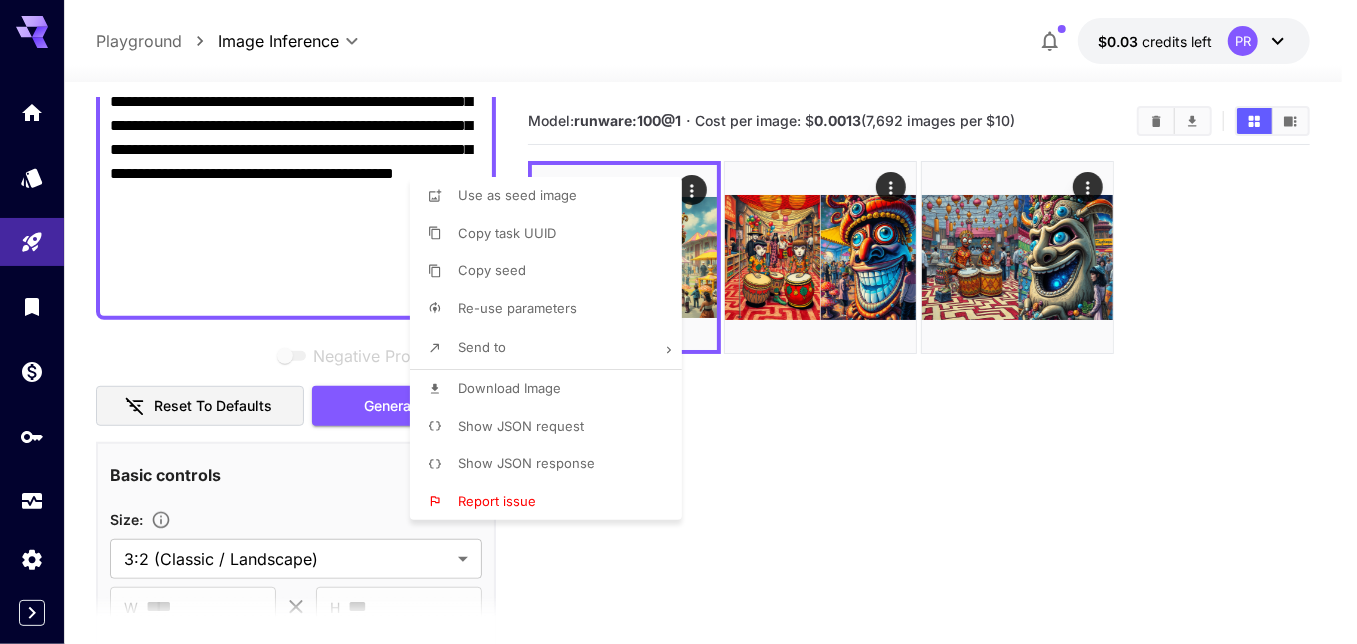 click at bounding box center (678, 322) 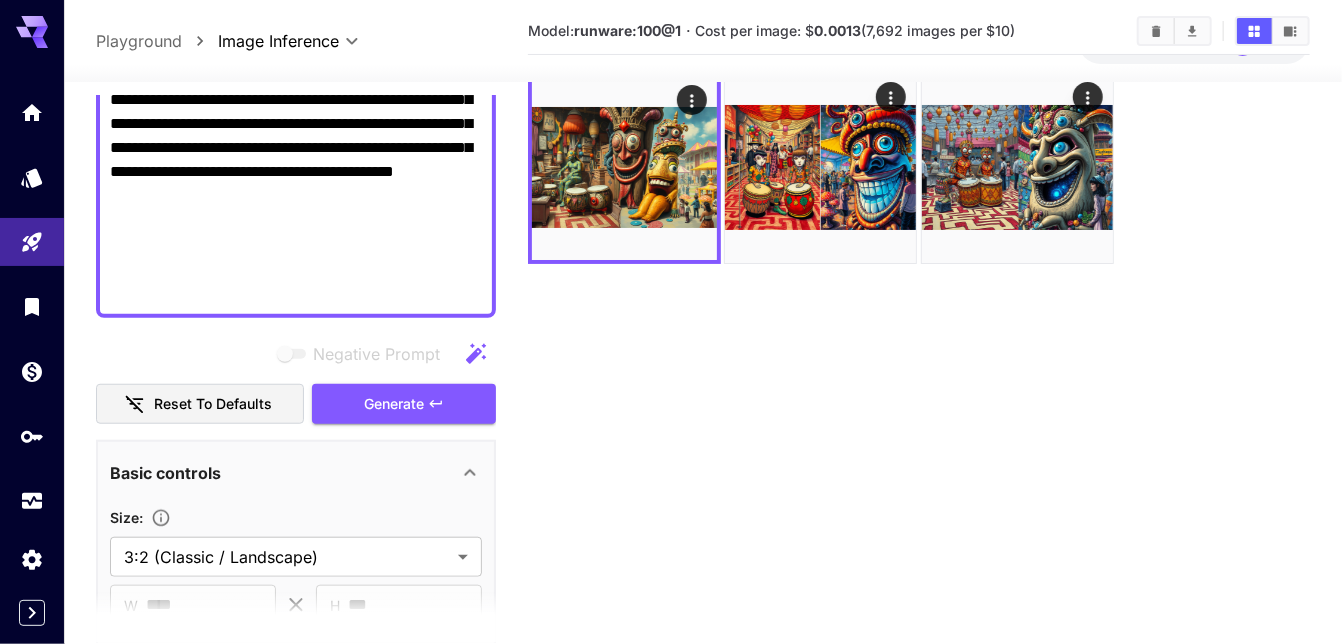 scroll, scrollTop: 157, scrollLeft: 0, axis: vertical 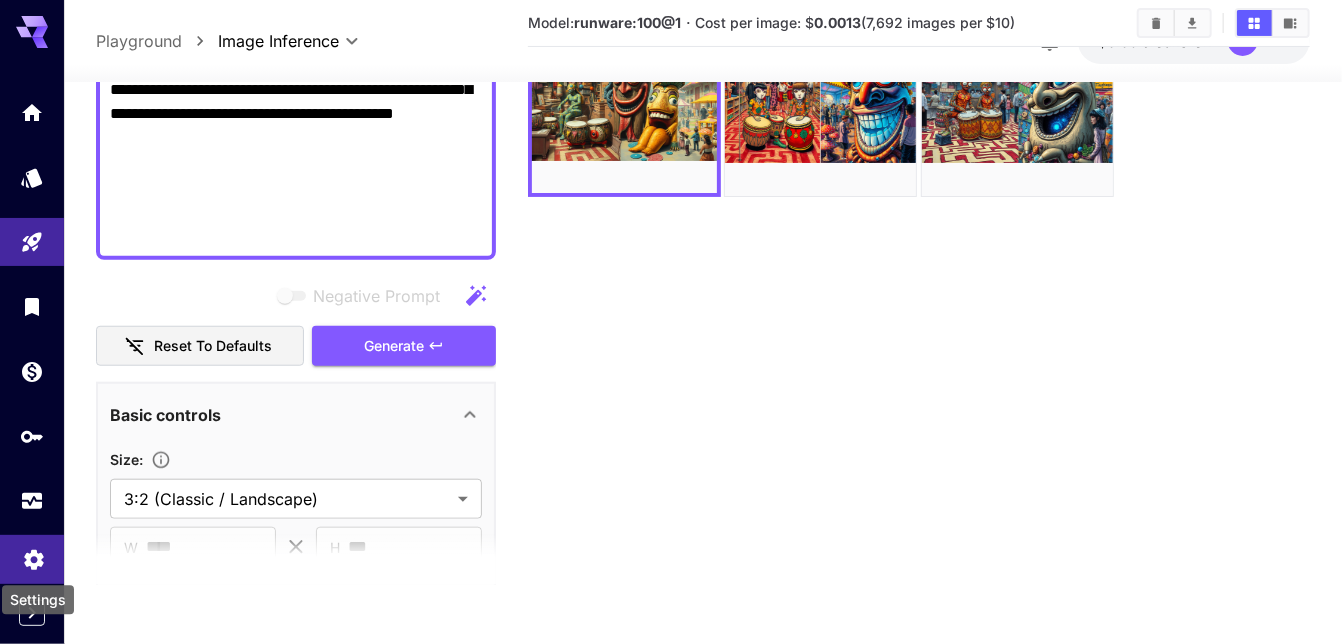 click 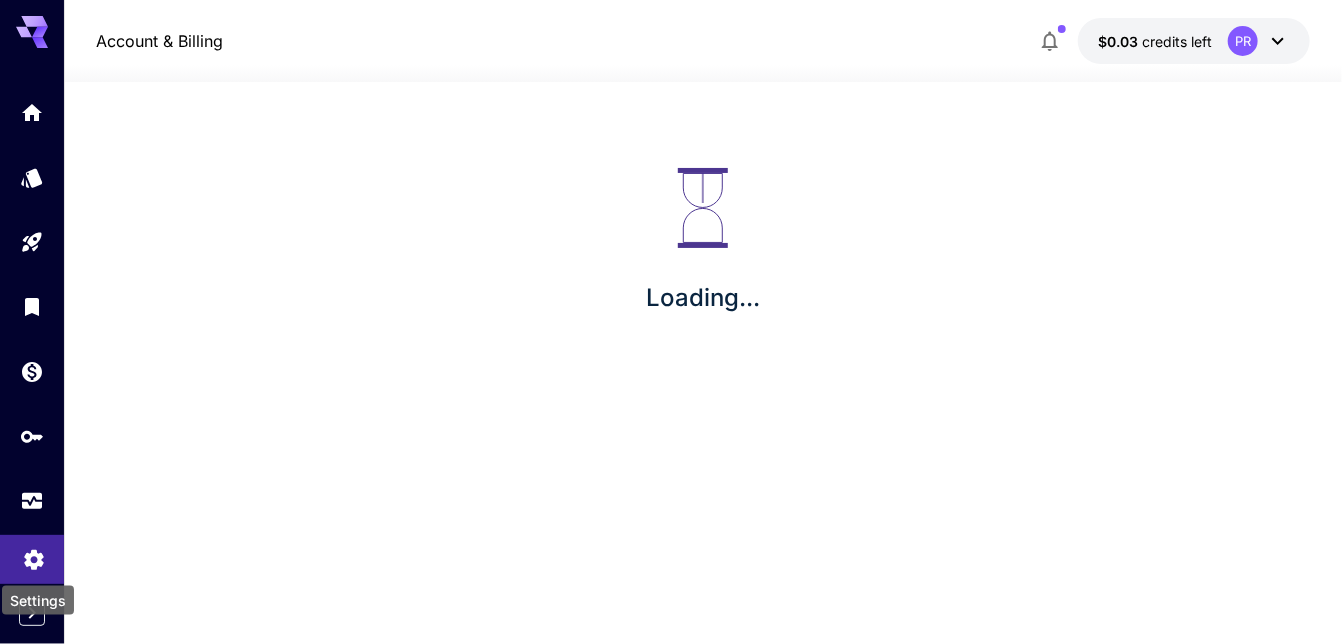 scroll, scrollTop: 0, scrollLeft: 0, axis: both 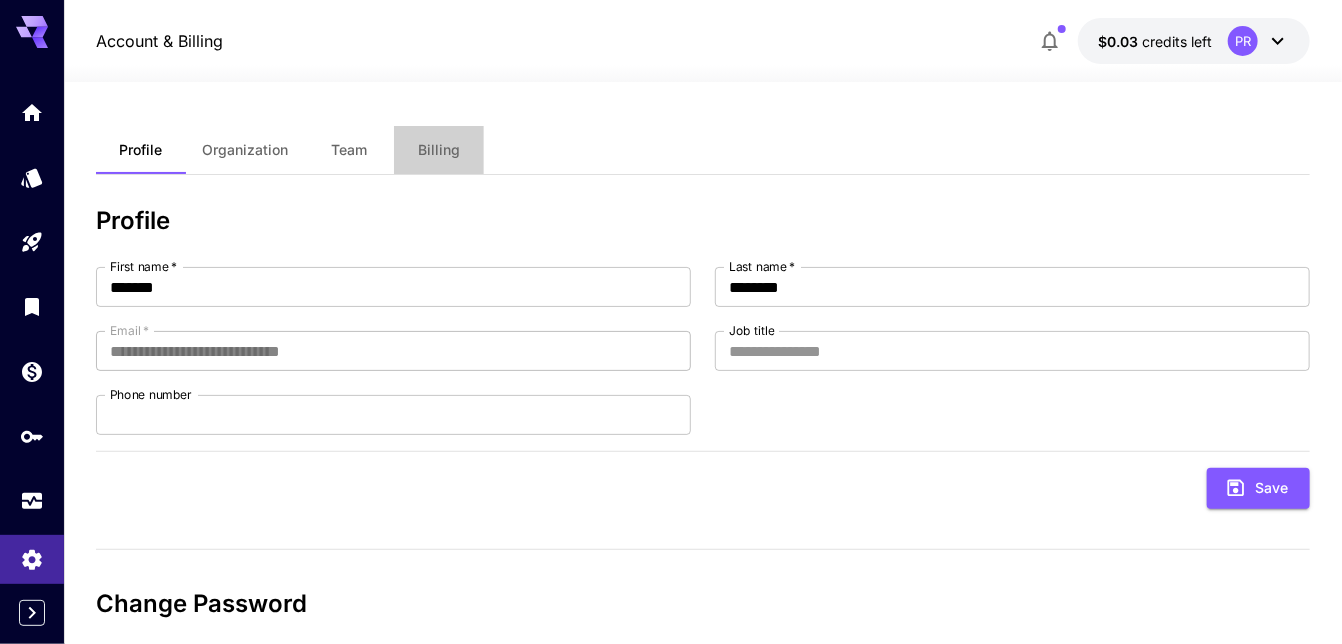 click on "Billing" at bounding box center [439, 150] 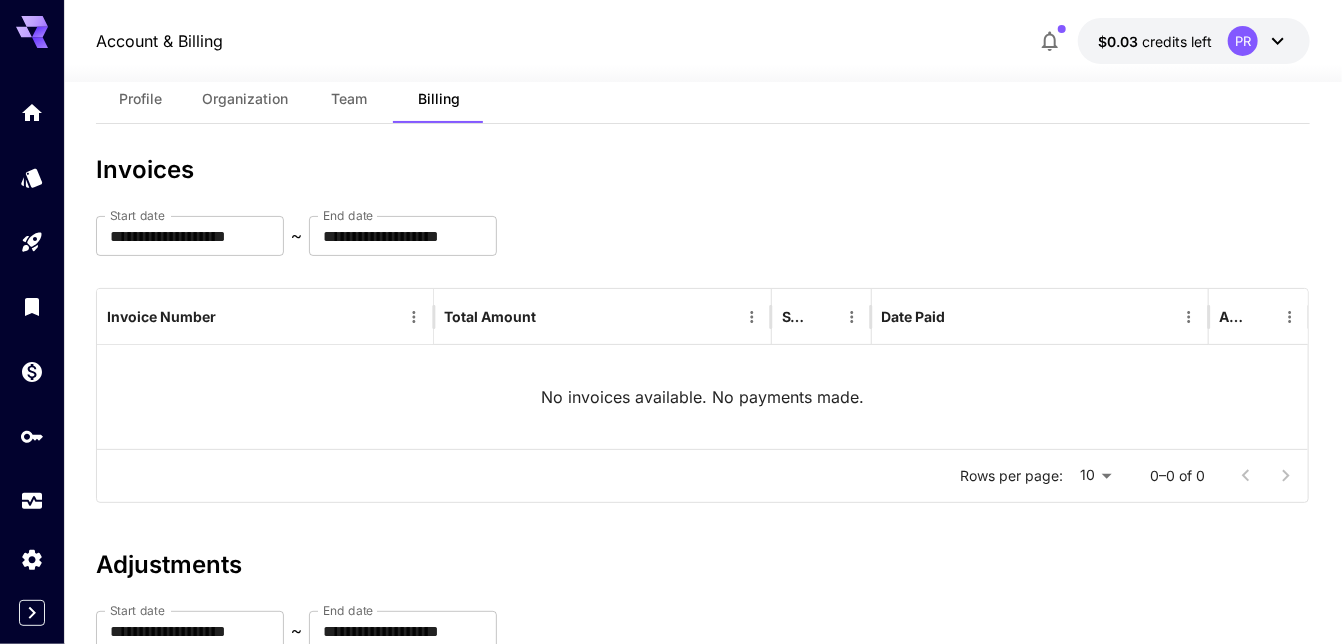 scroll, scrollTop: 0, scrollLeft: 0, axis: both 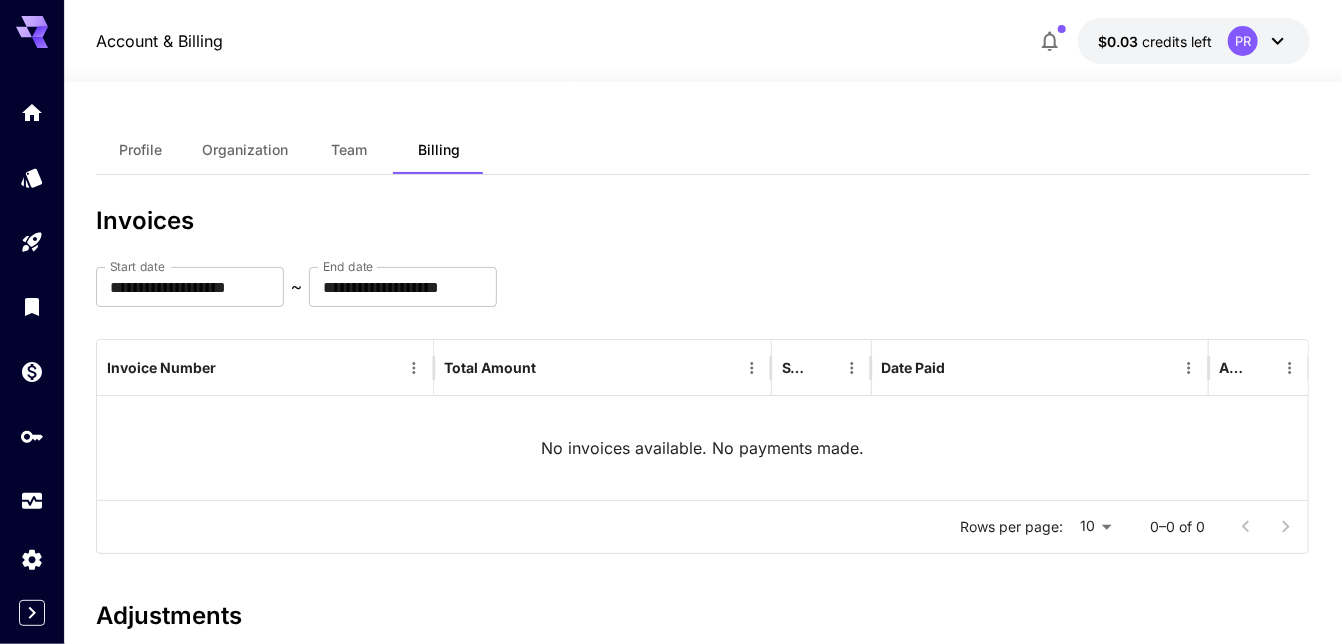 click on "Profile" at bounding box center (140, 150) 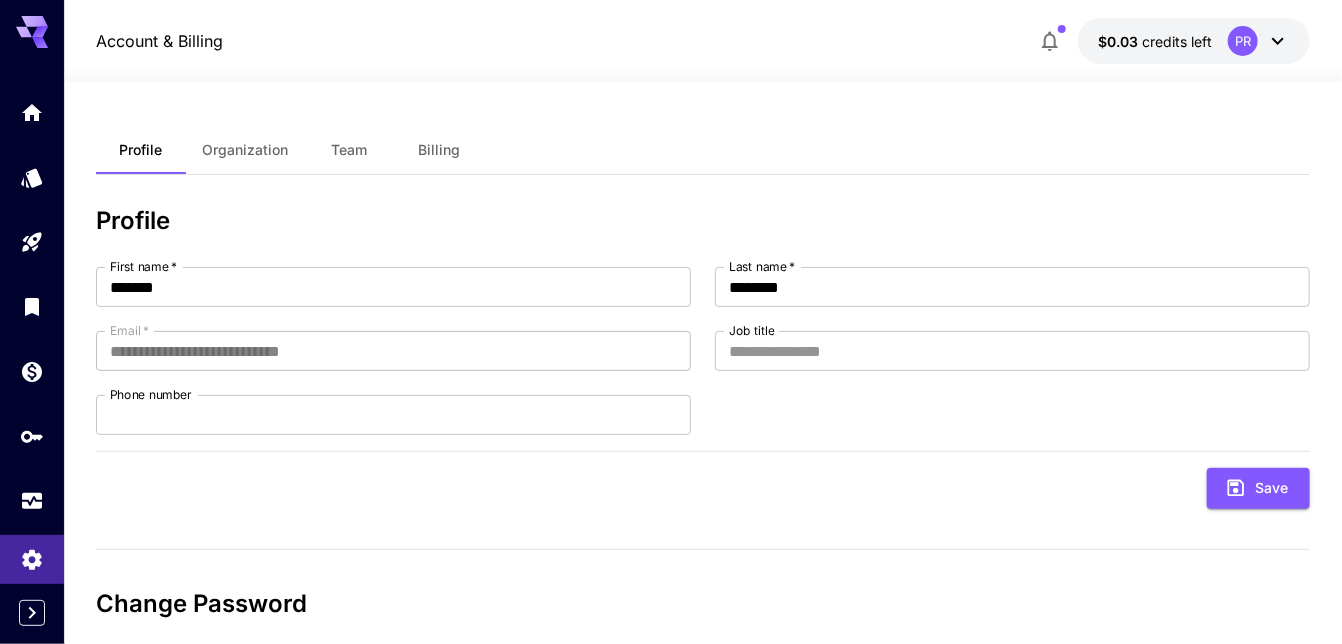 click 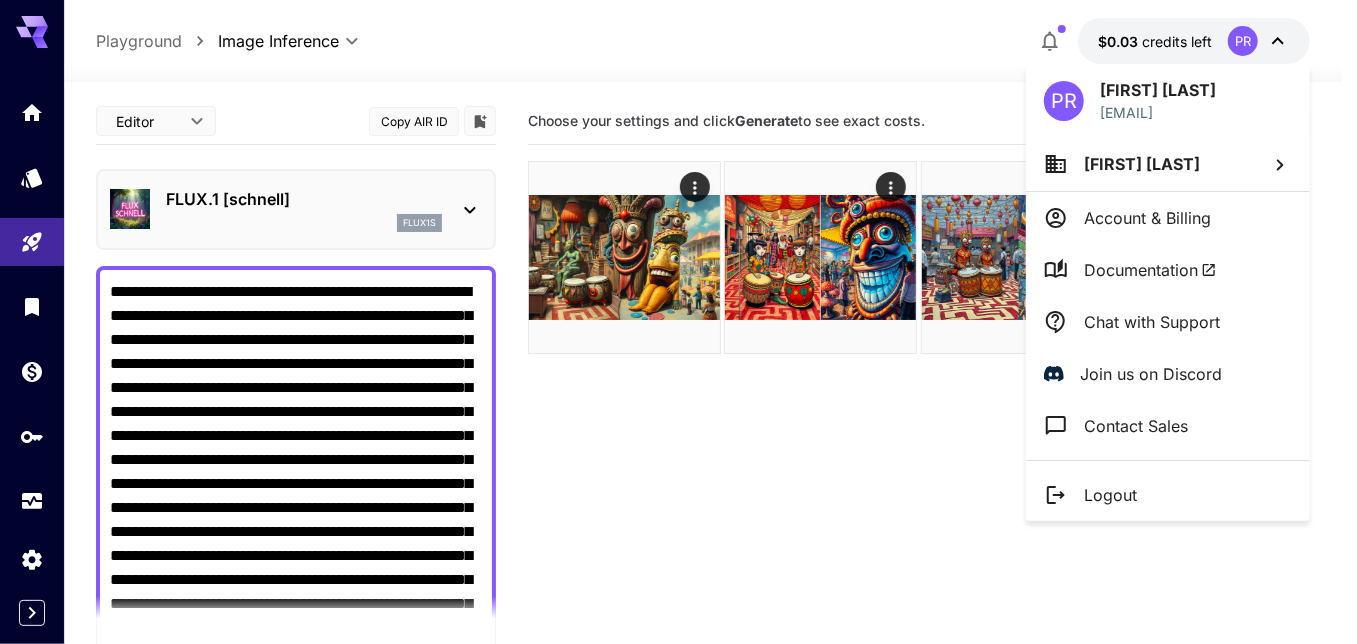 drag, startPoint x: 791, startPoint y: 397, endPoint x: 721, endPoint y: 429, distance: 76.96753 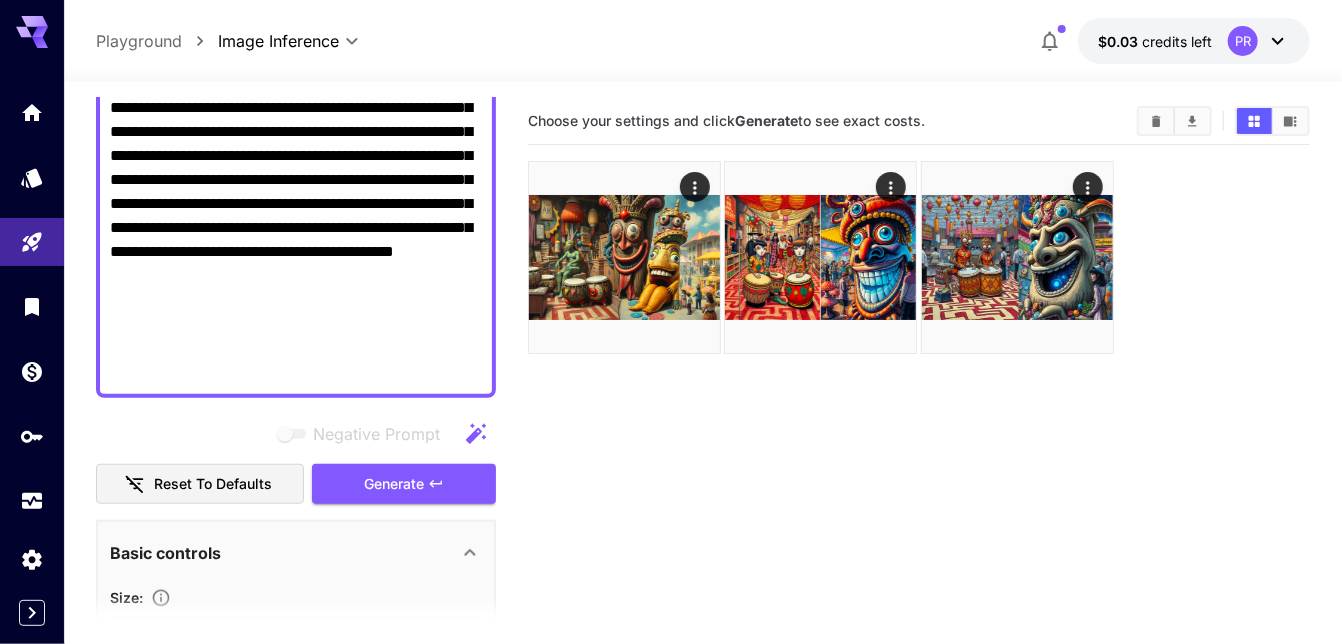 scroll, scrollTop: 600, scrollLeft: 0, axis: vertical 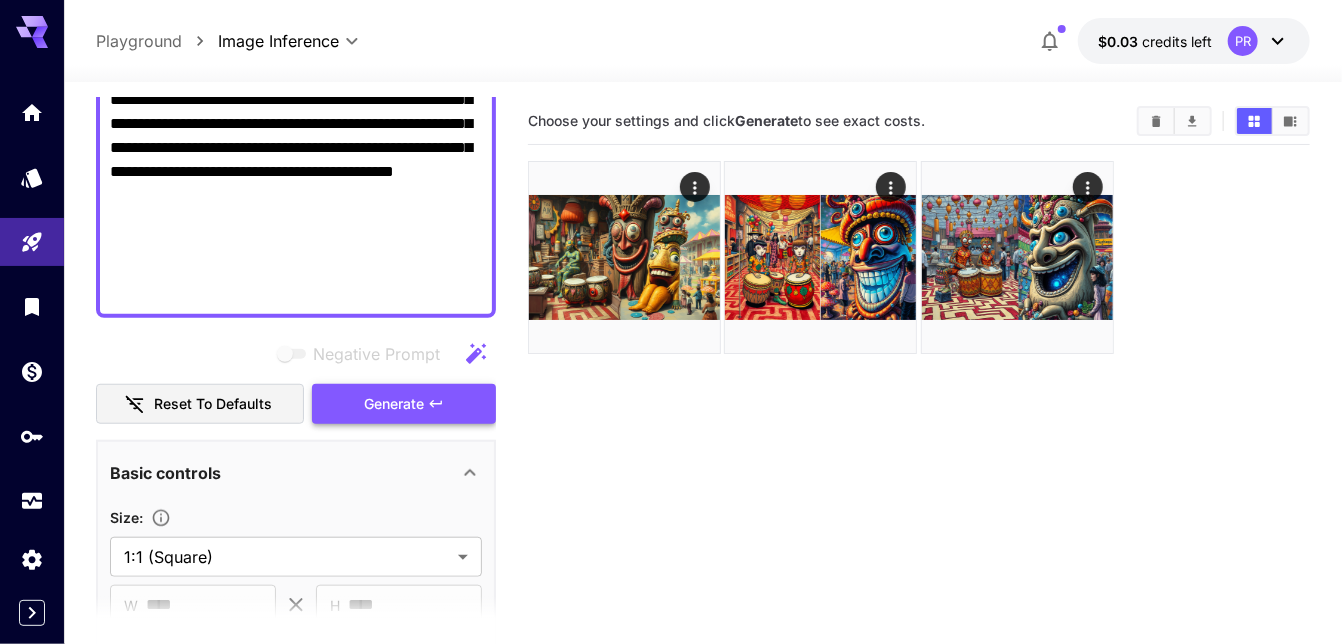 click on "Generate" at bounding box center [394, 404] 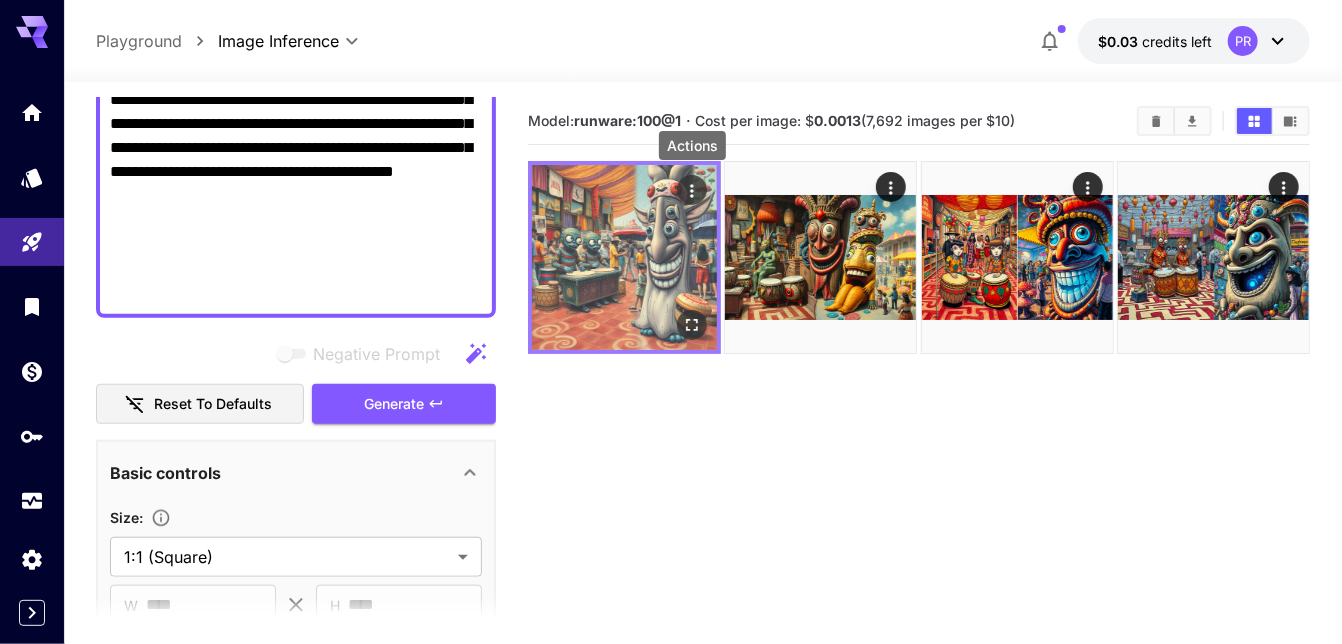 click 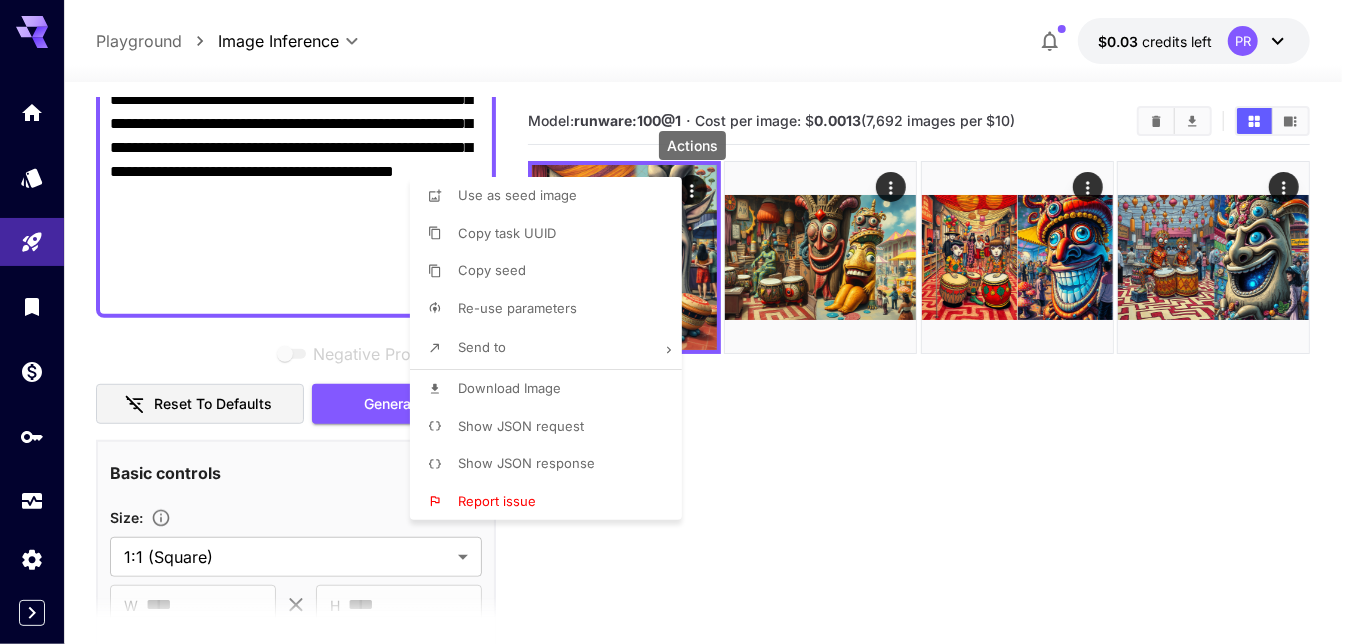 click on "Download Image" at bounding box center (509, 388) 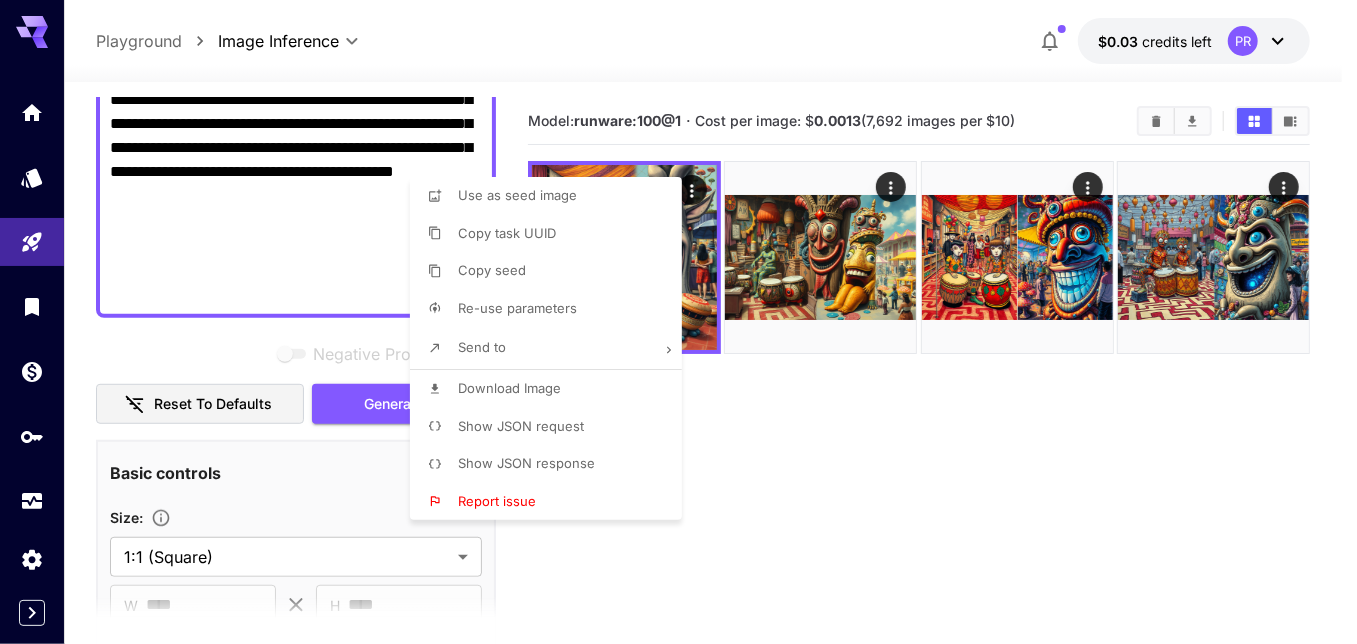 click at bounding box center [678, 322] 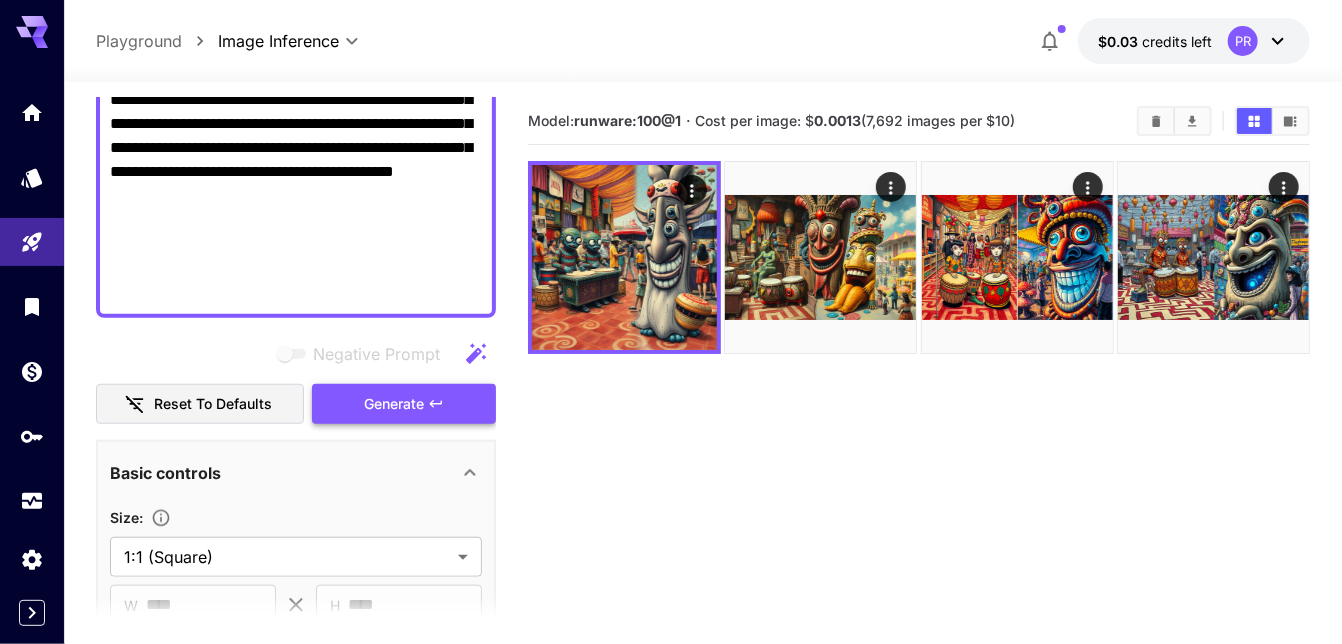 click on "Generate" at bounding box center (394, 404) 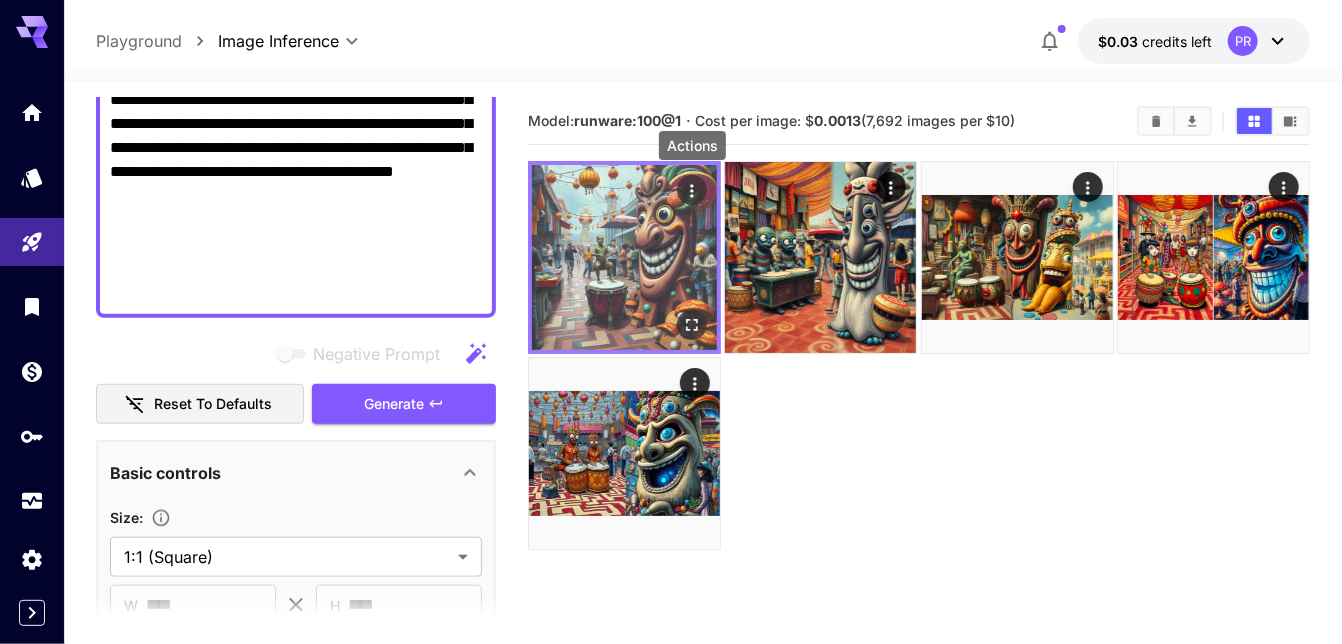 click 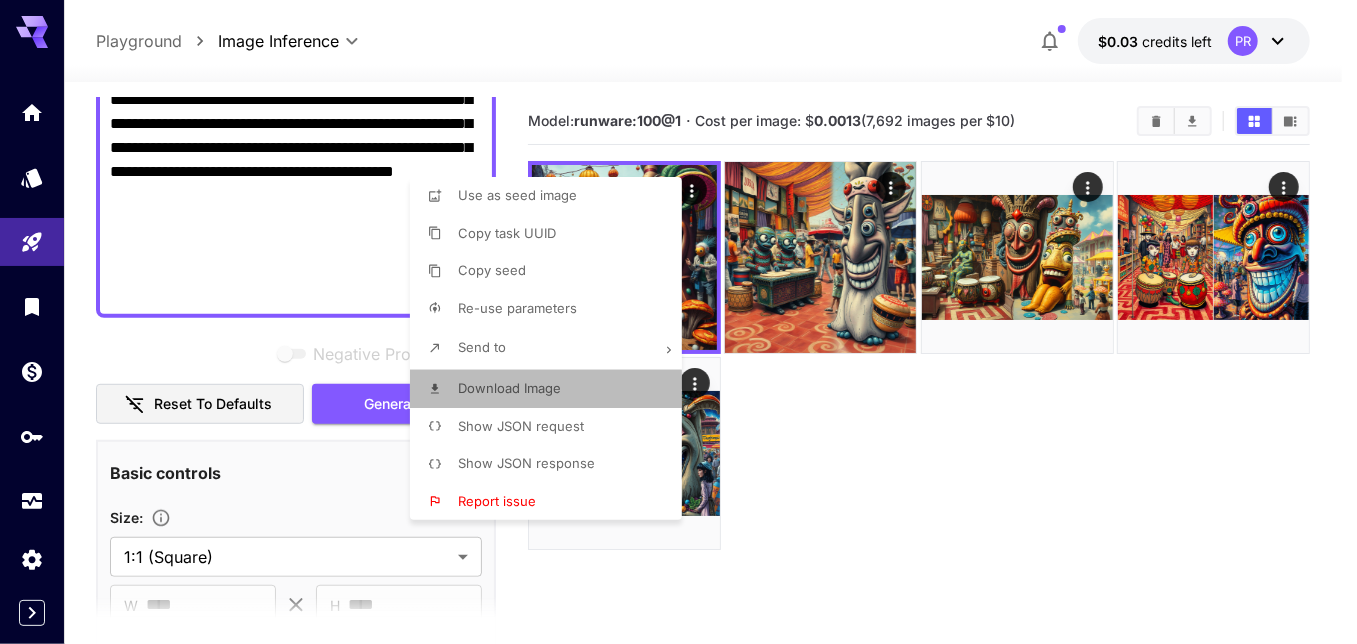 click on "Download Image" at bounding box center (509, 388) 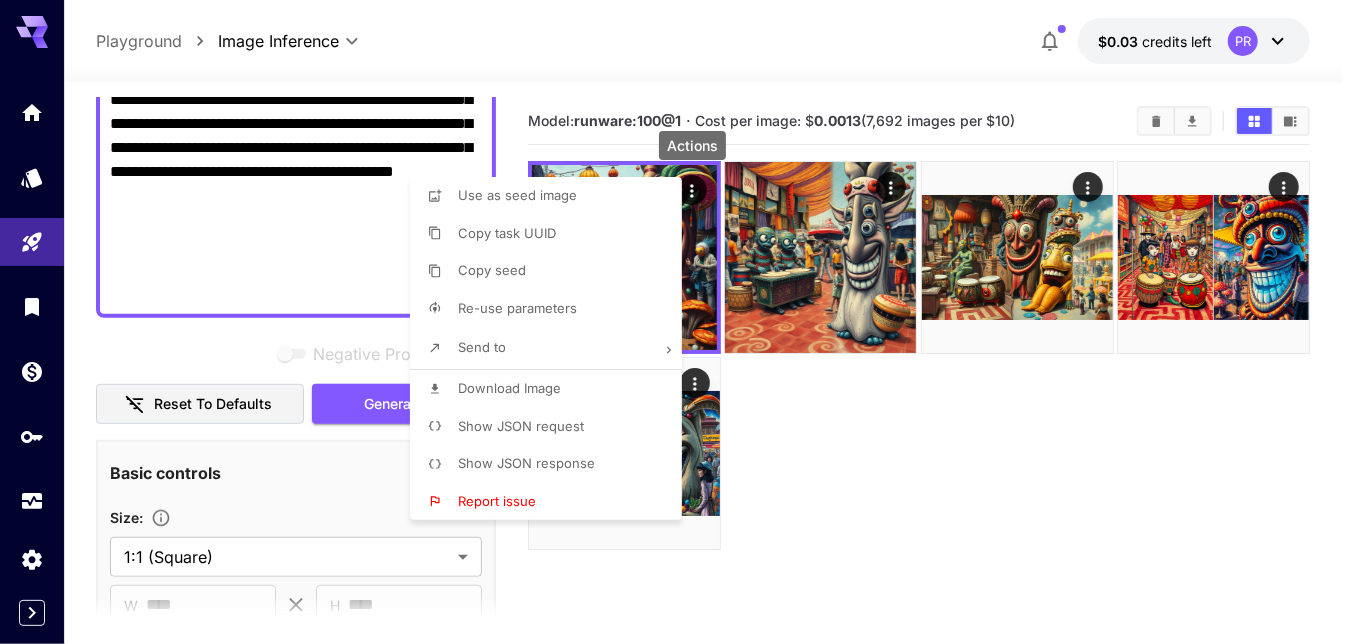 click at bounding box center [678, 322] 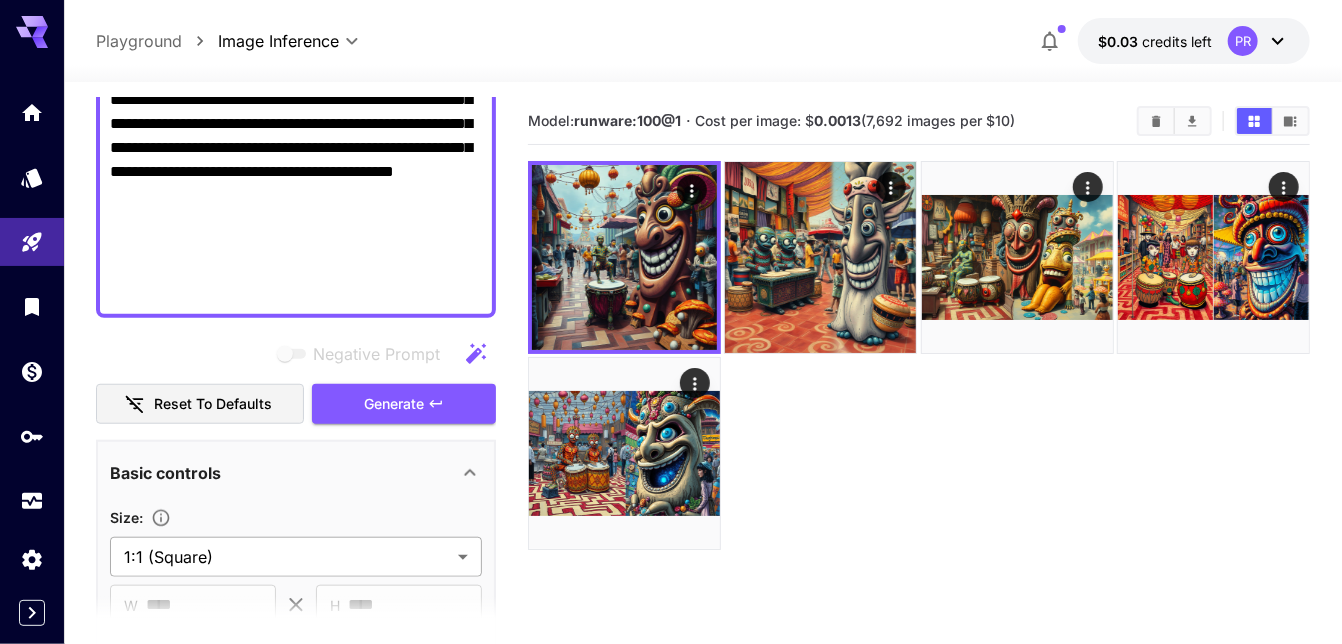 click on "**********" at bounding box center (671, 401) 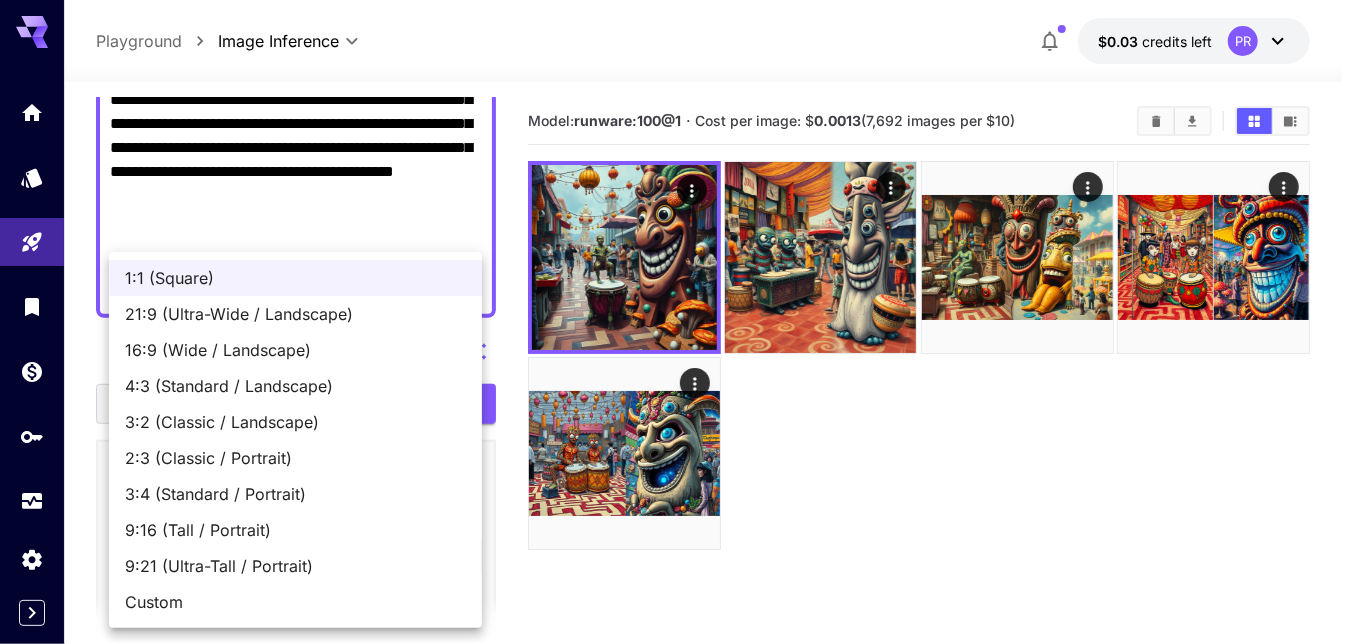 click on "4:3 (Standard / Landscape)" at bounding box center (295, 386) 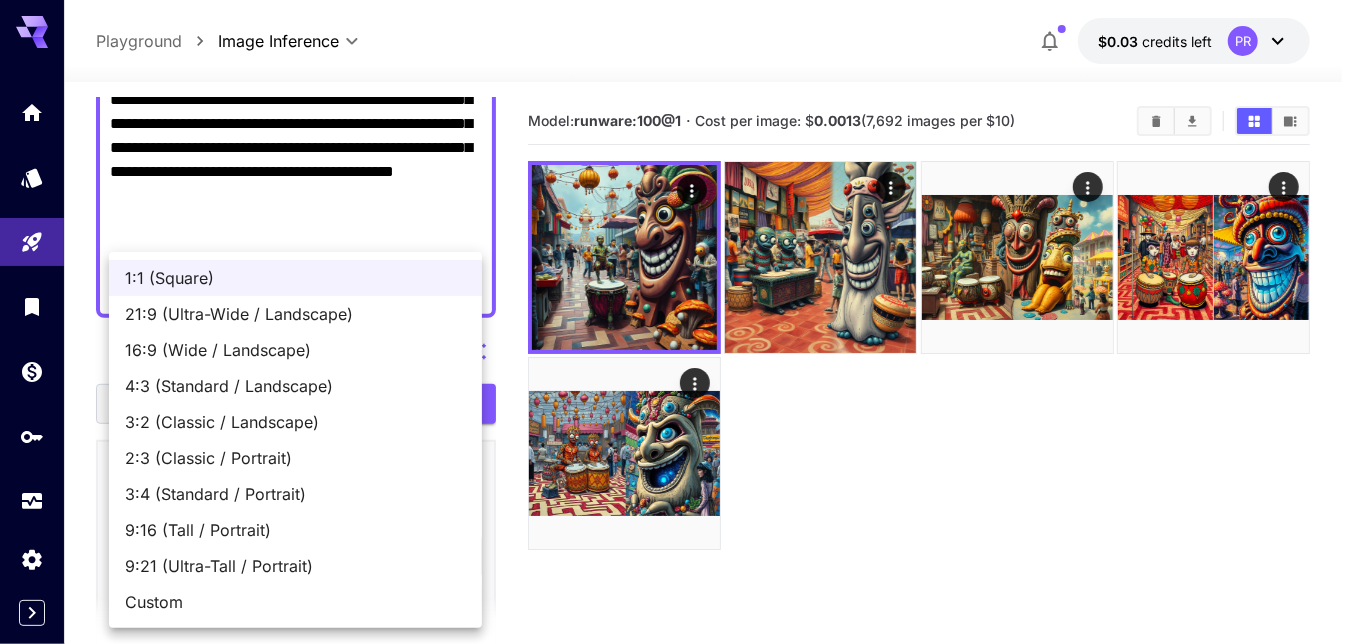 type on "**********" 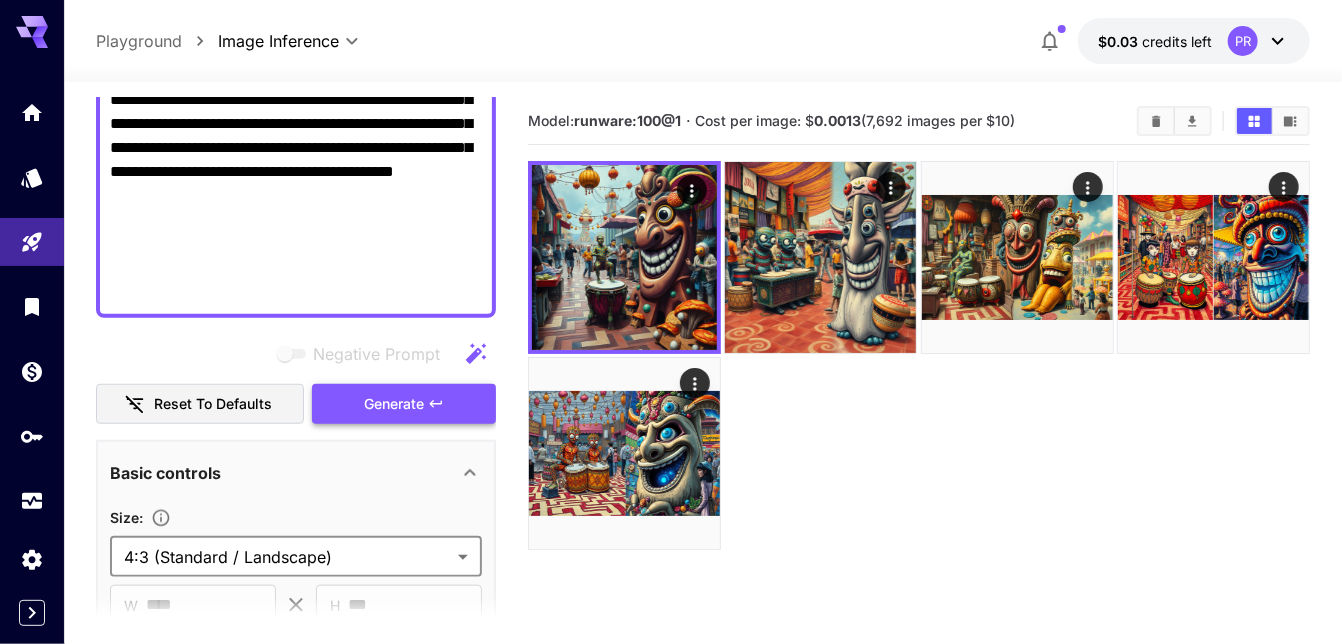 click on "Generate" at bounding box center (404, 404) 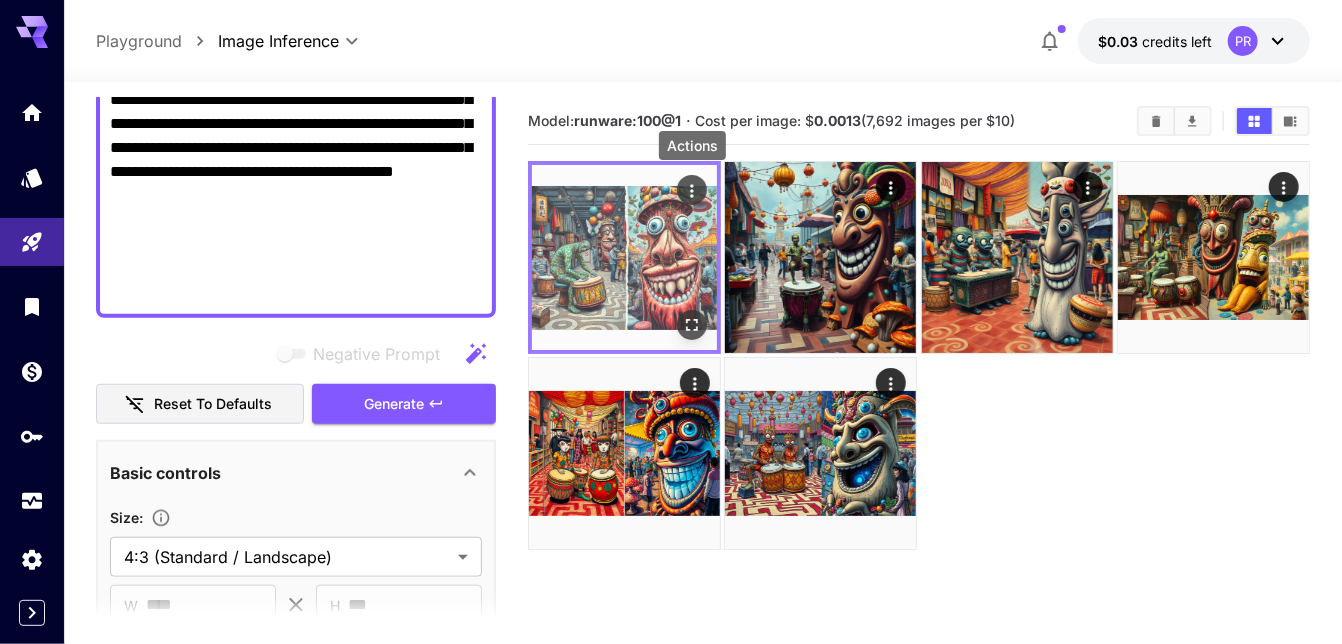 click 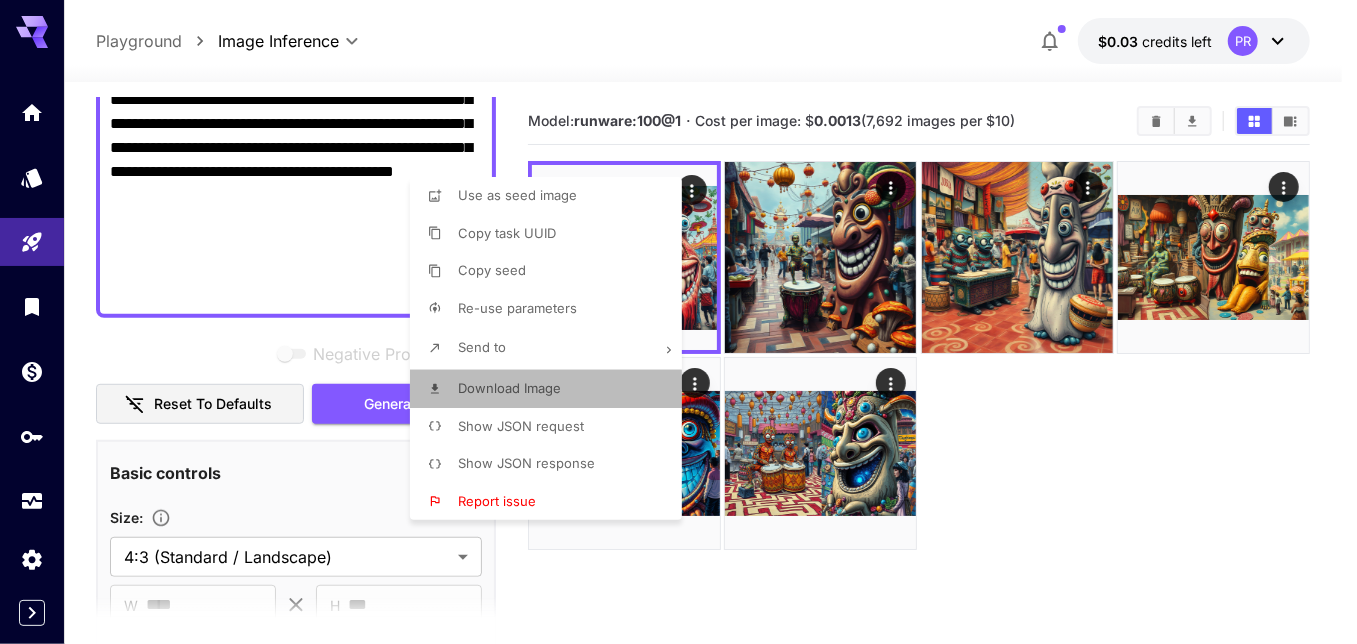 click on "Download Image" at bounding box center [509, 388] 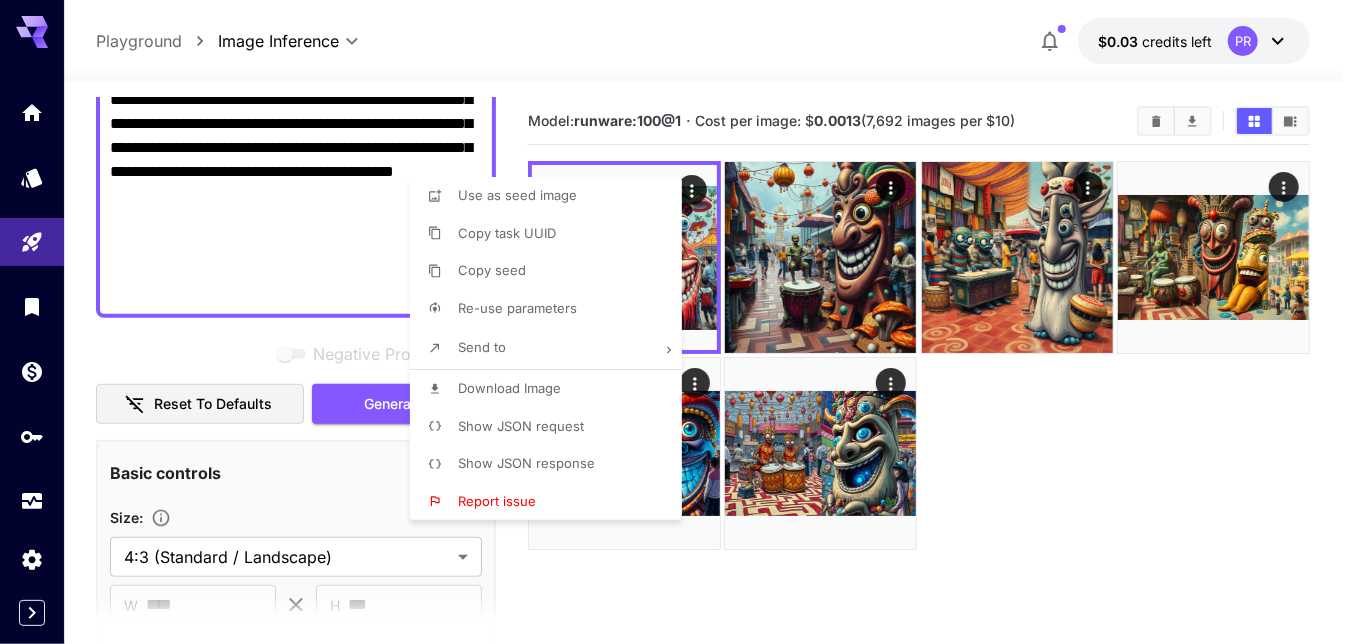 drag, startPoint x: 1234, startPoint y: 505, endPoint x: 1240, endPoint y: 485, distance: 20.880613 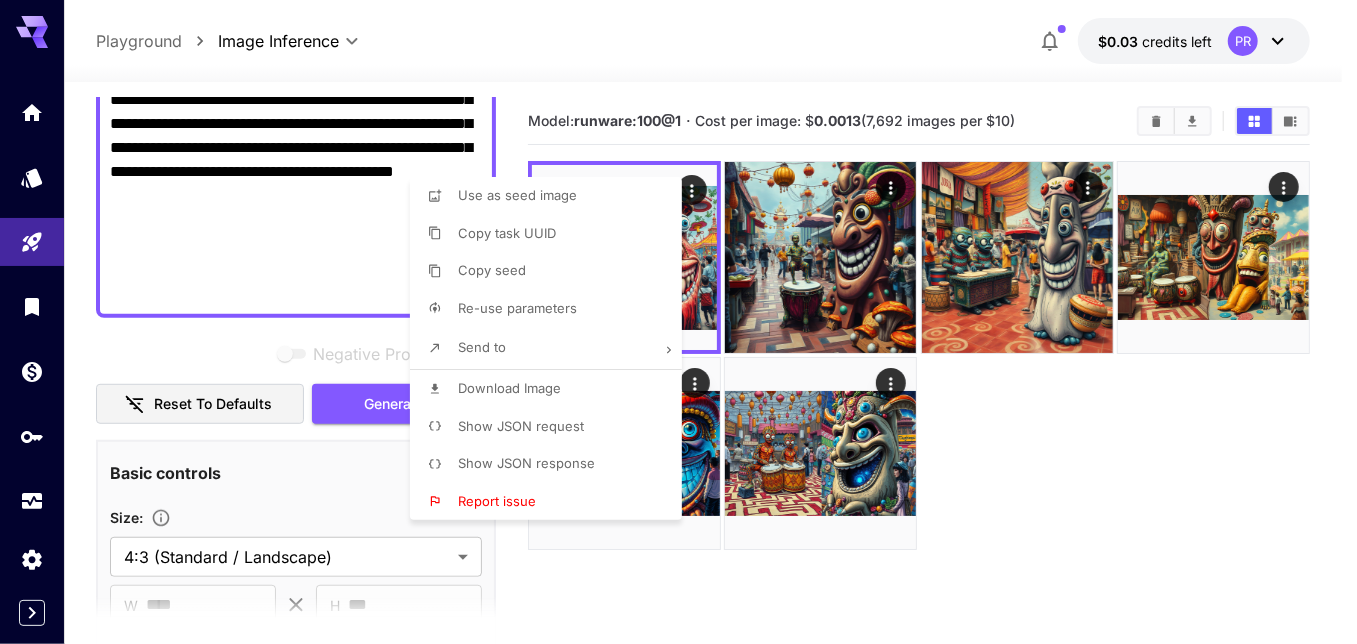 click at bounding box center [678, 322] 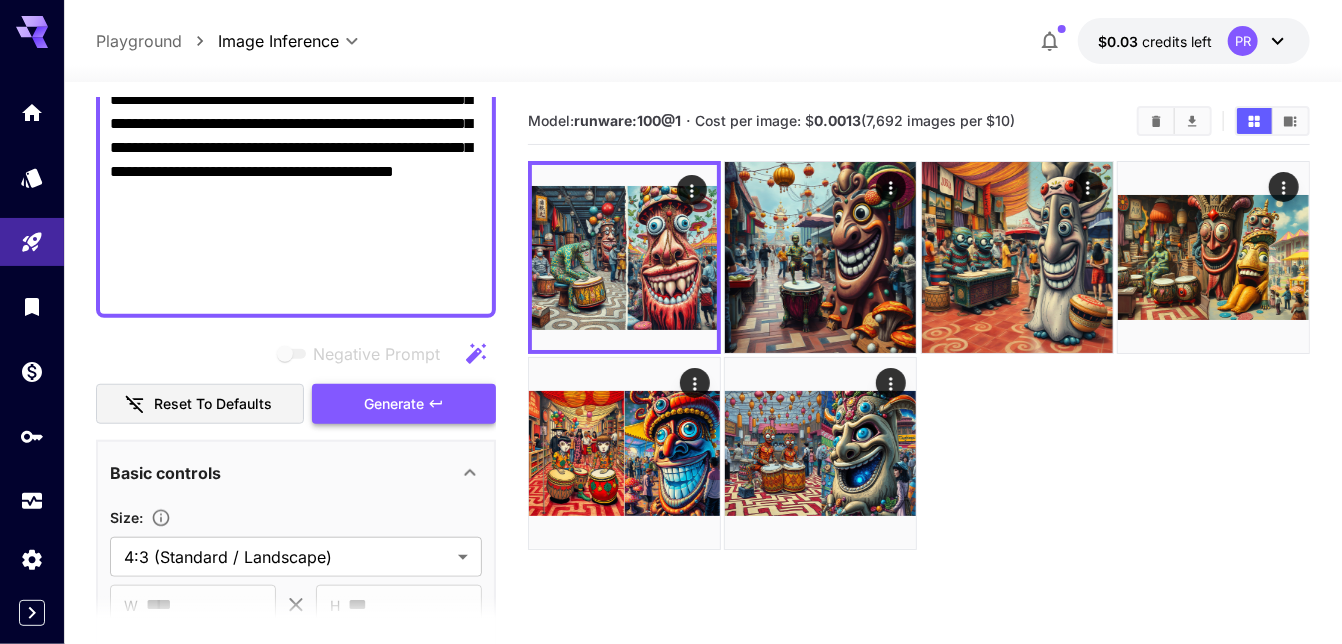click on "Generate" at bounding box center [394, 404] 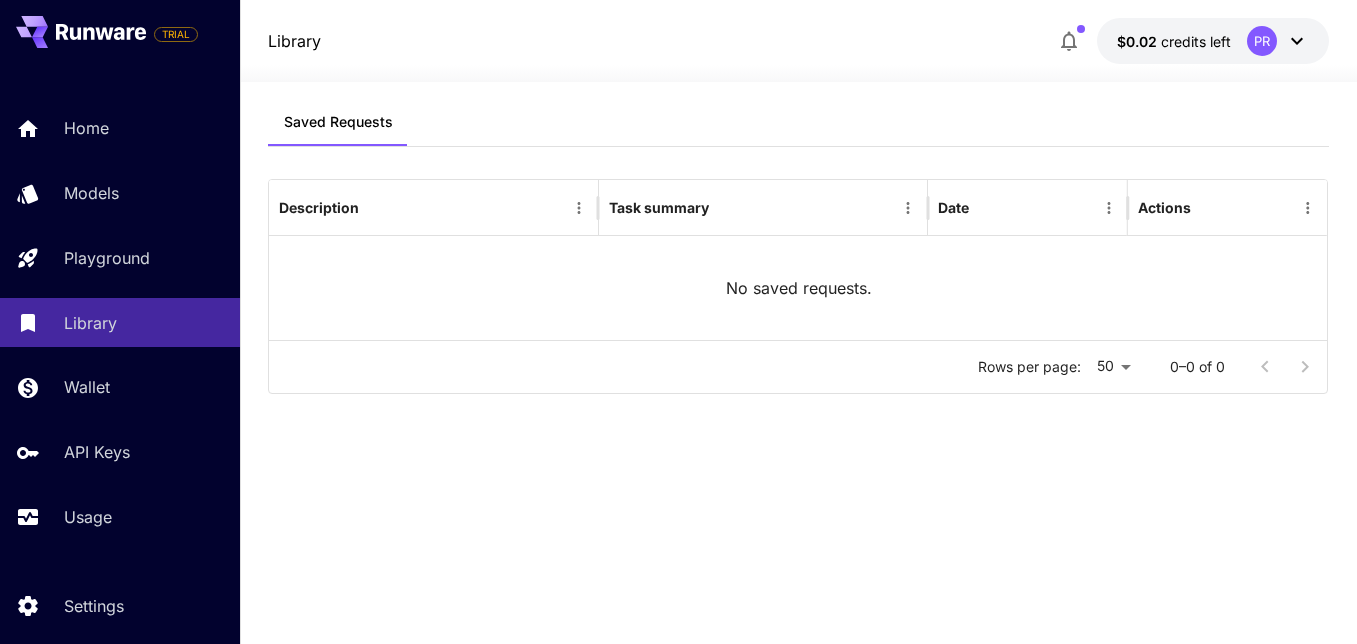 scroll, scrollTop: 0, scrollLeft: 0, axis: both 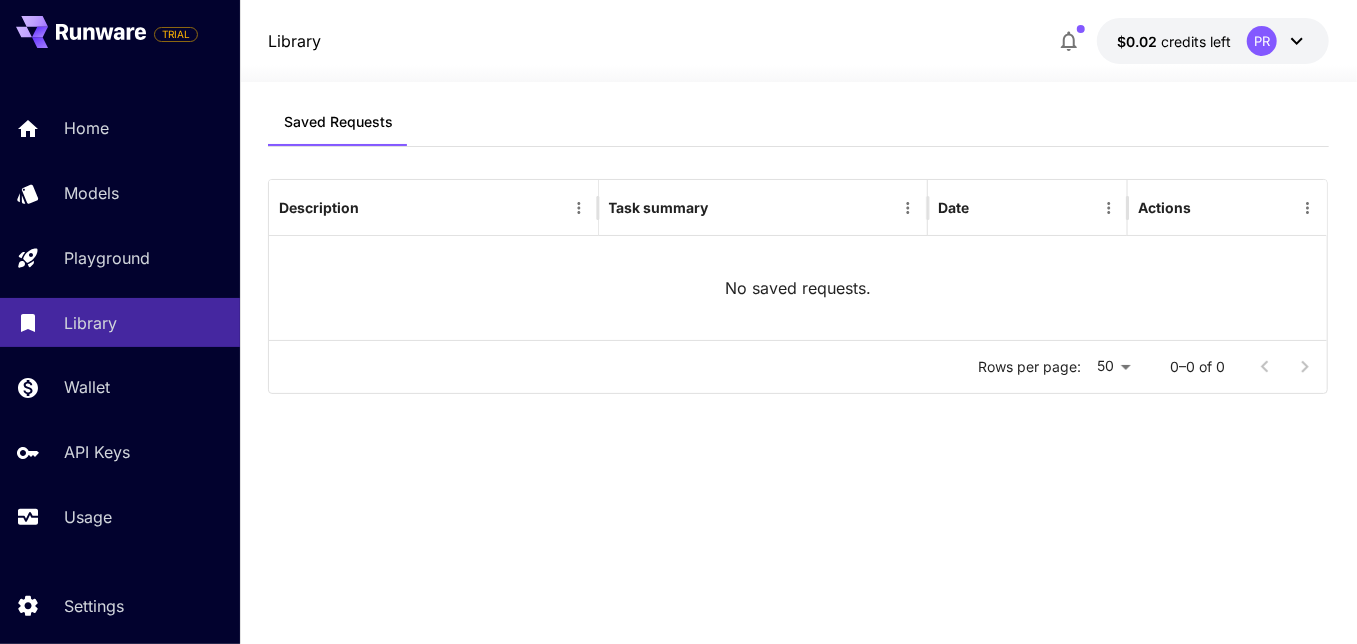 click 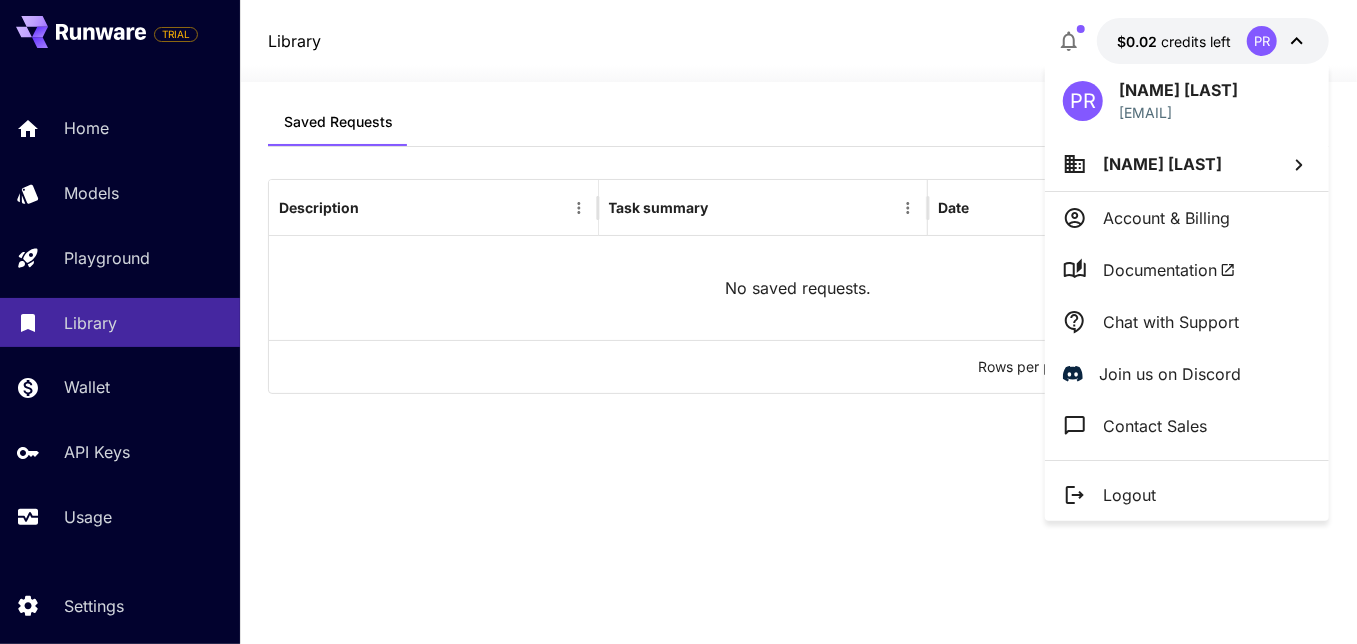 click on "[FIRST] [LAST]" at bounding box center [1162, 164] 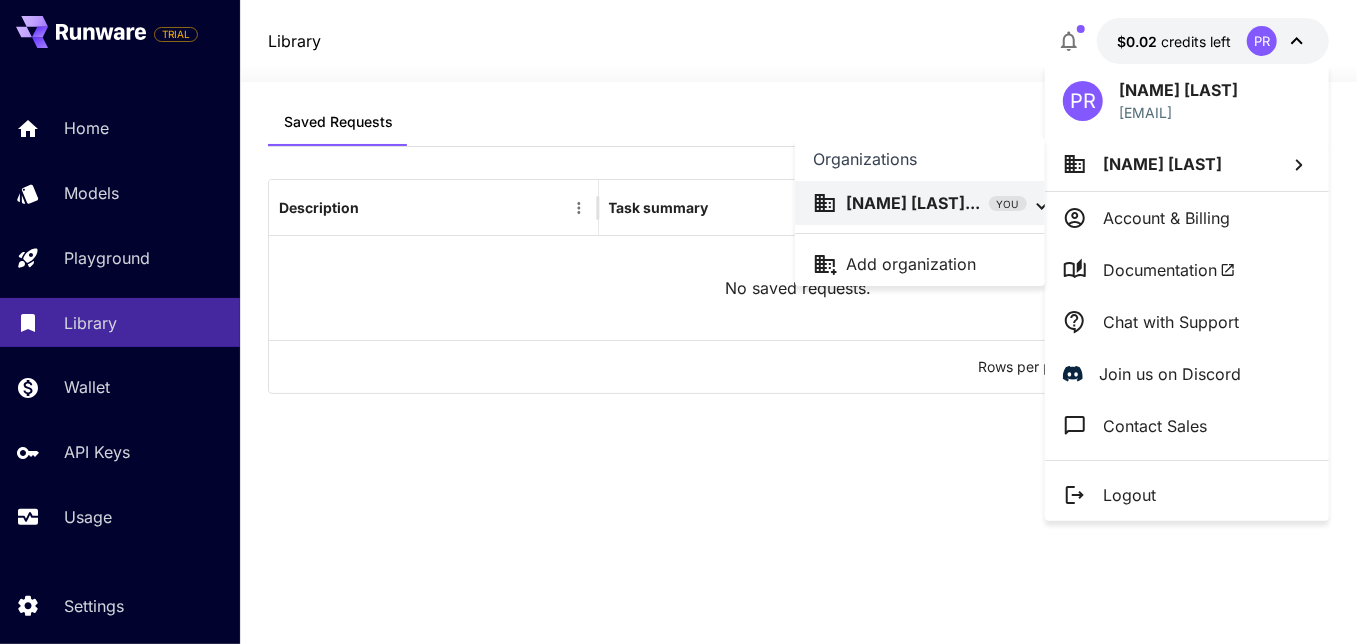 click at bounding box center (678, 322) 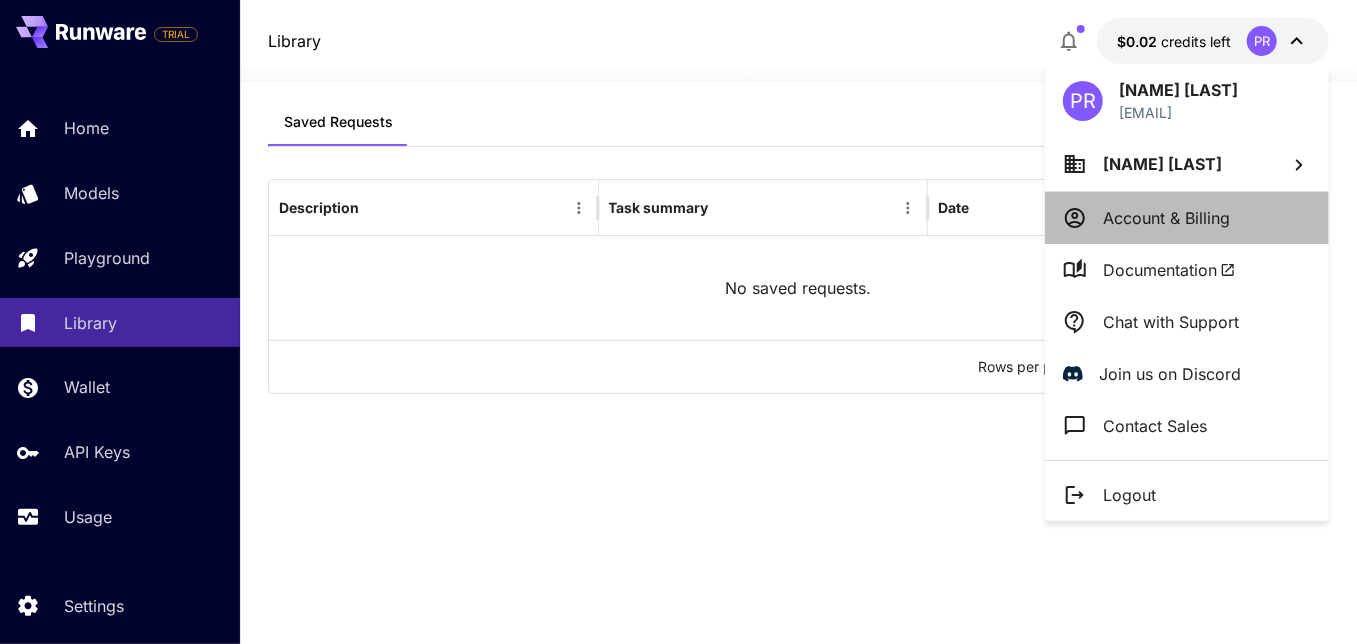 click on "Account & Billing" at bounding box center (1166, 218) 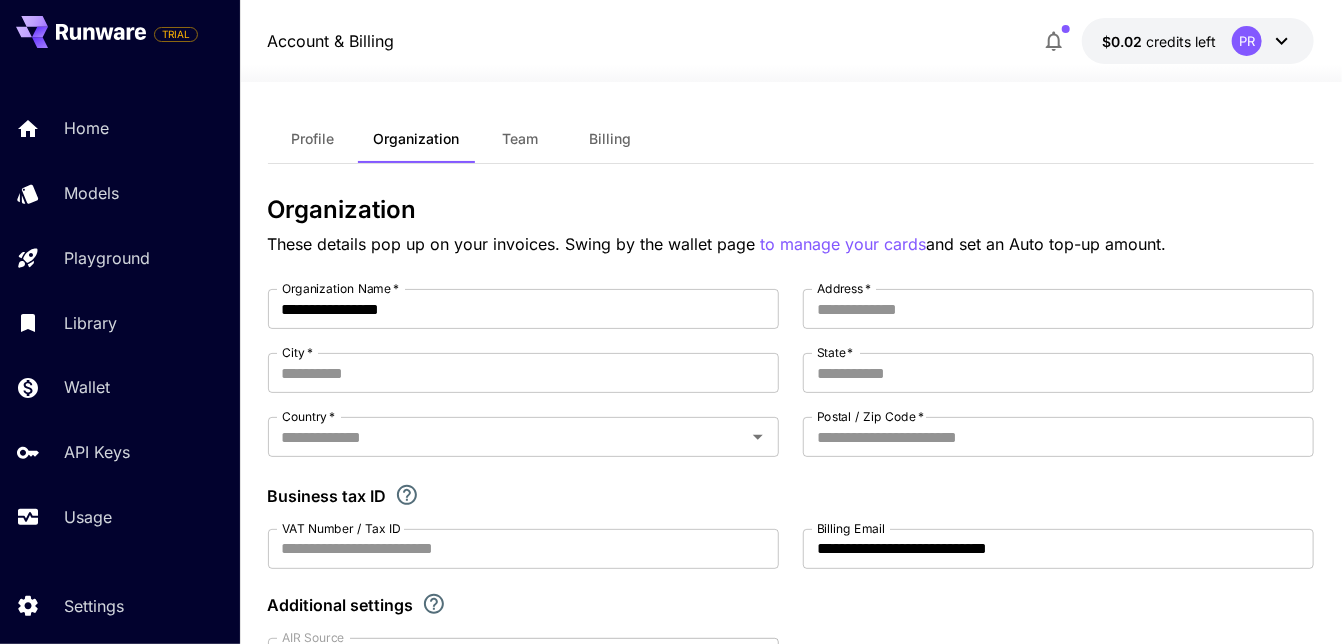 scroll, scrollTop: 0, scrollLeft: 0, axis: both 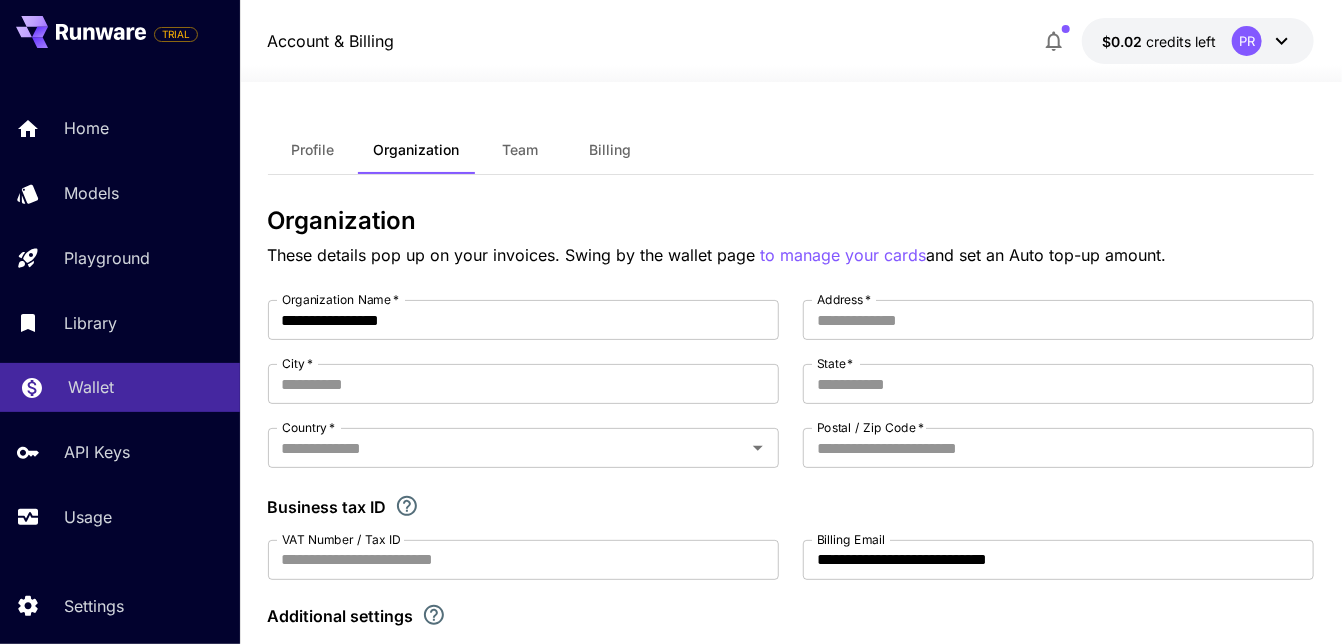 click on "Wallet" at bounding box center [146, 387] 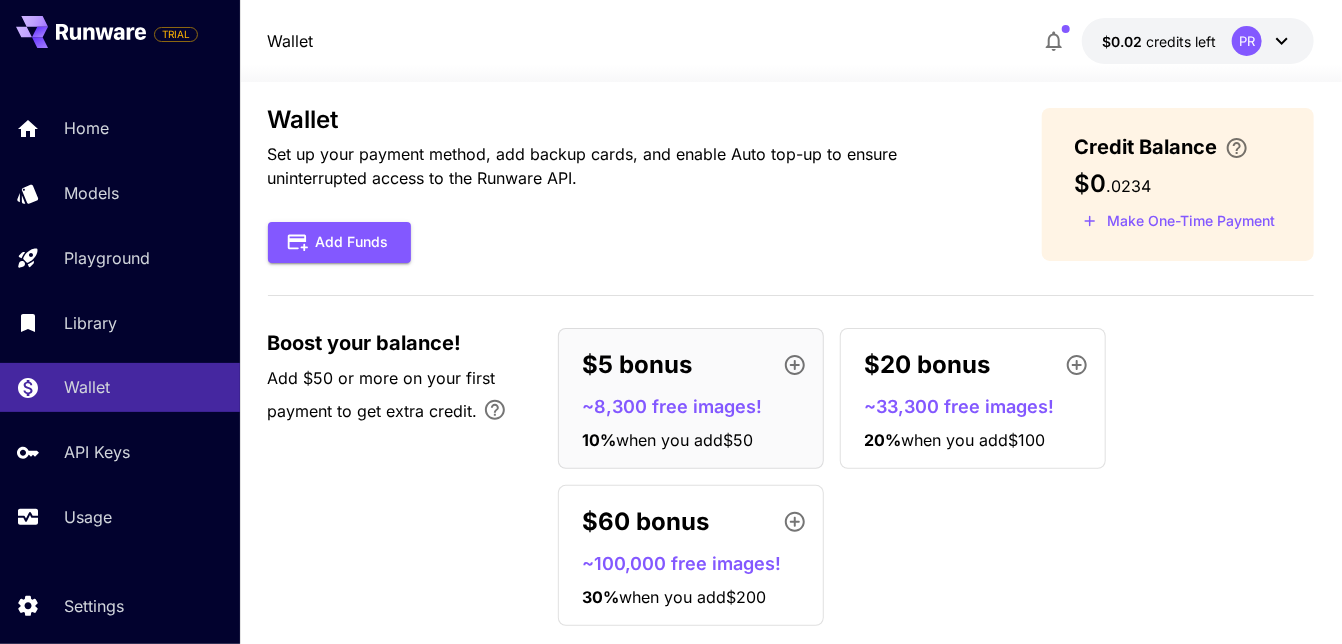 scroll, scrollTop: 0, scrollLeft: 0, axis: both 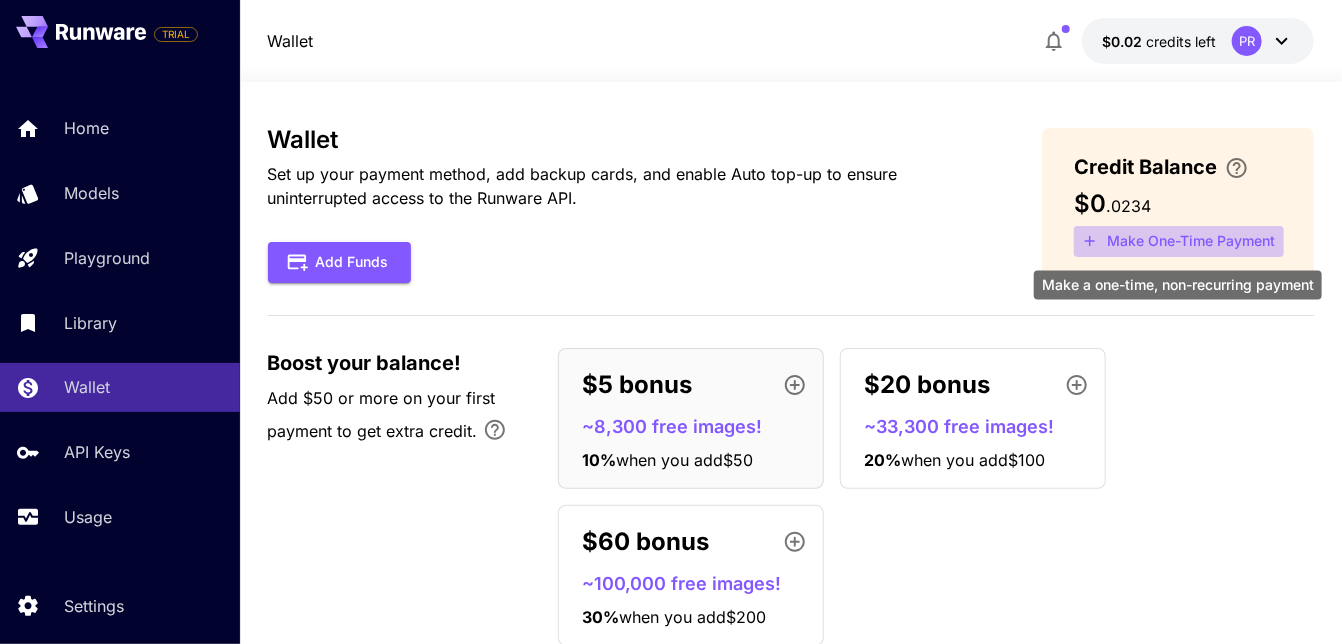 click on "Make One-Time Payment" at bounding box center (1179, 241) 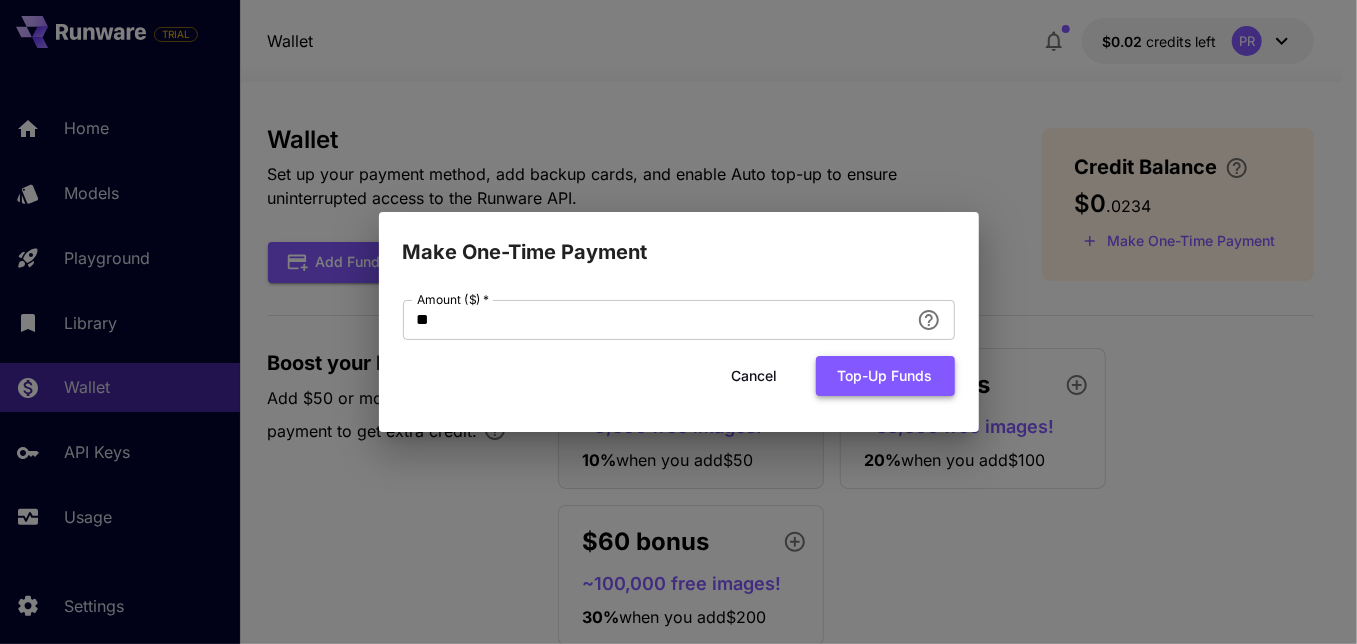 click on "Top-up funds" at bounding box center [885, 376] 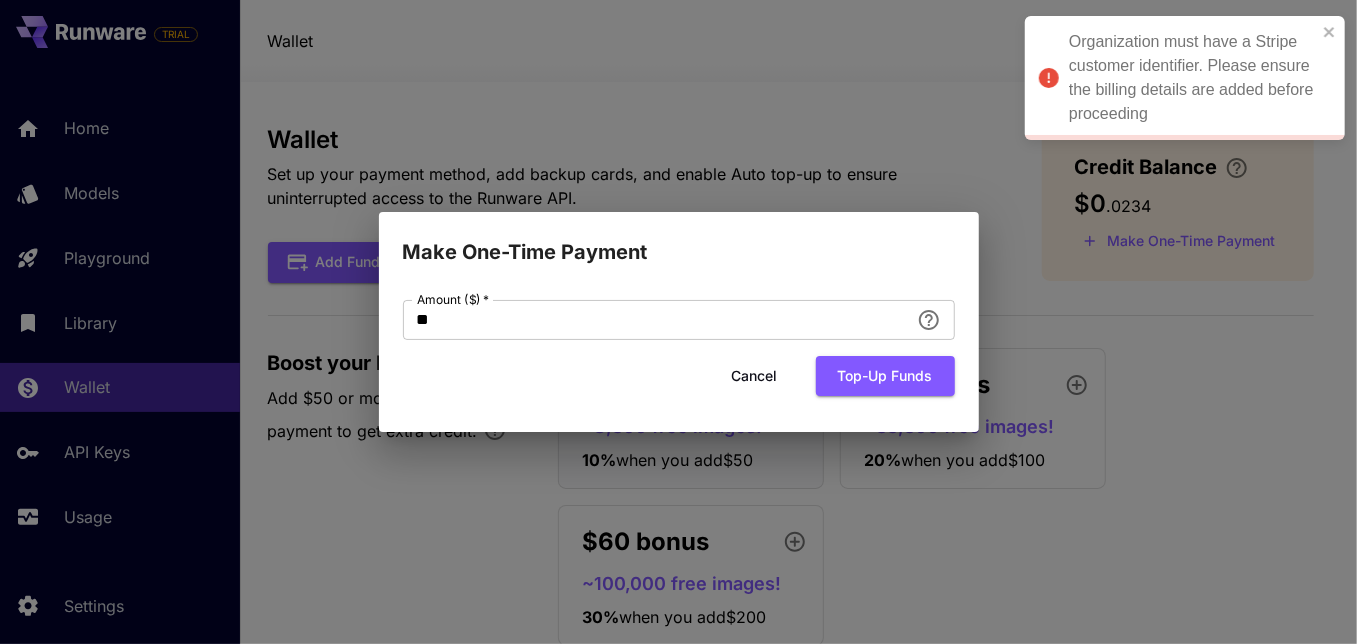 click on "Make One-Time Payment Amount ($)   * ** Amount ($)   * Cancel Top-up funds" at bounding box center (678, 322) 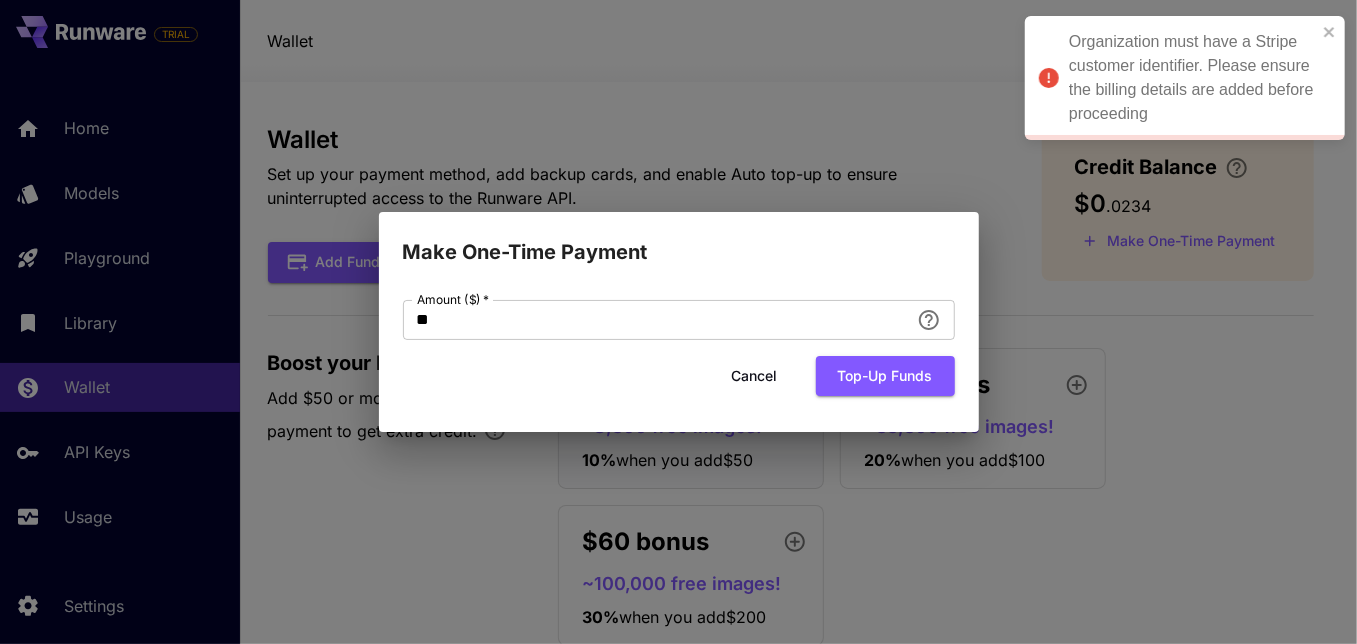 click on "Cancel" at bounding box center (755, 376) 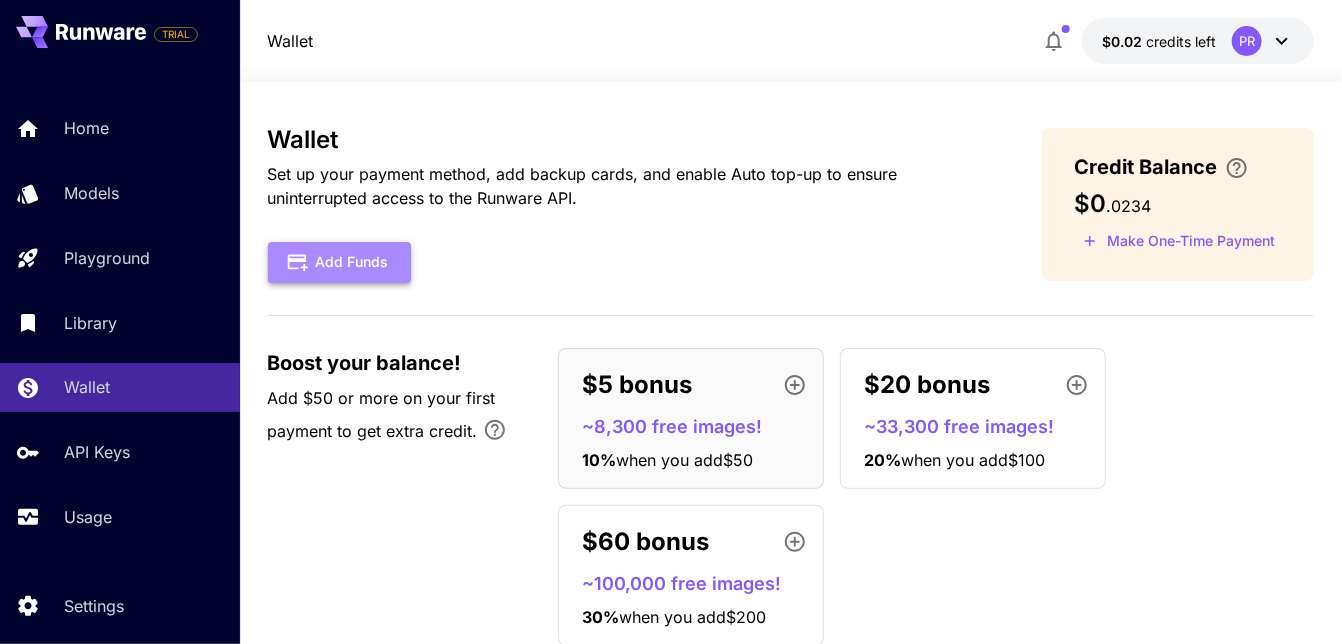 click on "Add Funds" at bounding box center [339, 262] 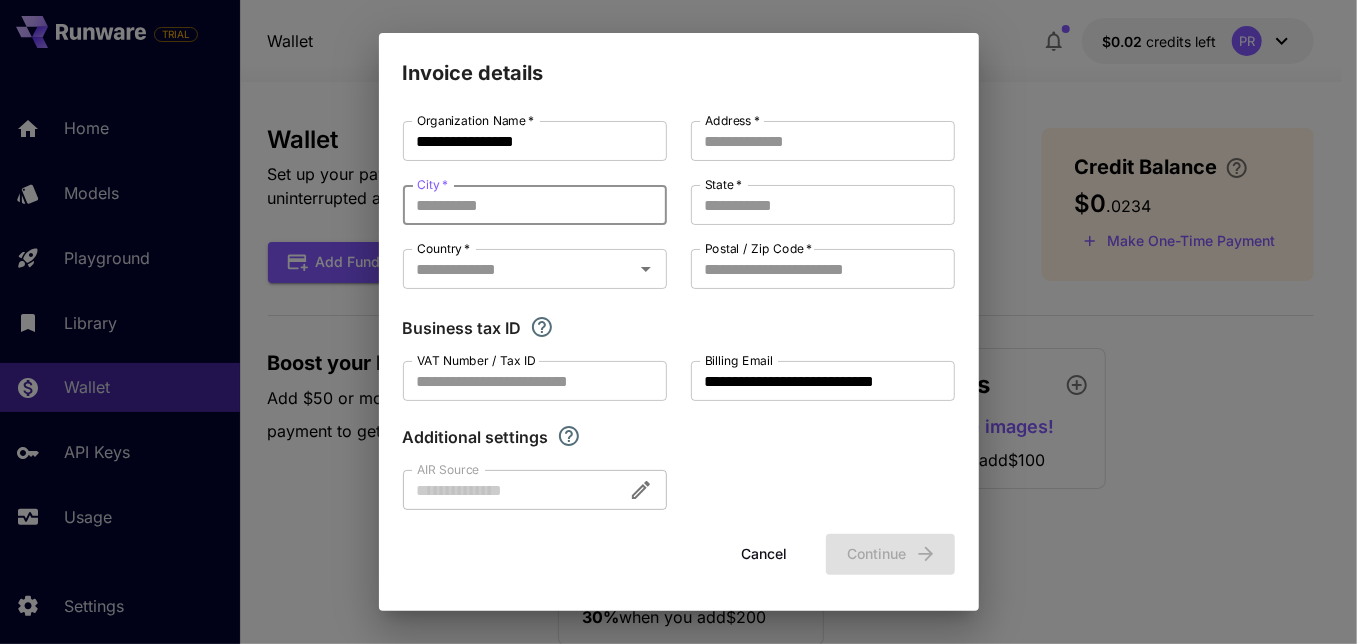 click on "City   *" at bounding box center [535, 205] 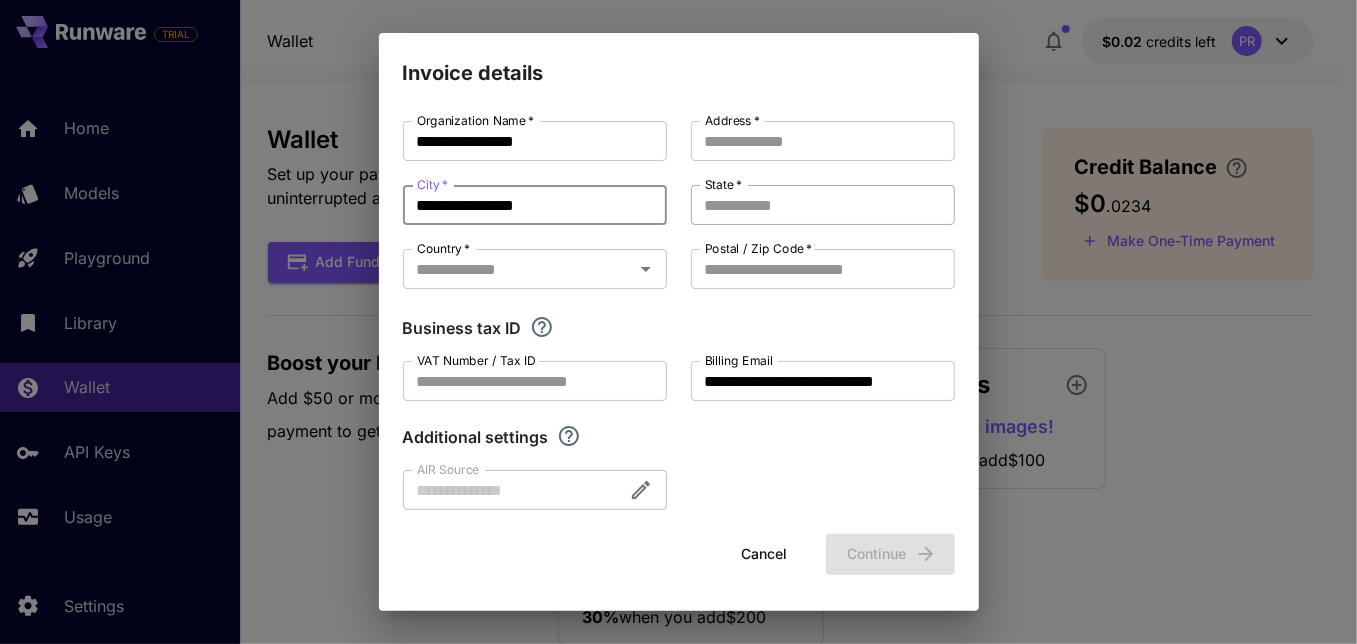 type on "**********" 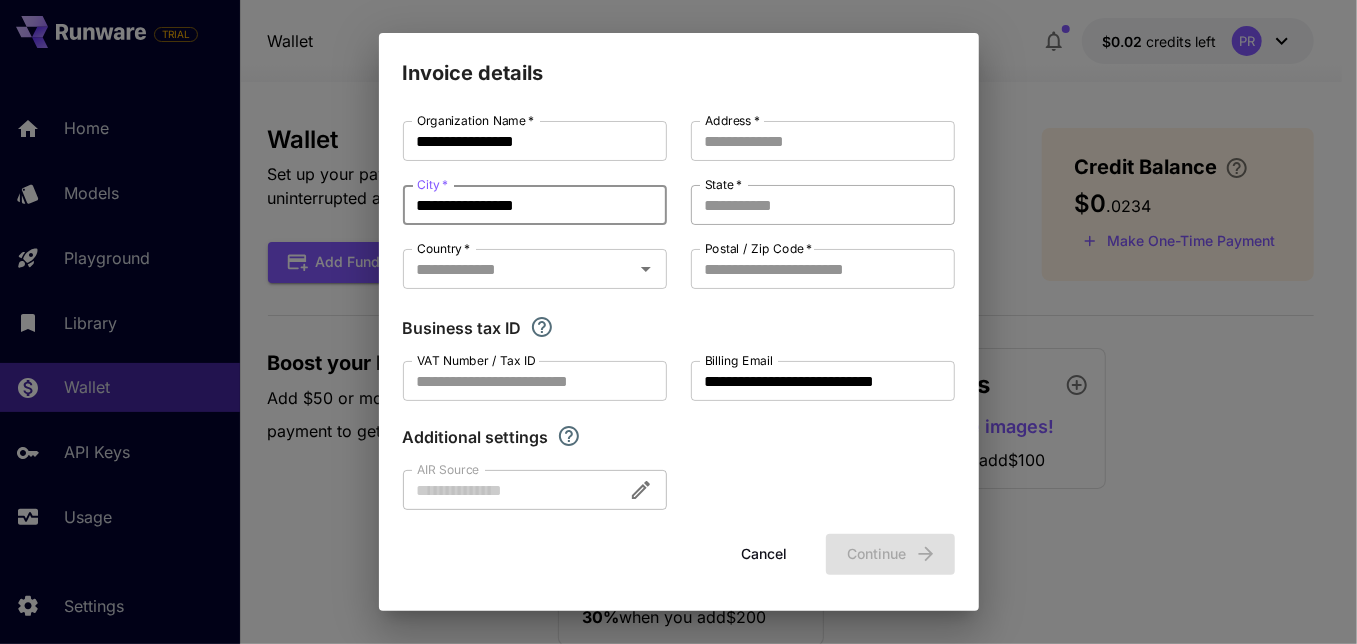 click on "State   *" at bounding box center (823, 205) 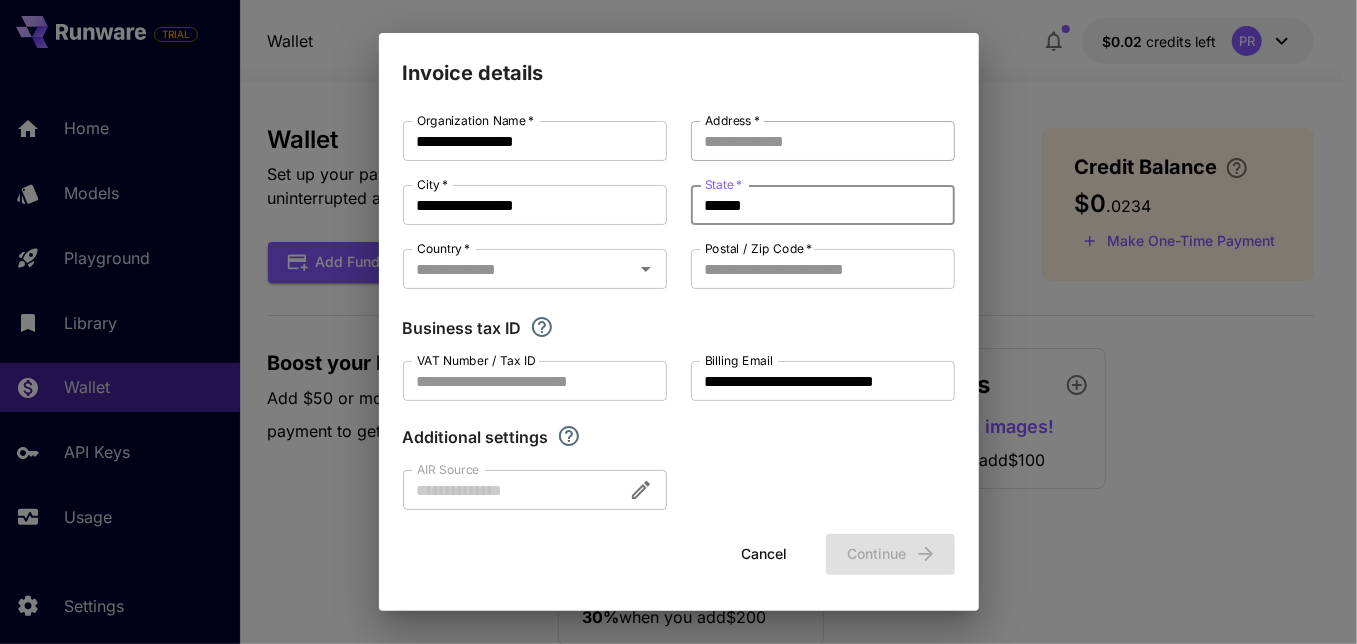 type on "******" 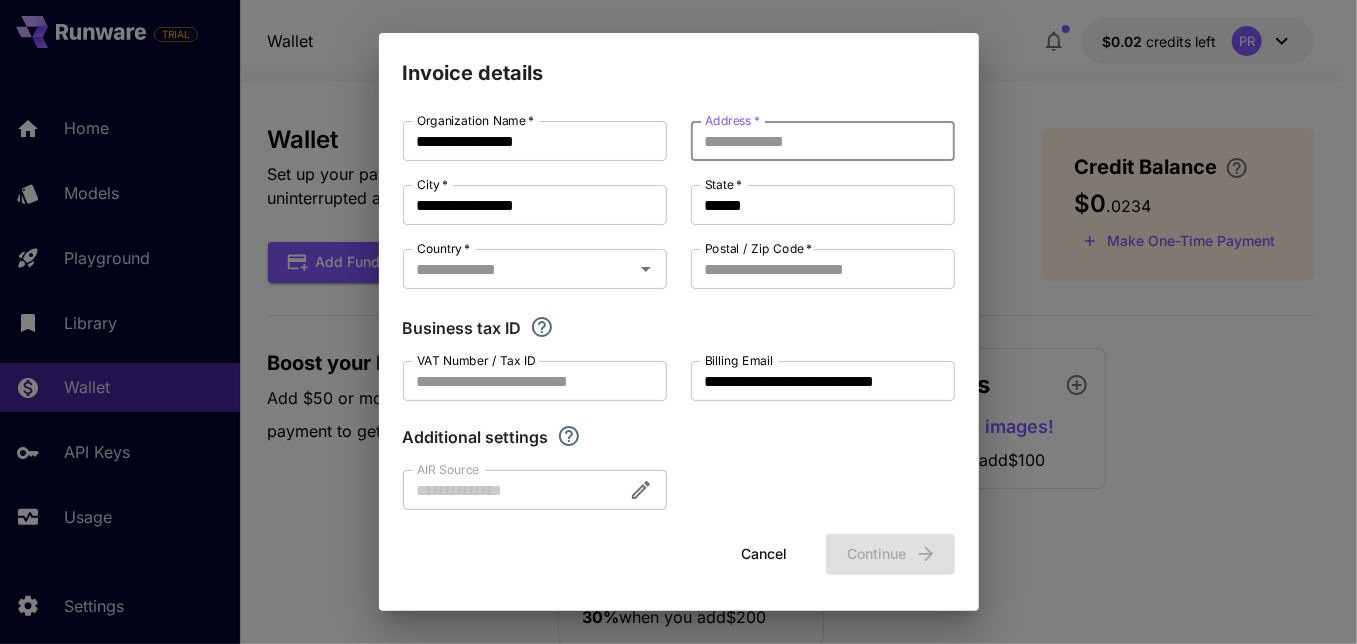 click on "Address   *" at bounding box center [823, 141] 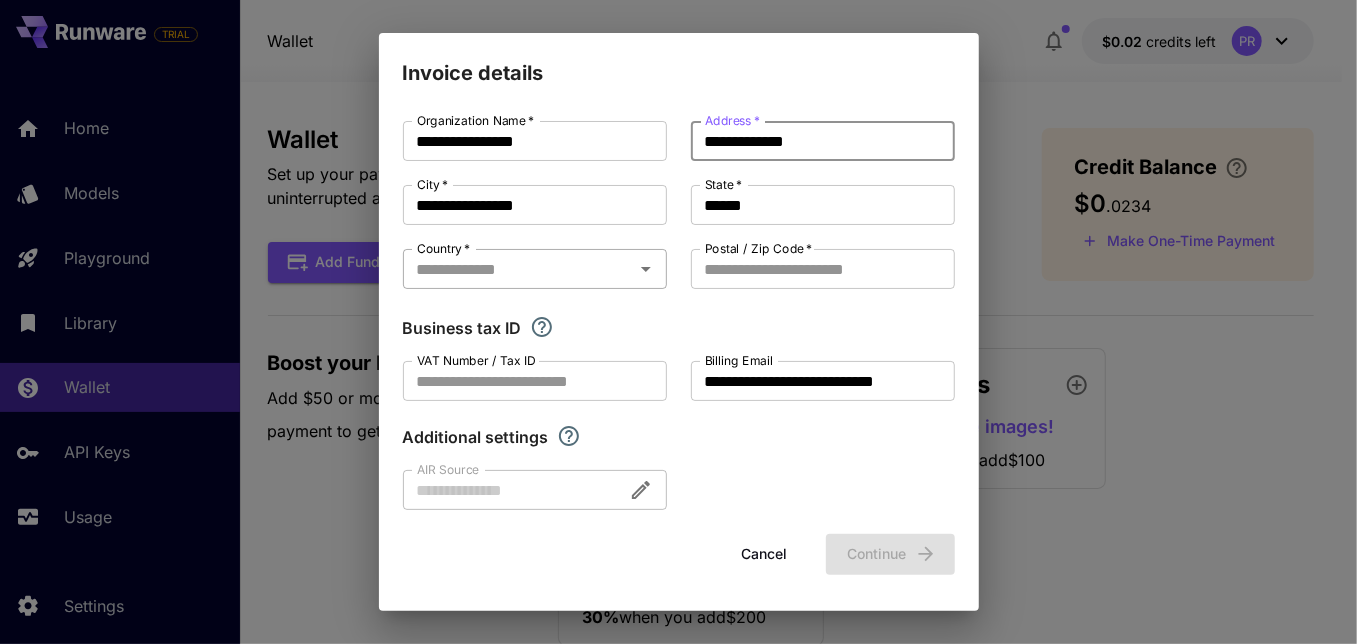type on "**********" 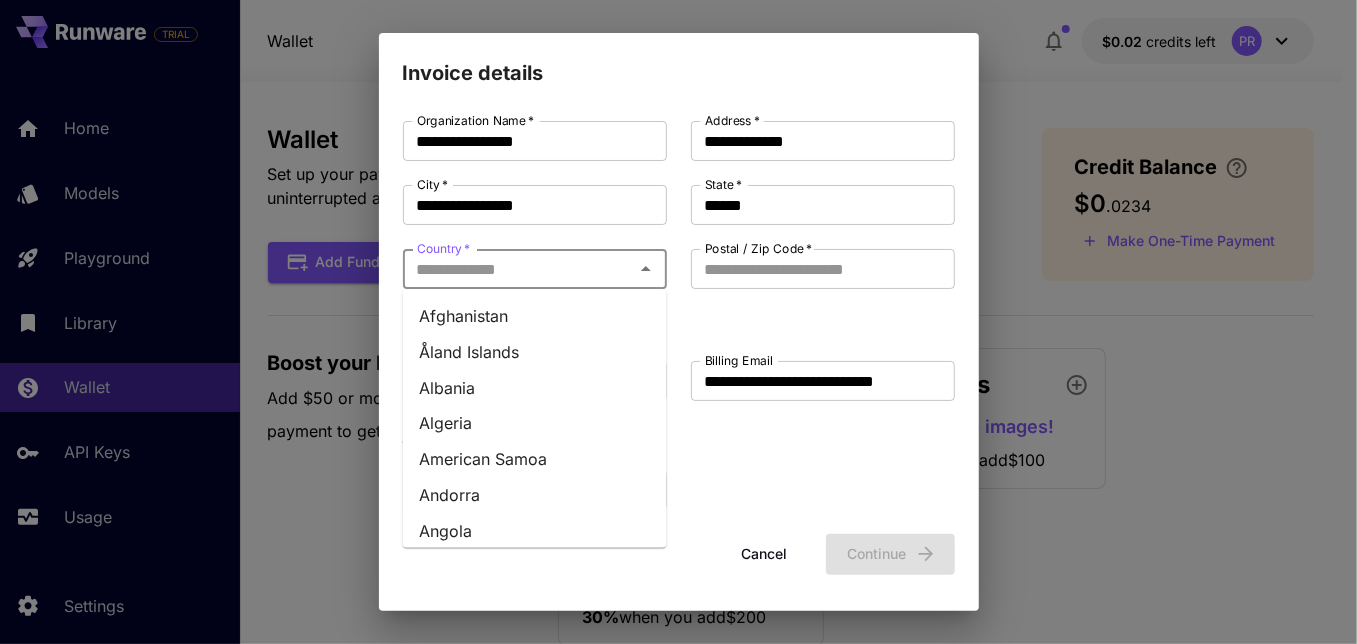 click on "Country   *" at bounding box center (518, 269) 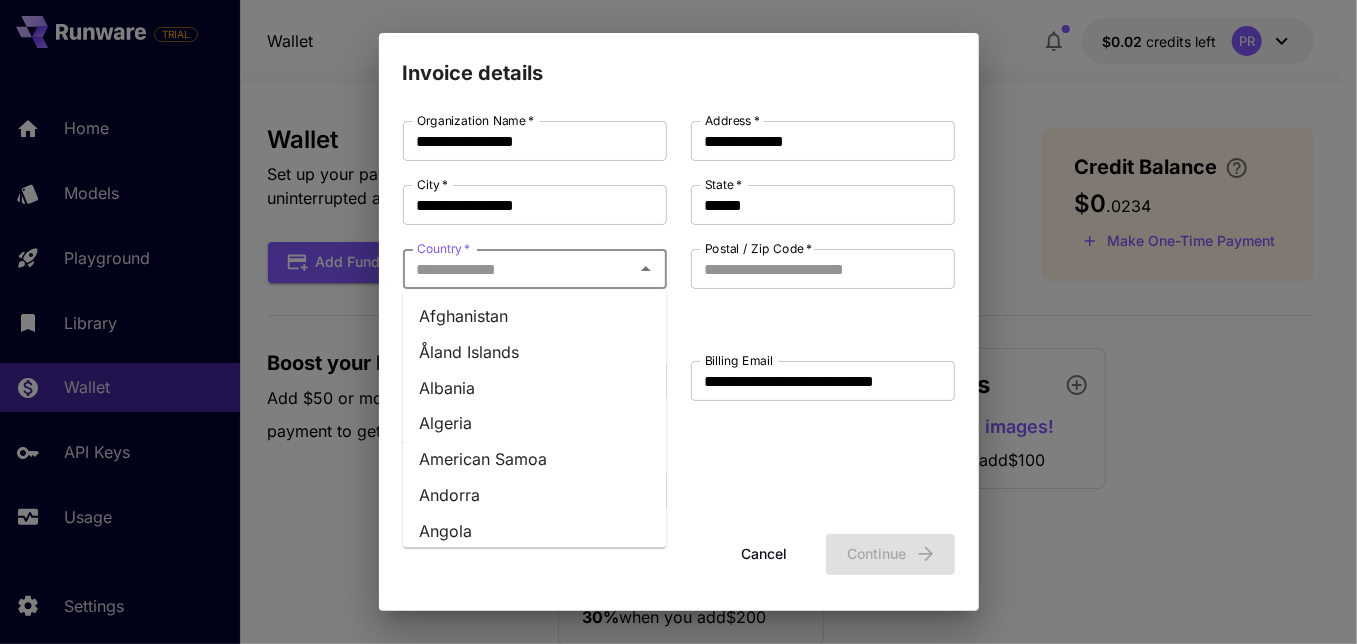 type on "******" 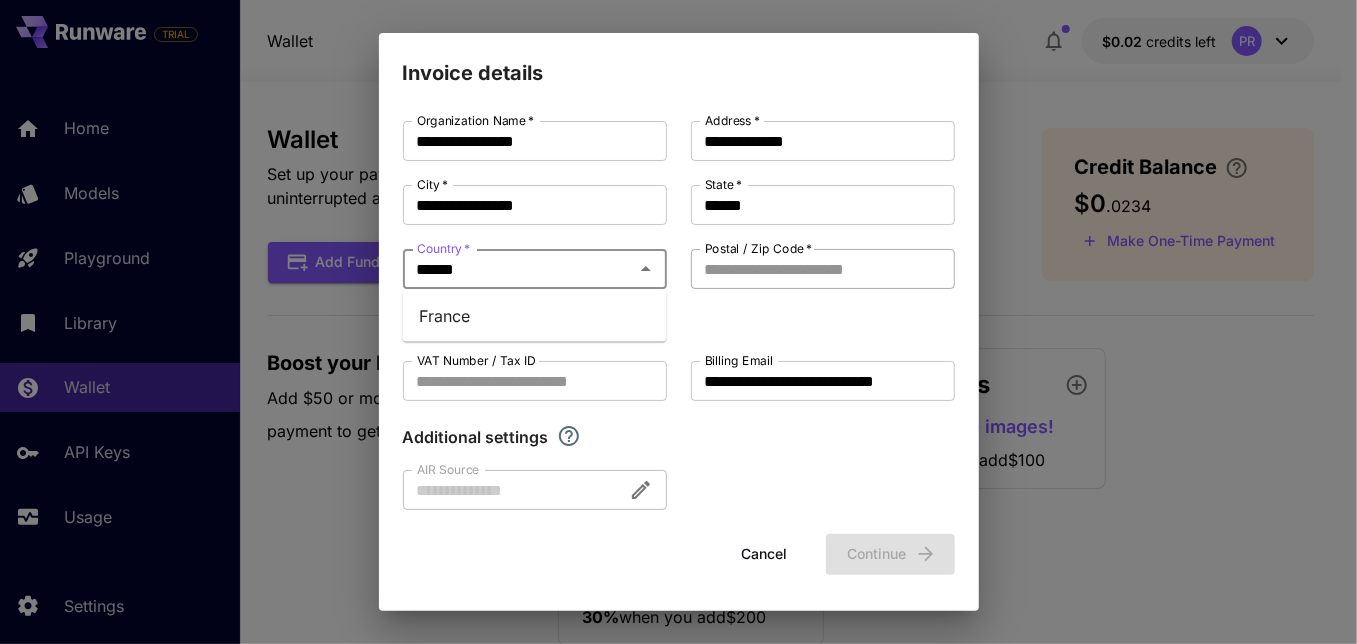 type 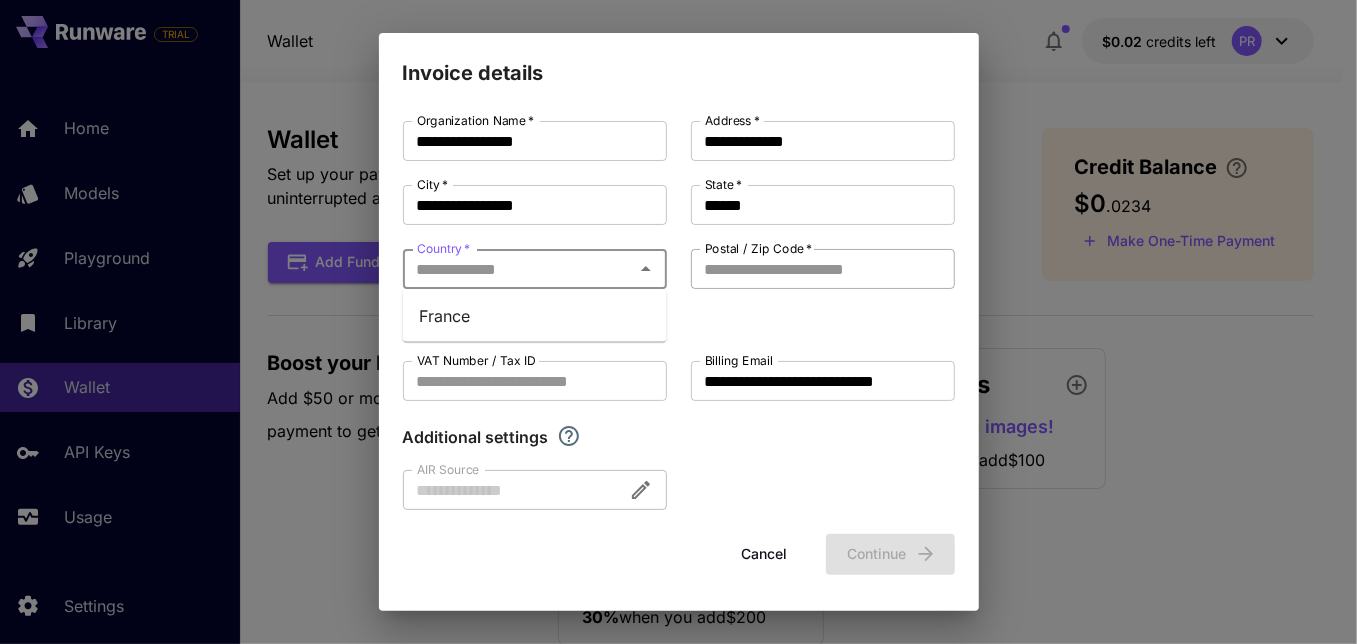 click on "Postal / Zip Code   *" at bounding box center (823, 269) 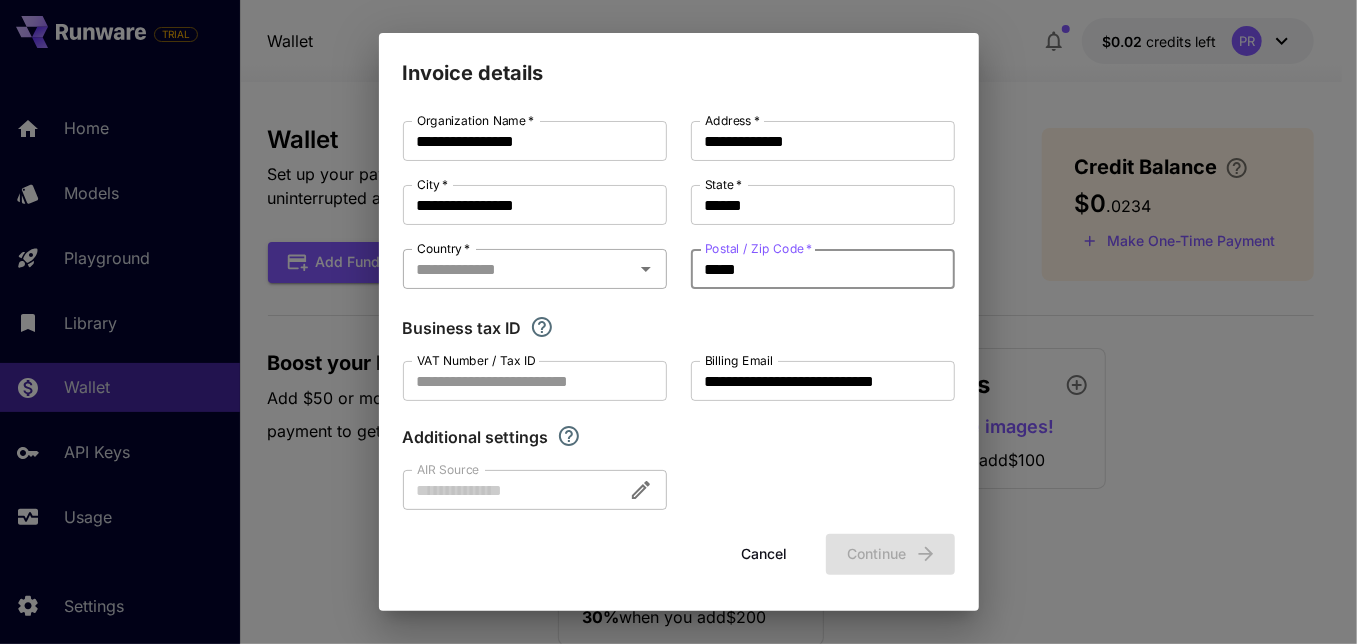 type on "*****" 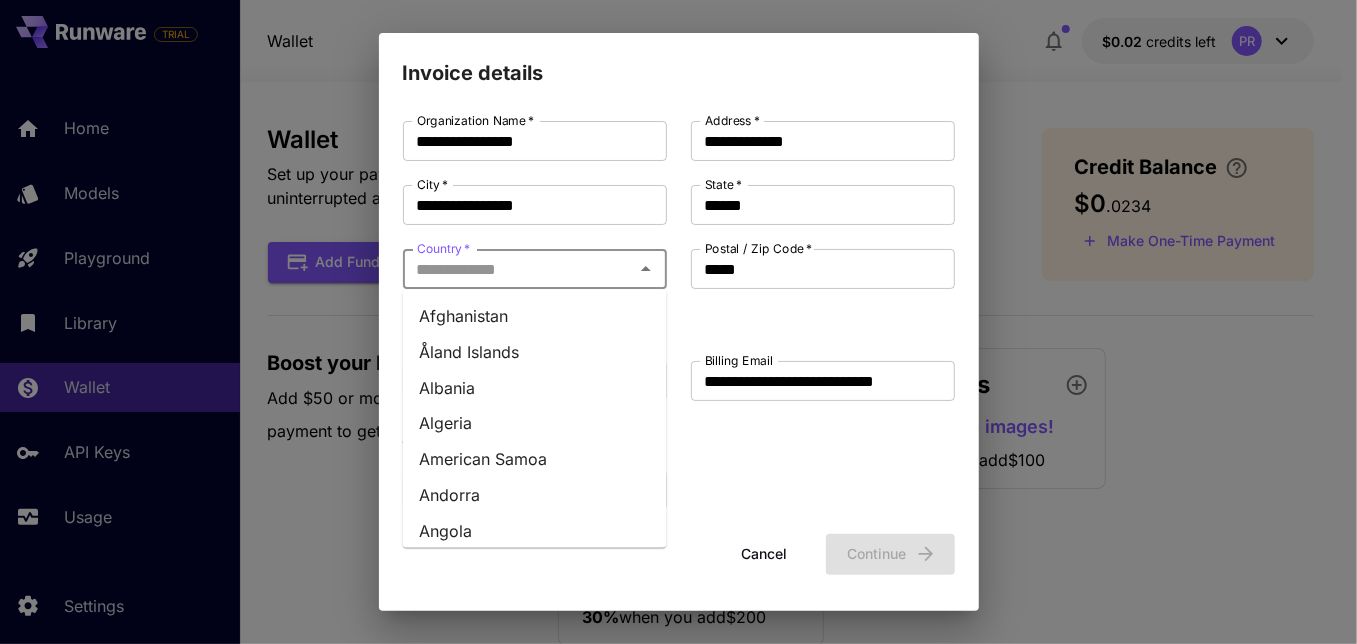 type on "******" 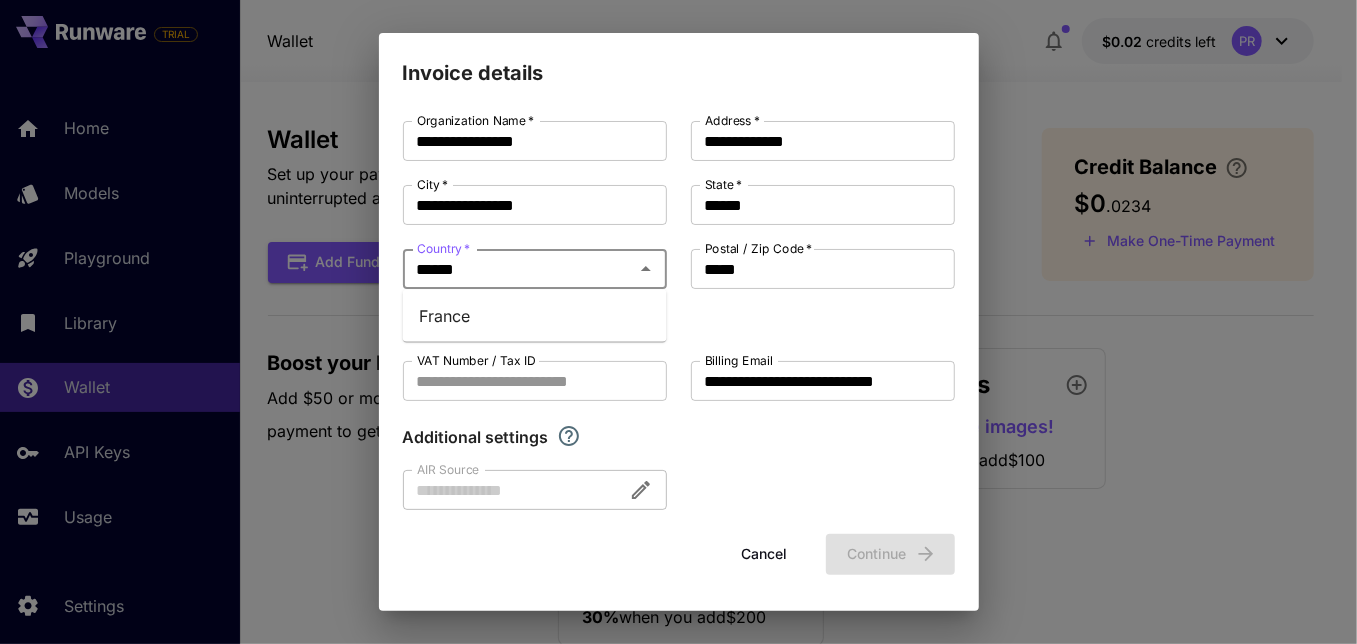 click on "France" at bounding box center (535, 316) 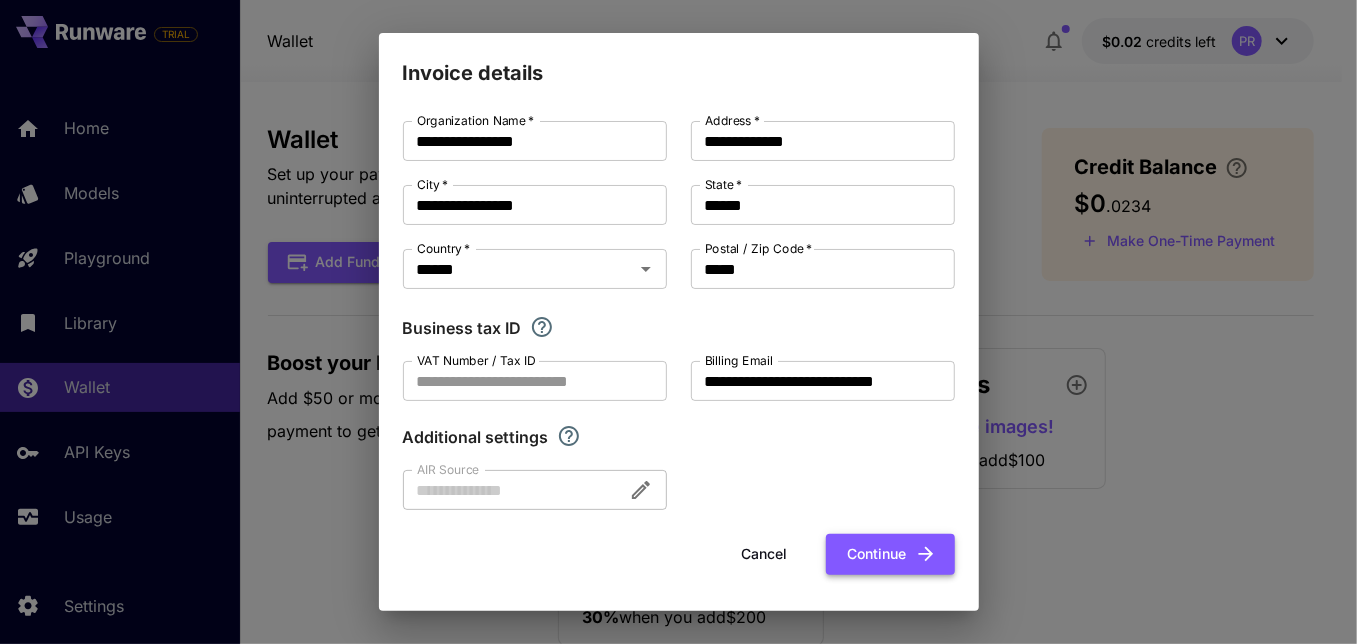 click on "Continue" at bounding box center [890, 554] 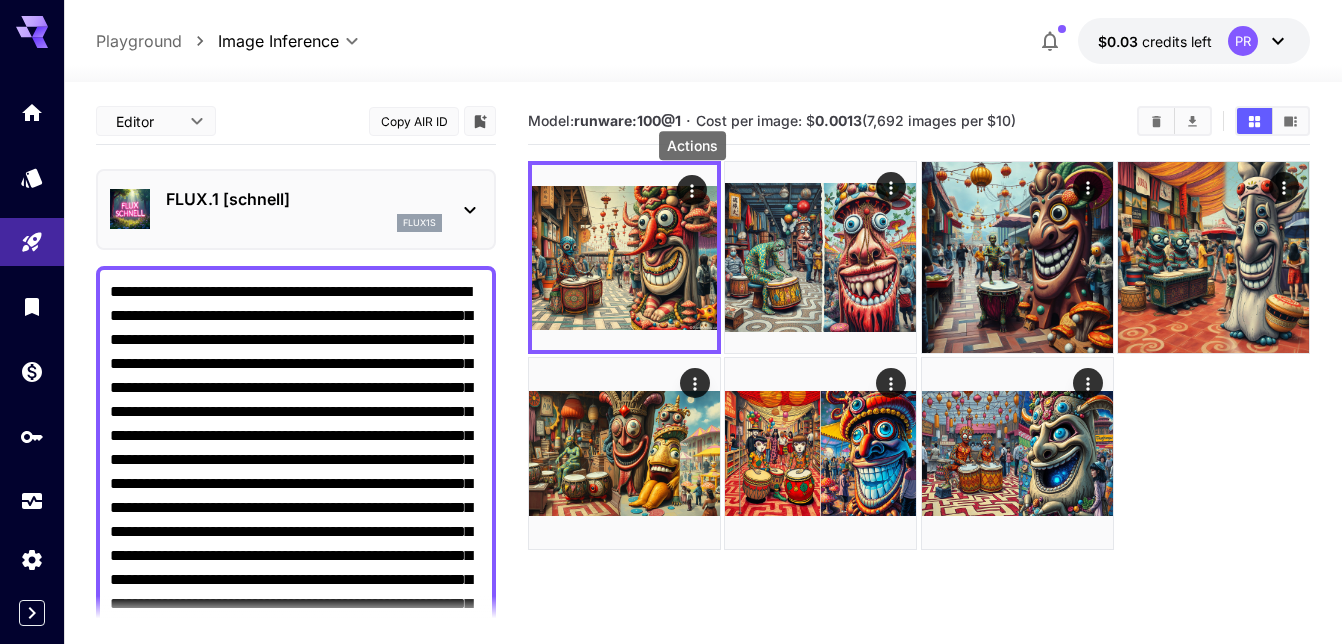 click 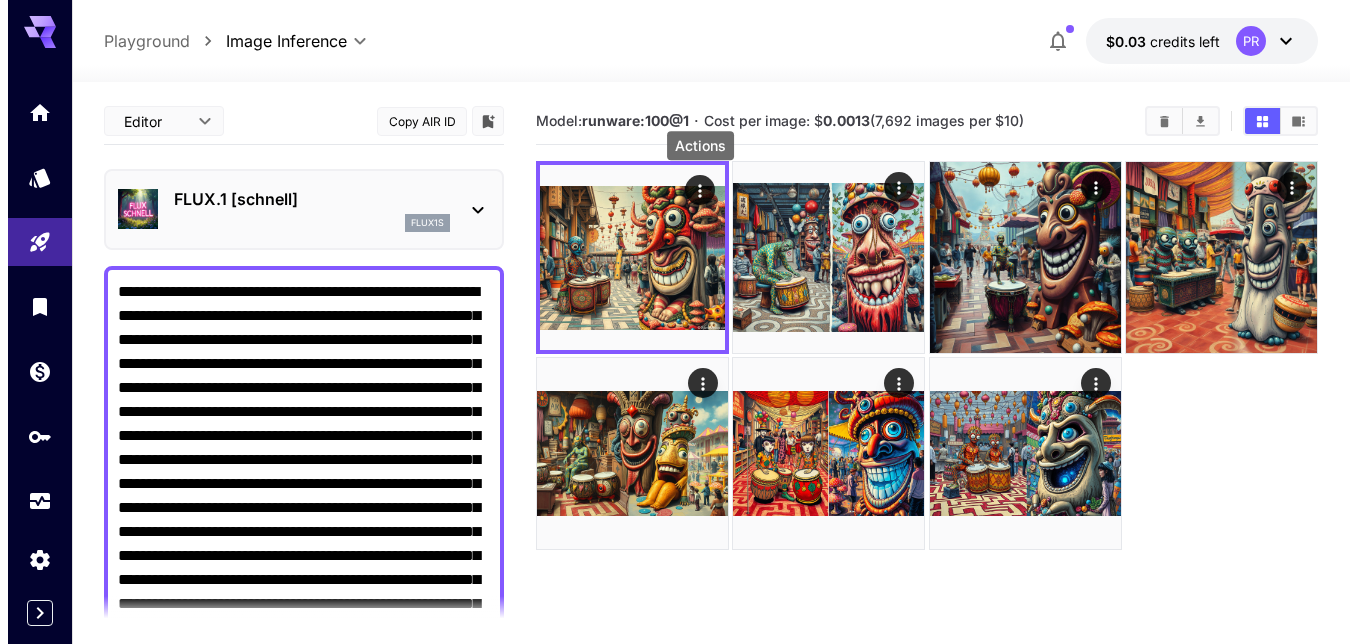 scroll, scrollTop: 0, scrollLeft: 0, axis: both 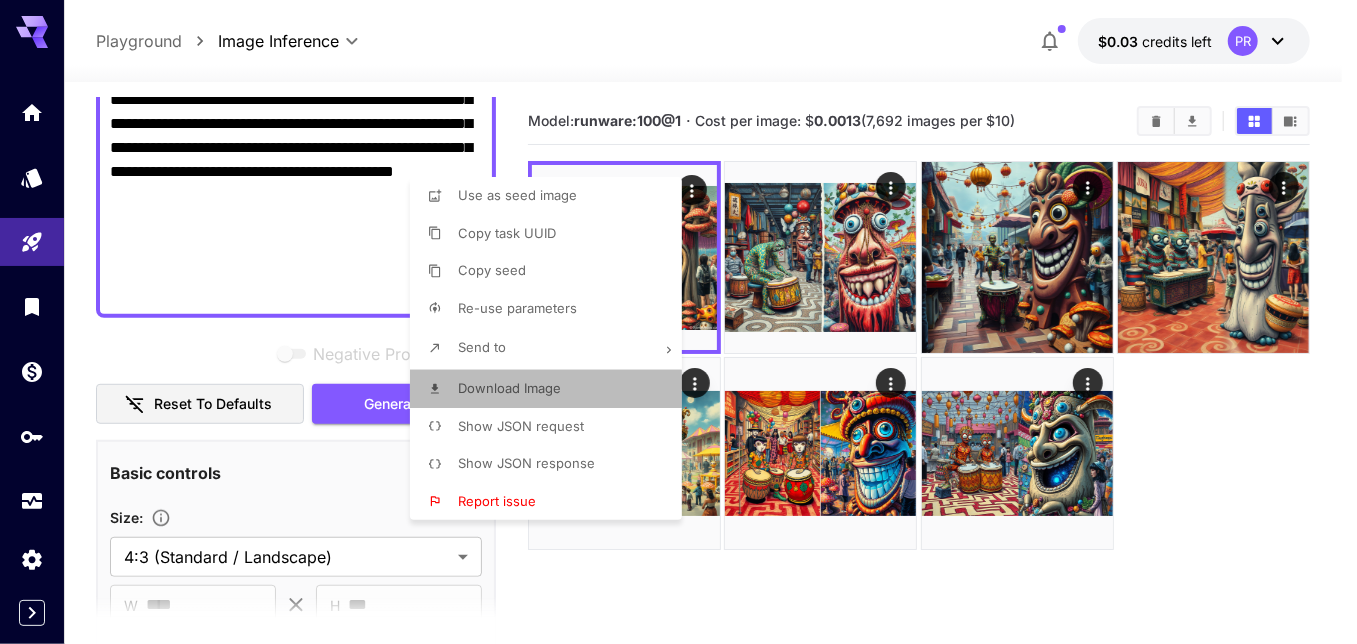 click on "Download Image" at bounding box center (509, 388) 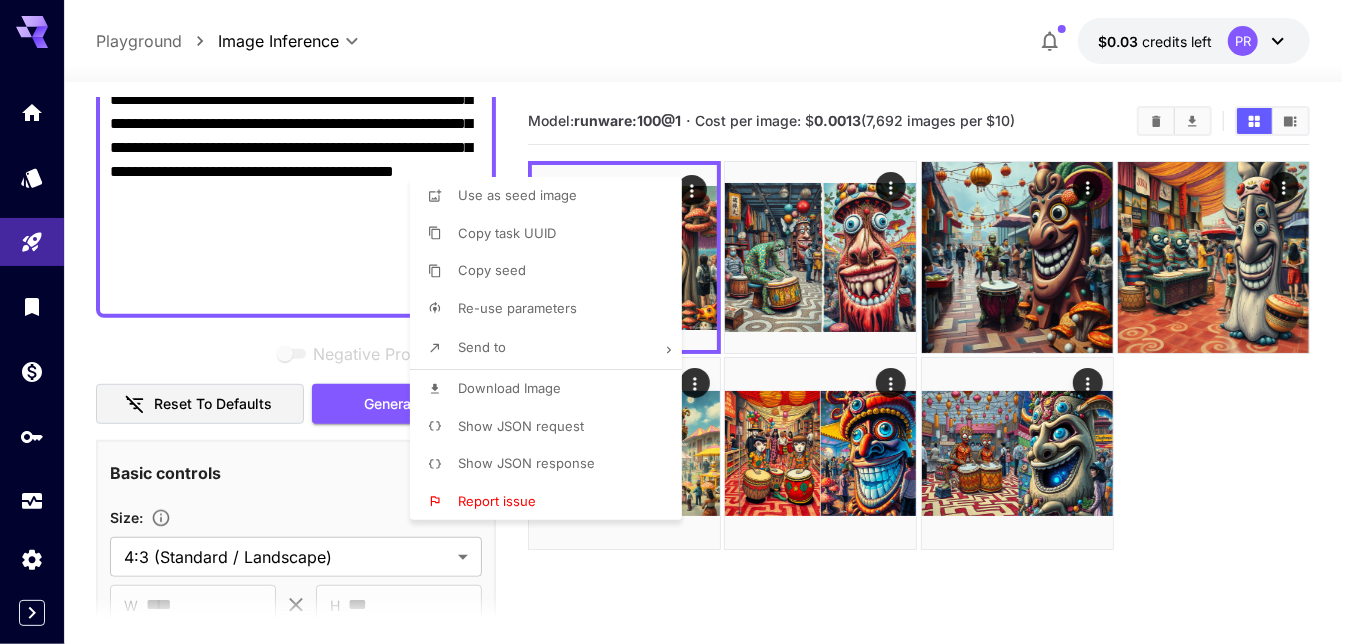 drag, startPoint x: 348, startPoint y: 401, endPoint x: 680, endPoint y: 215, distance: 380.55222 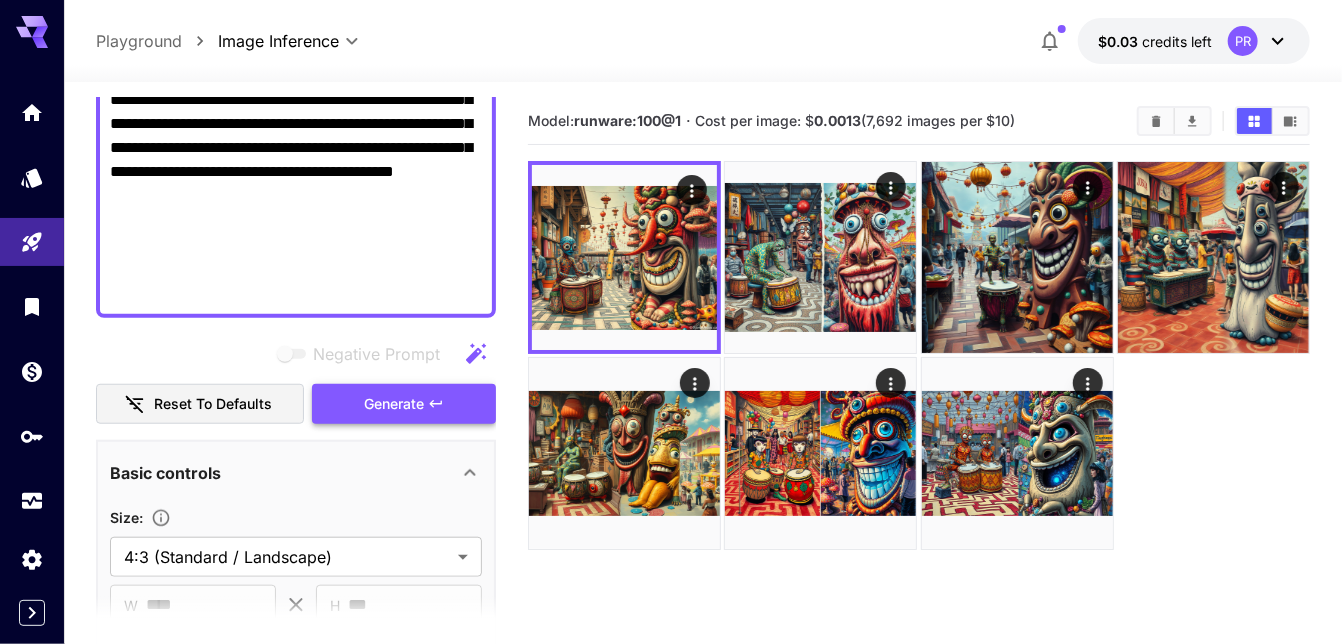 click on "Generate" at bounding box center [404, 404] 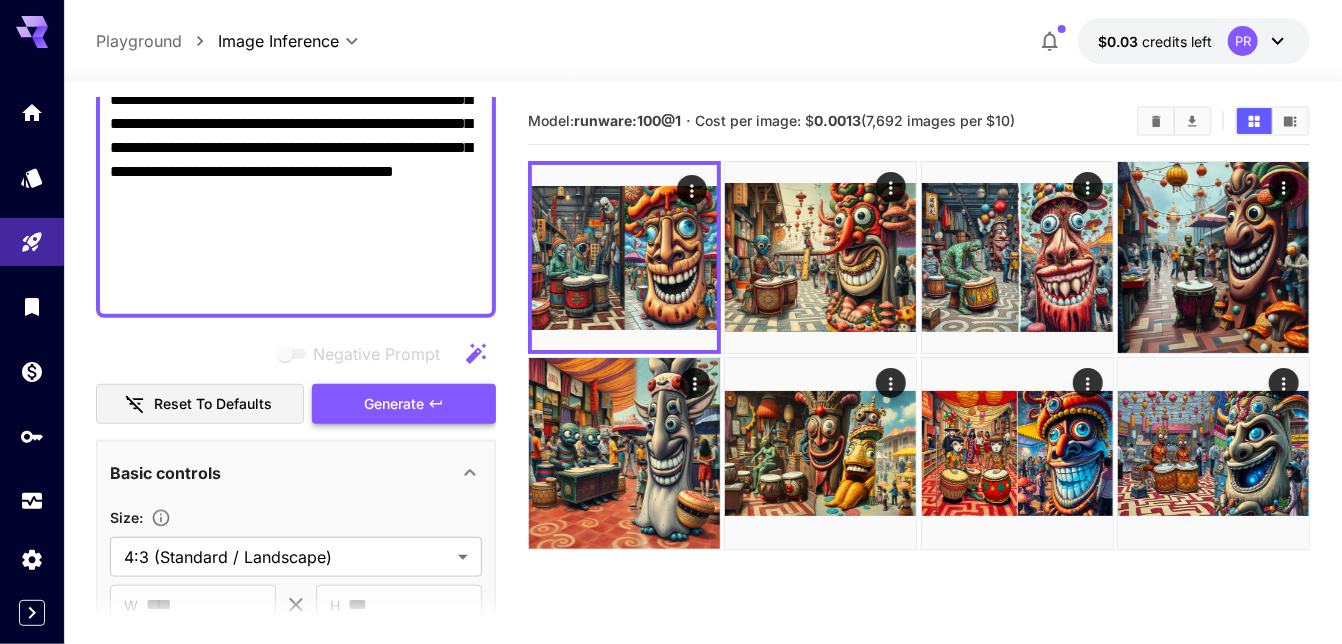 click on "Generate" at bounding box center [394, 404] 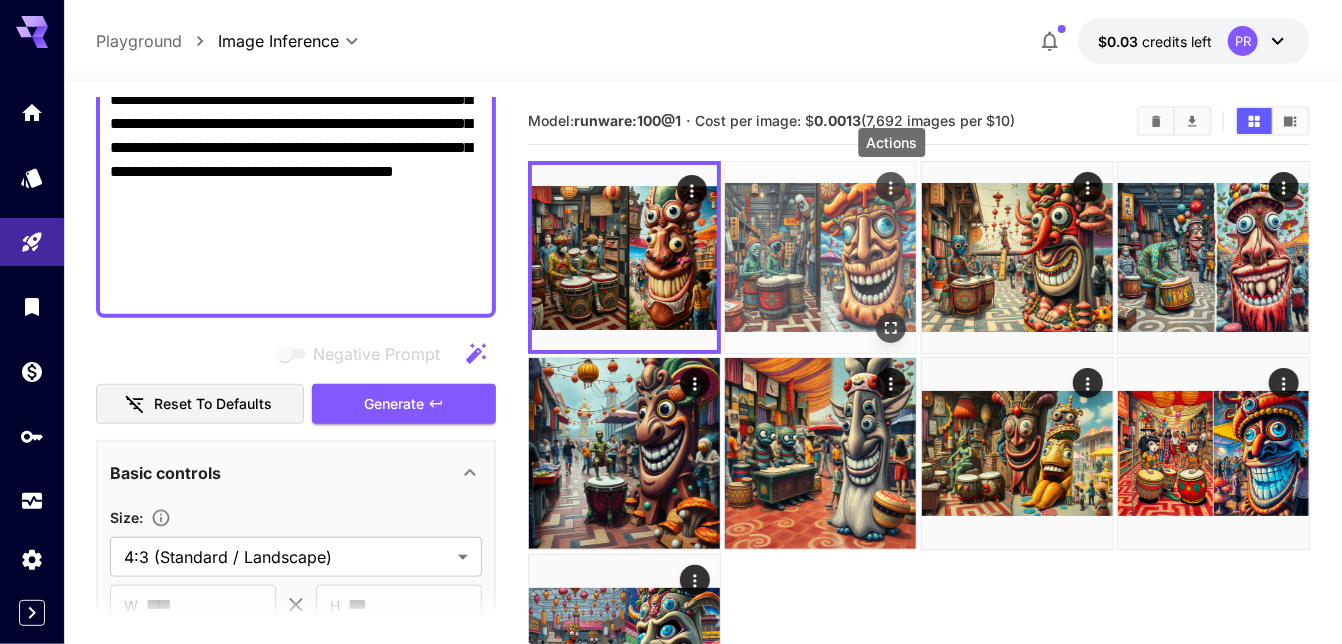 click 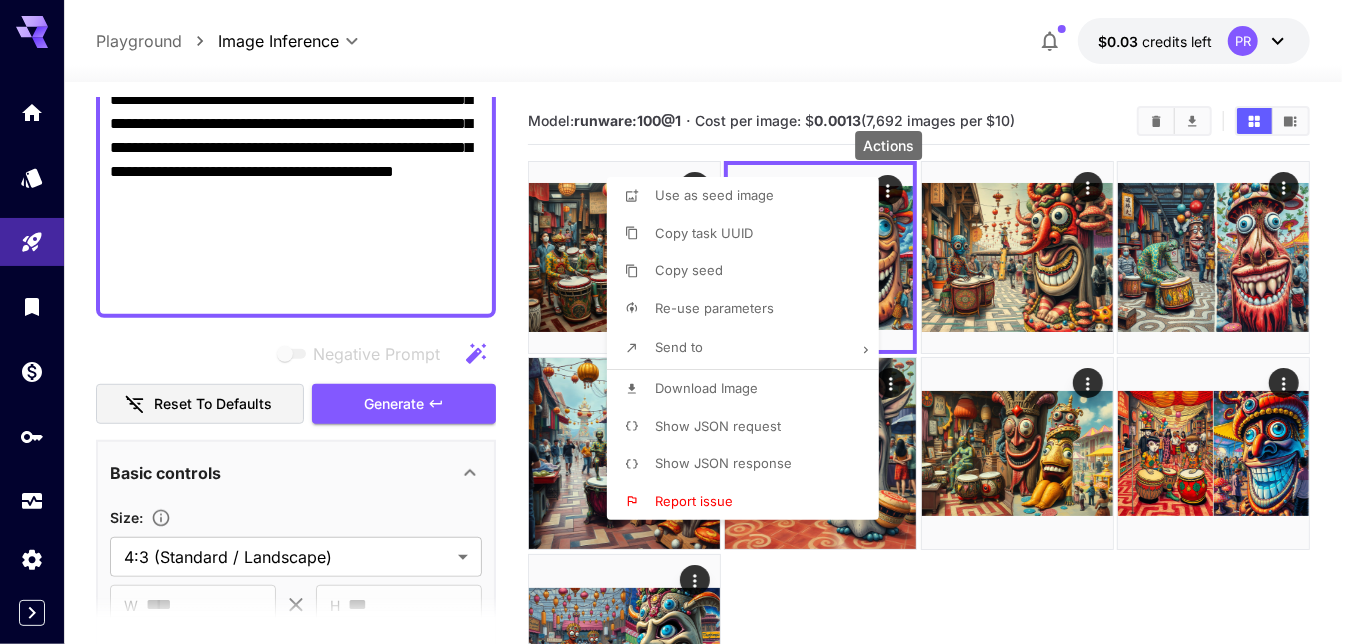 click on "Download Image" at bounding box center [706, 388] 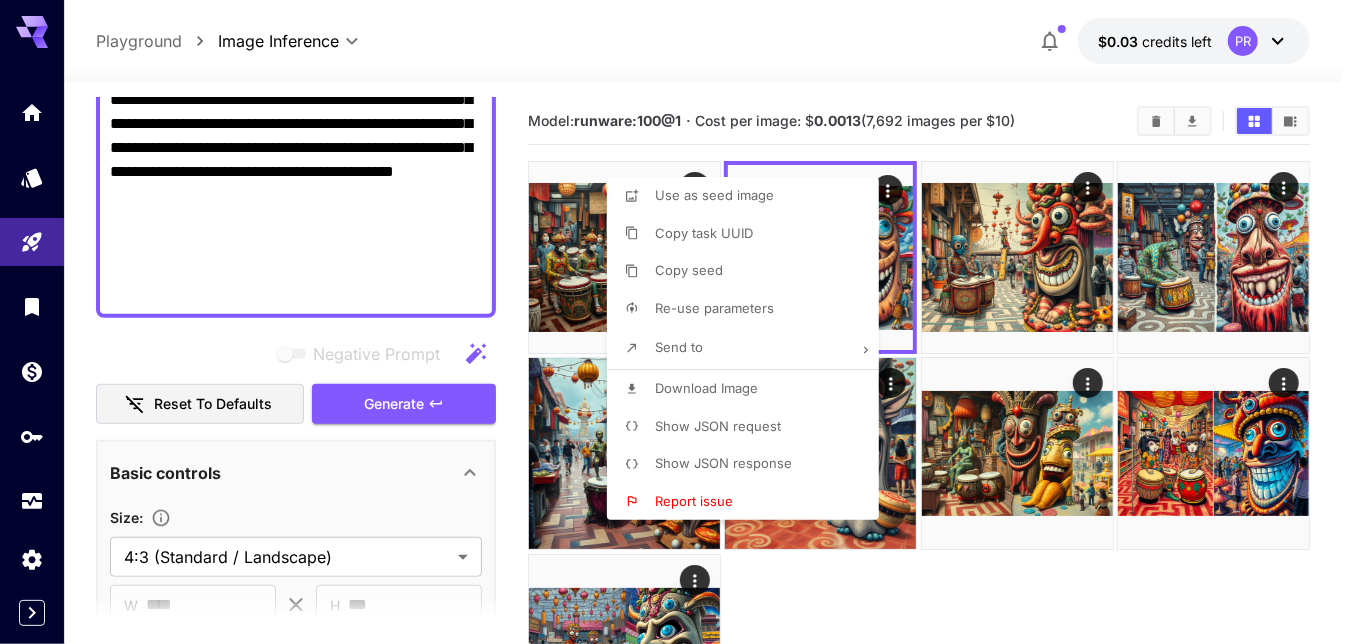 click at bounding box center (678, 322) 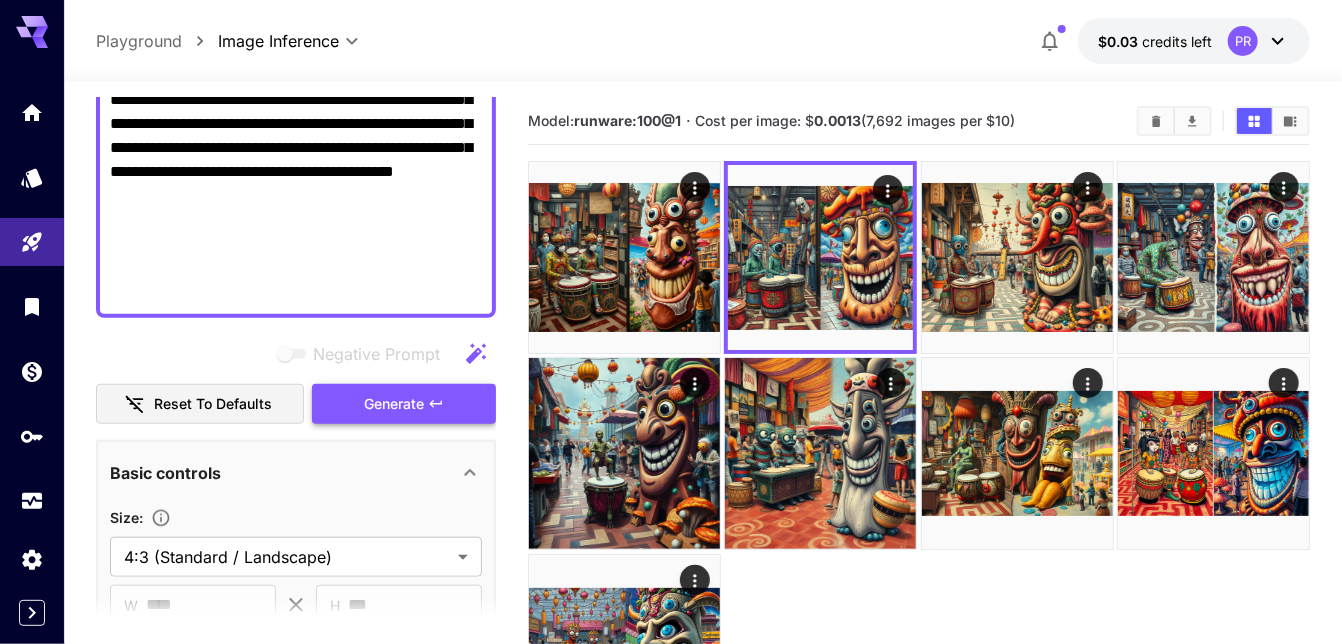 click on "Generate" at bounding box center (394, 404) 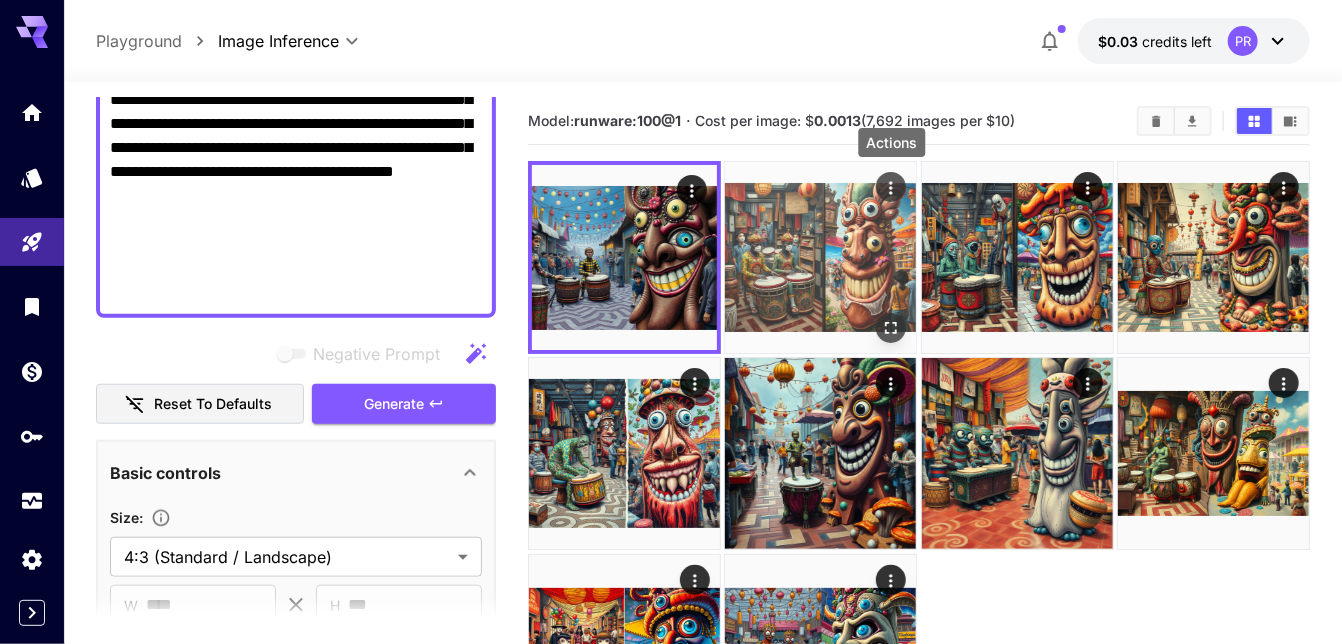 click 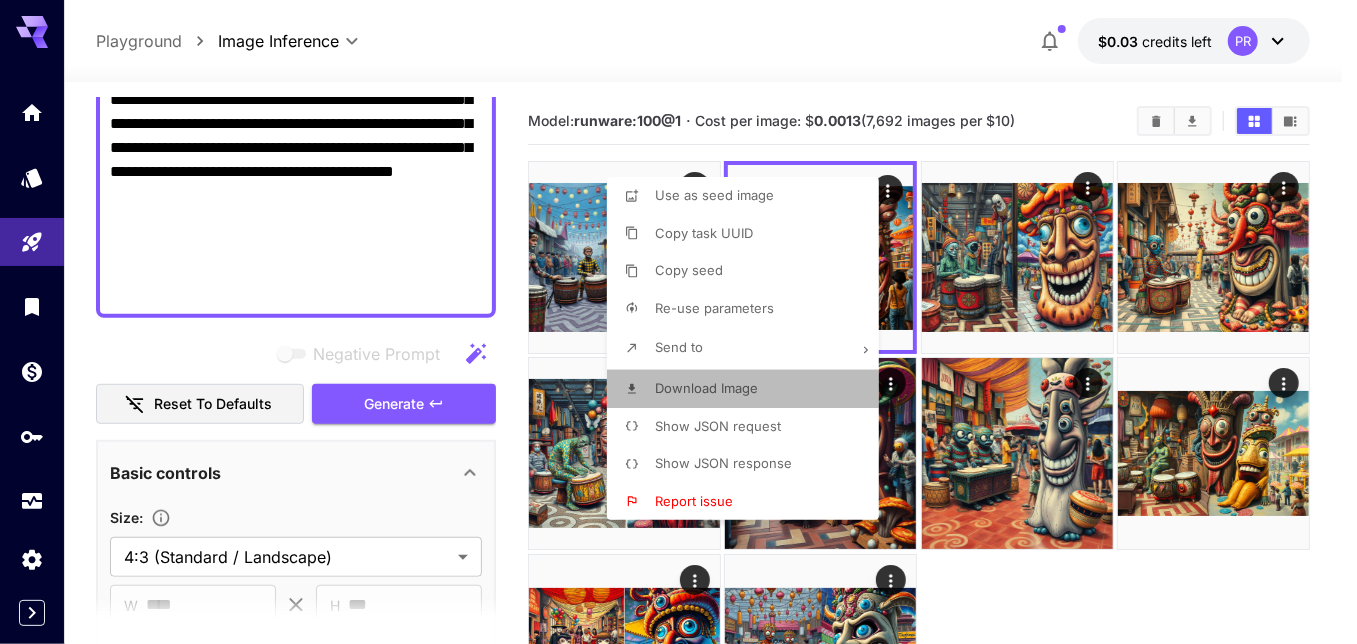 click on "Download Image" at bounding box center (749, 389) 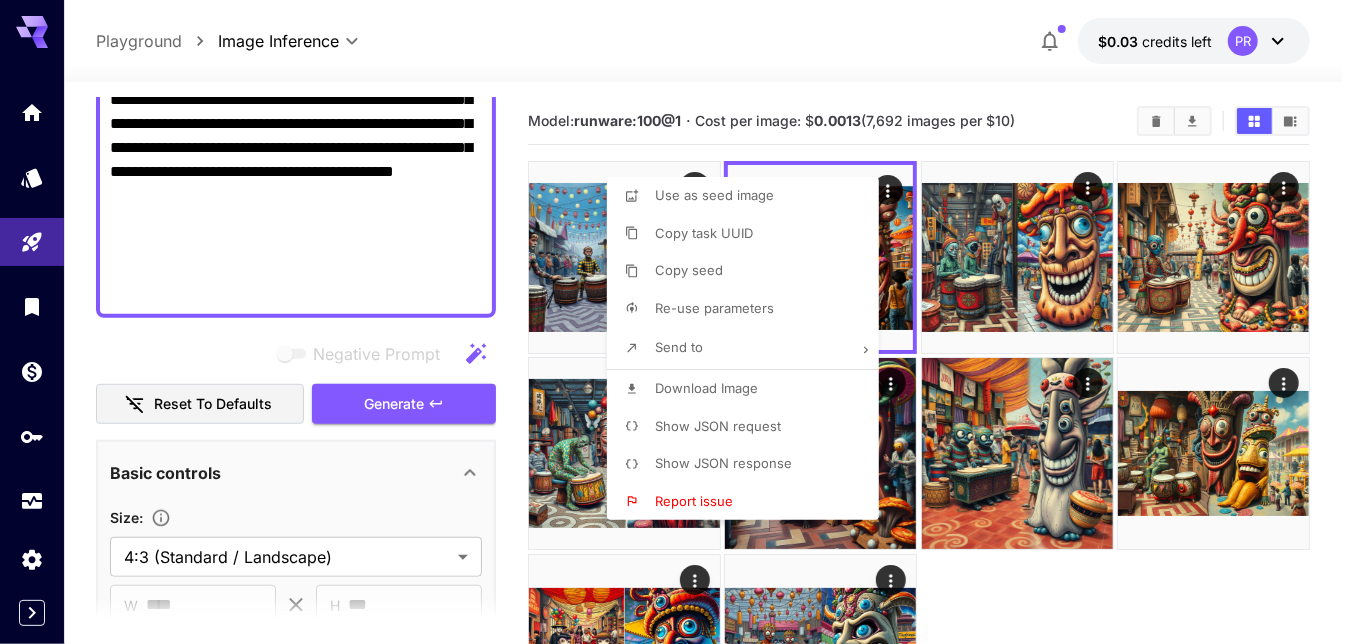 click at bounding box center (678, 322) 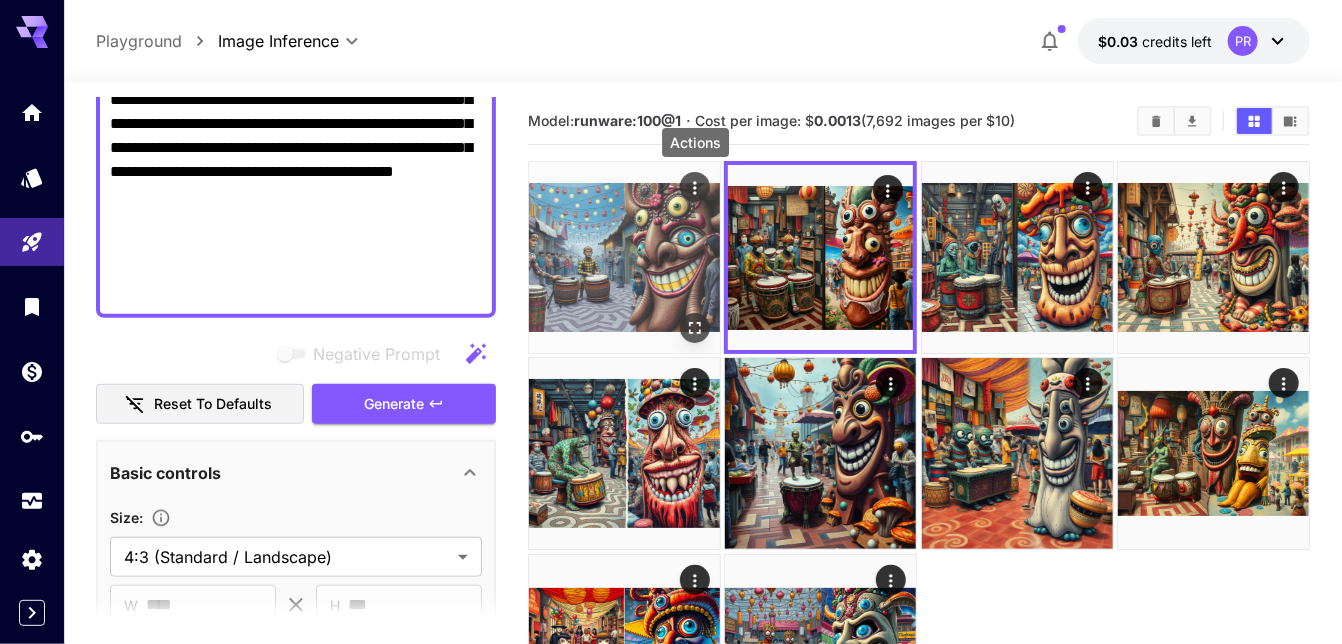 click 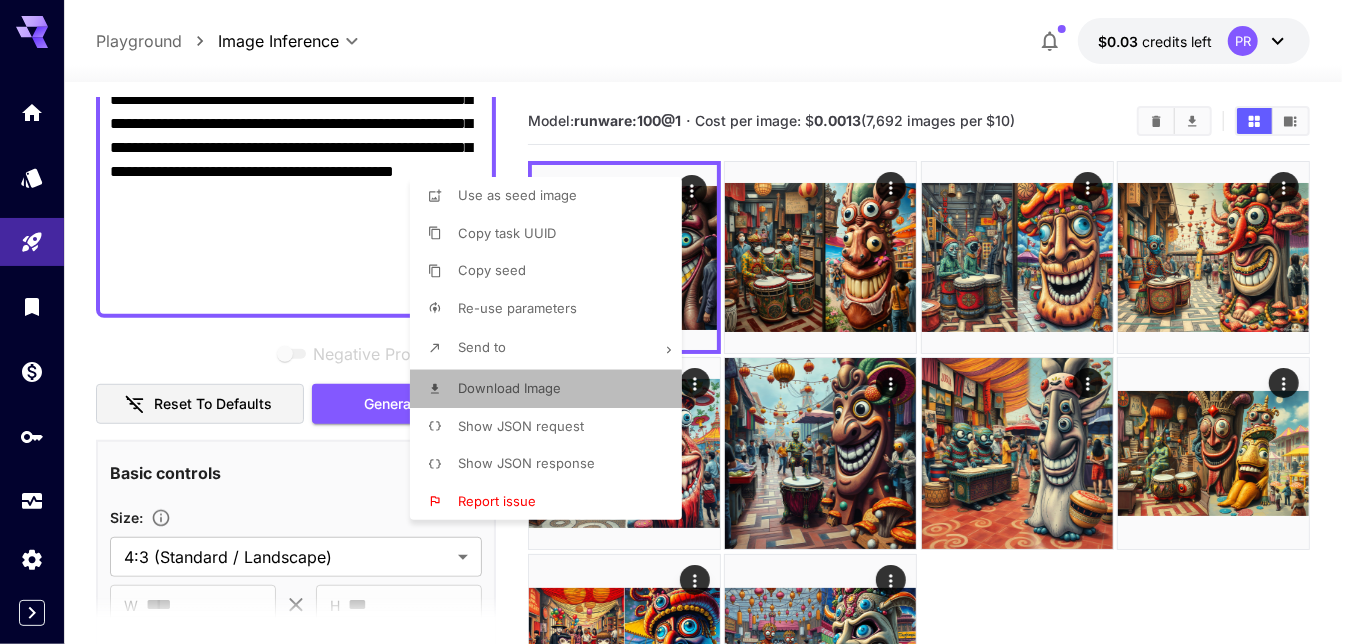 click on "Download Image" at bounding box center (509, 389) 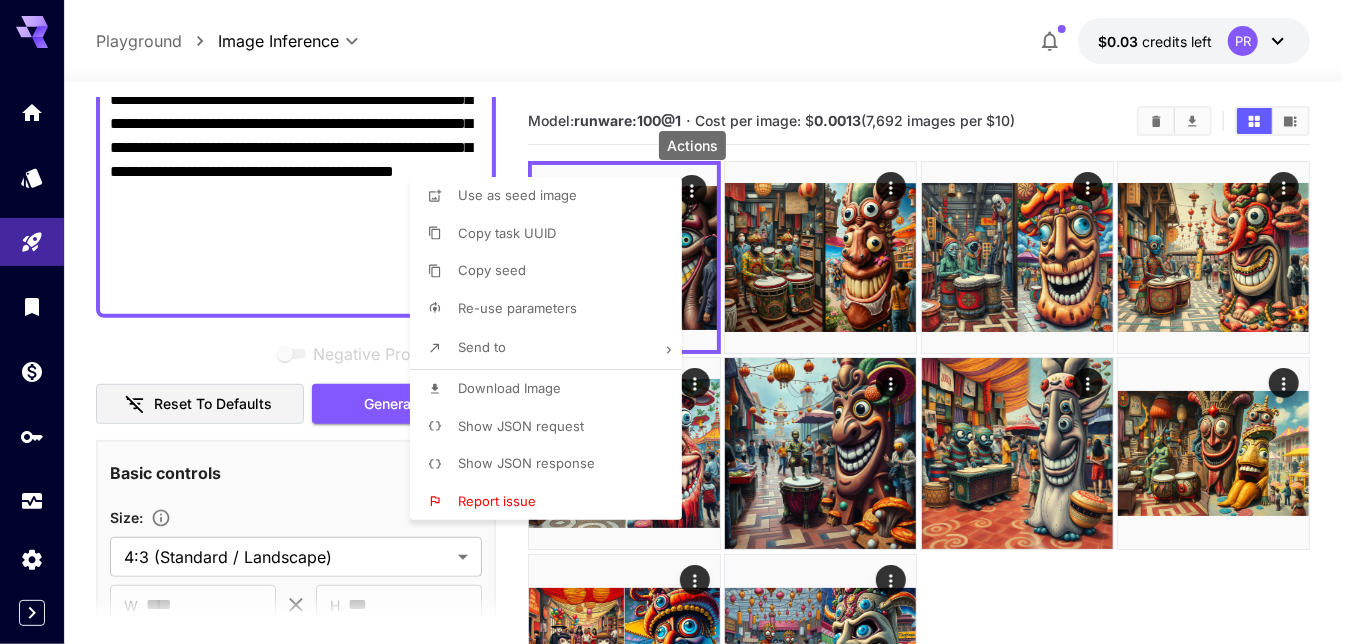 click at bounding box center (678, 322) 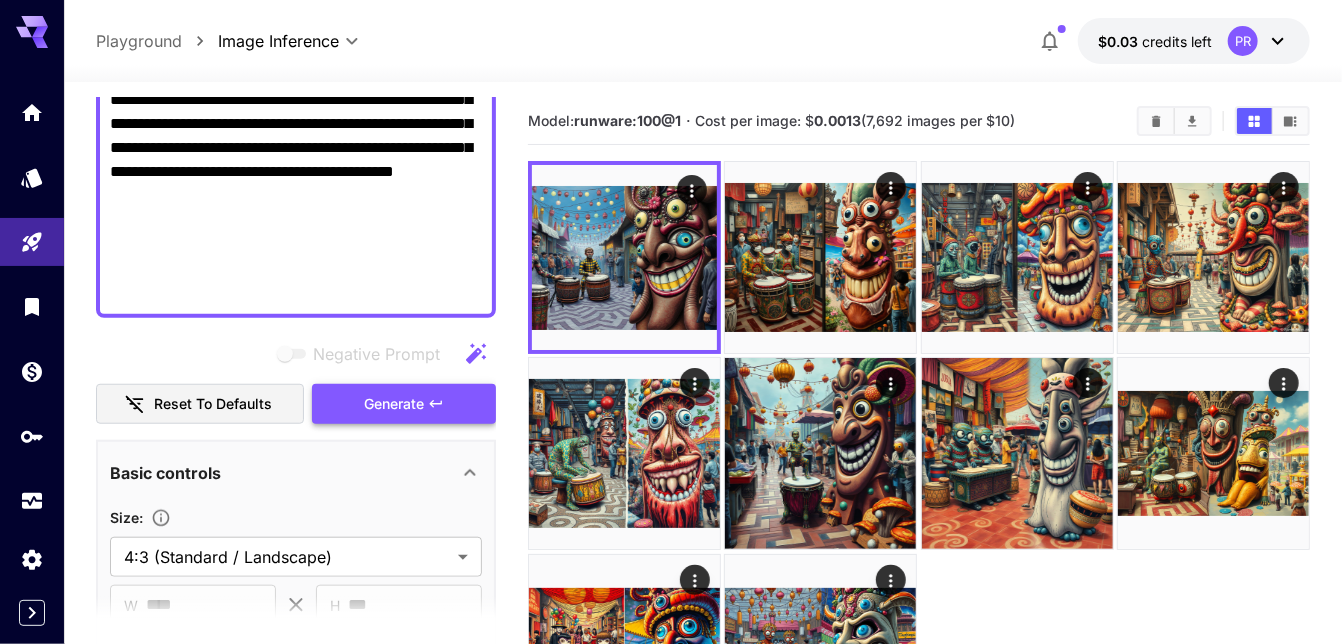 click on "Generate" at bounding box center [404, 404] 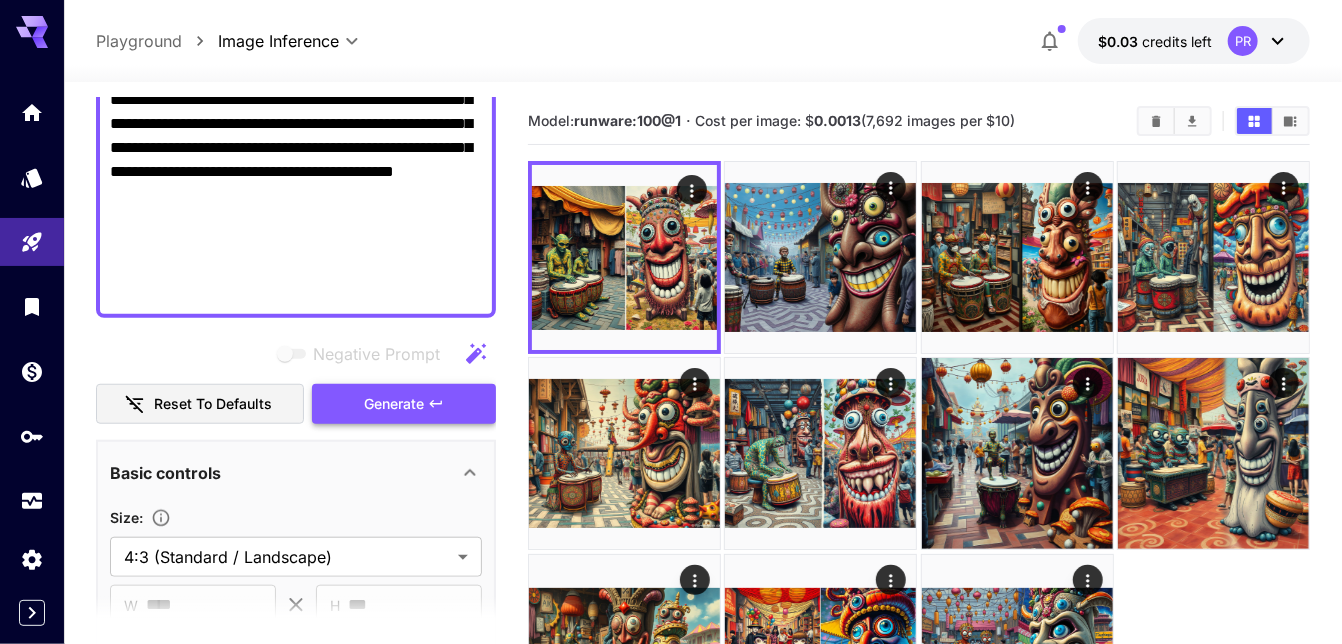 click on "Generate" at bounding box center (394, 404) 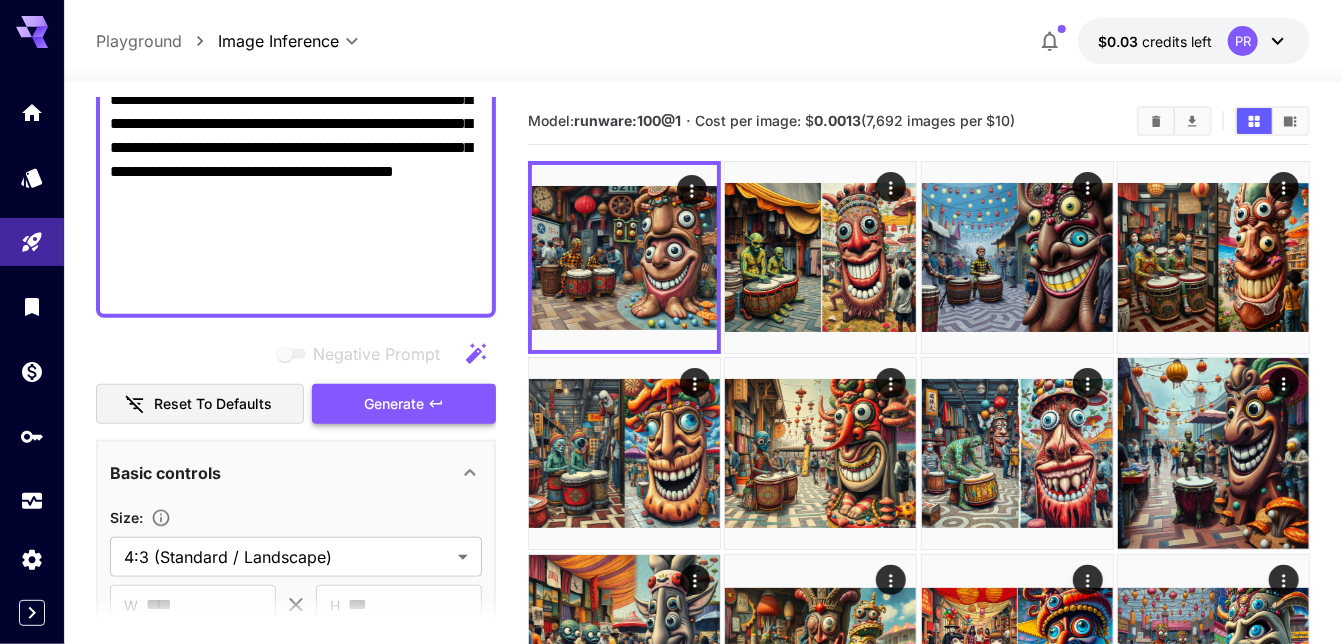 click on "Generate" at bounding box center [404, 404] 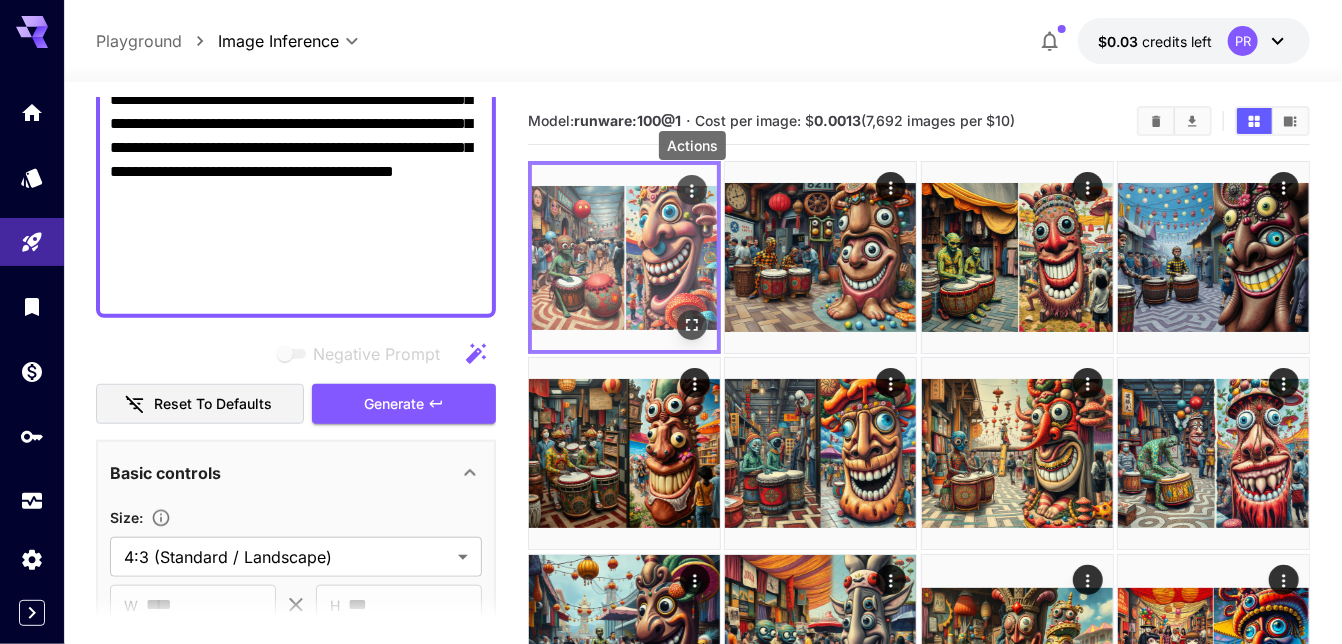 click 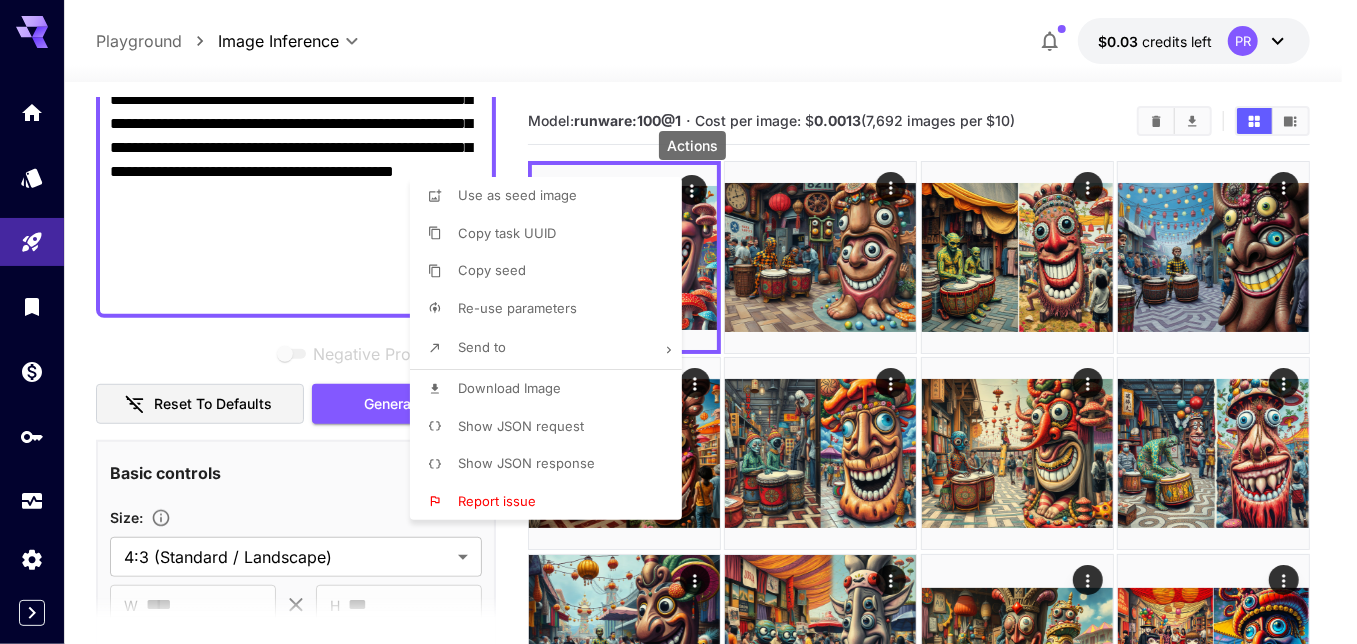click on "Download Image" at bounding box center [552, 389] 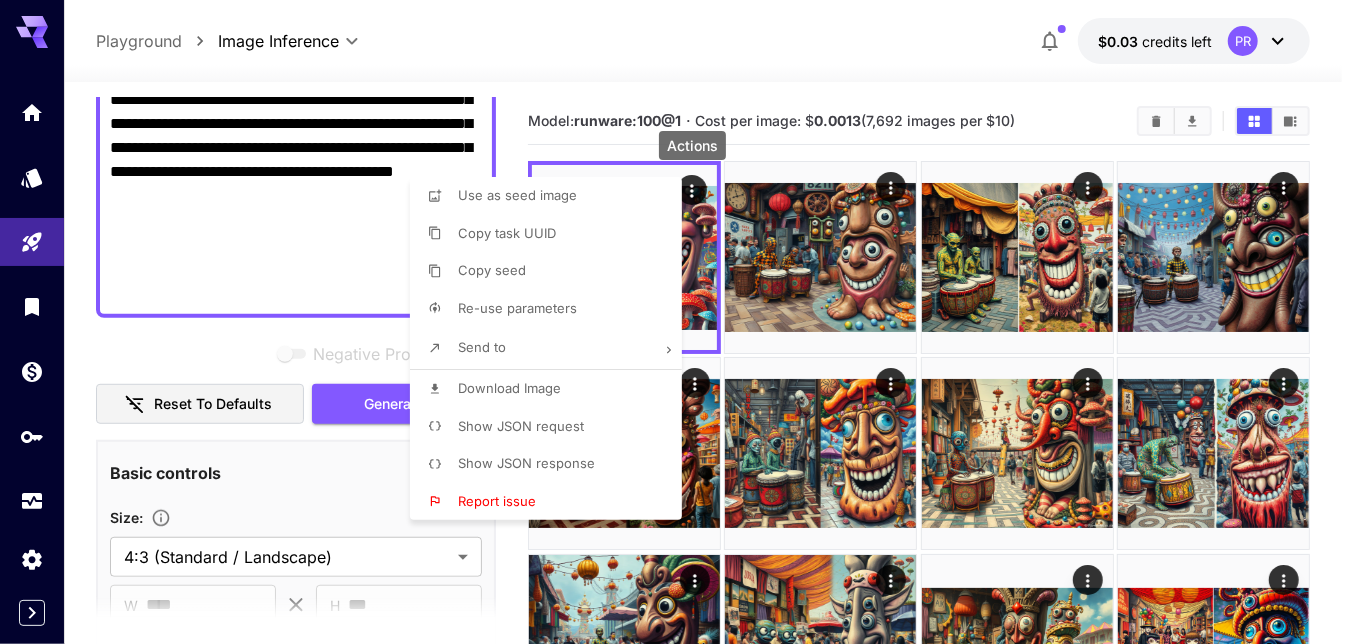 click at bounding box center [678, 322] 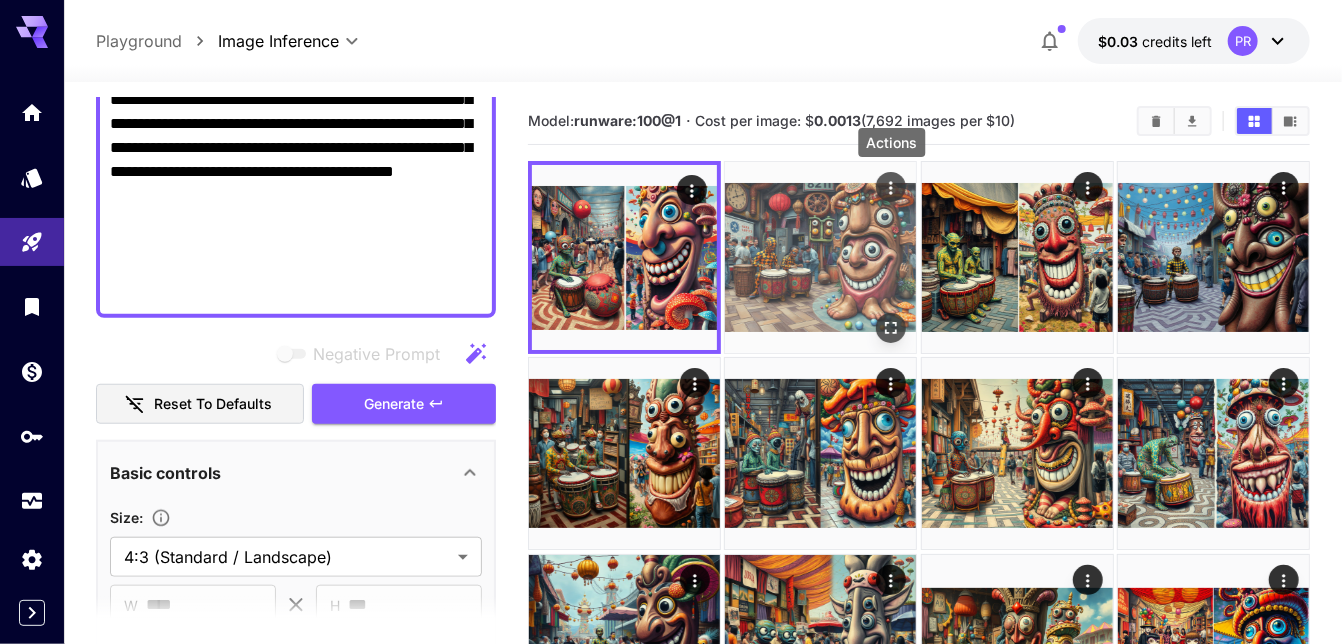 click 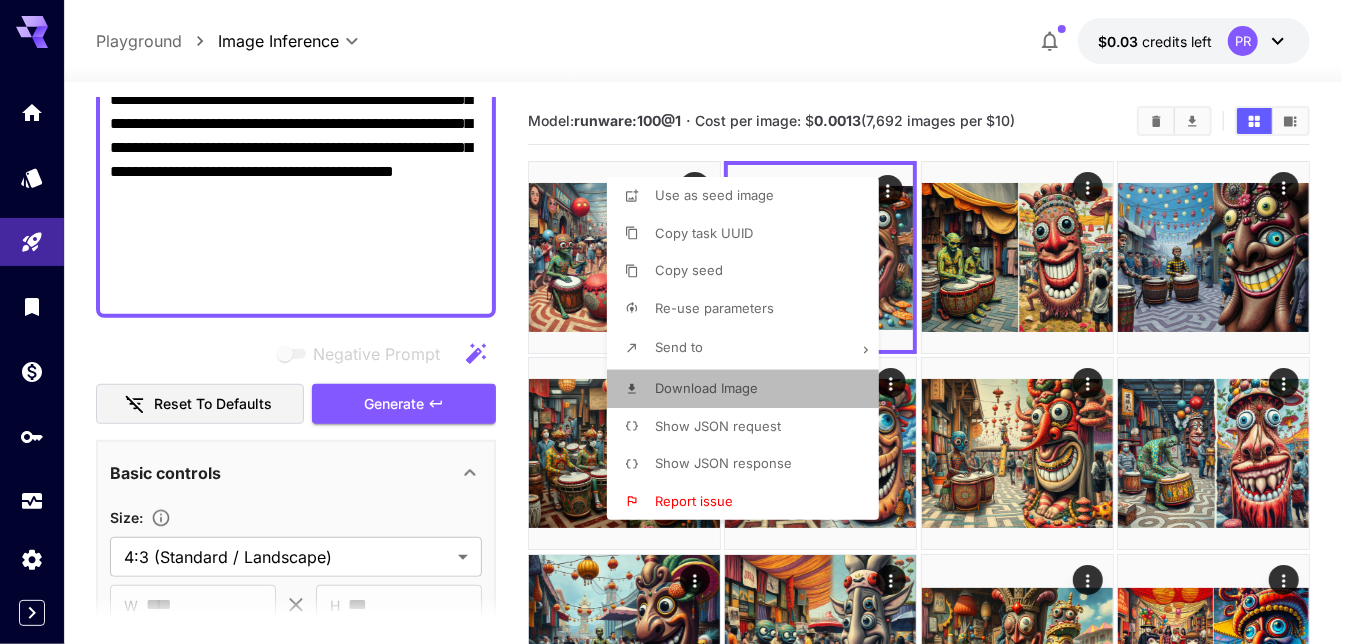 click on "Download Image" at bounding box center [706, 388] 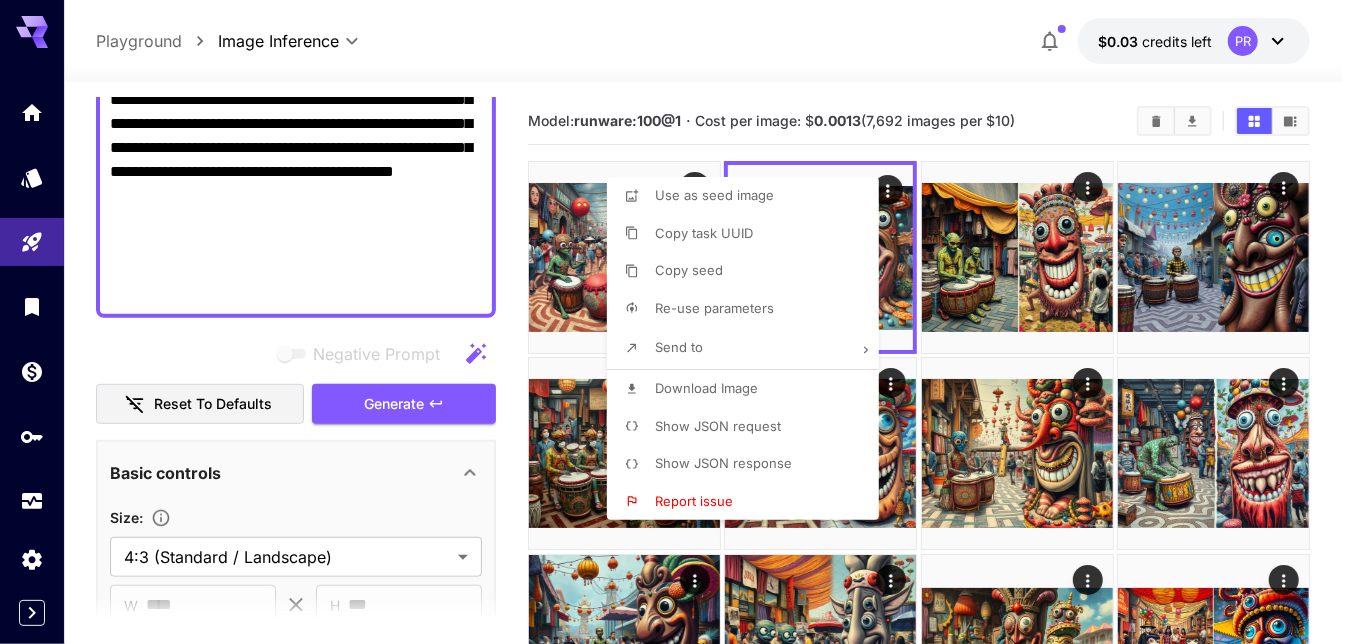 click at bounding box center (678, 322) 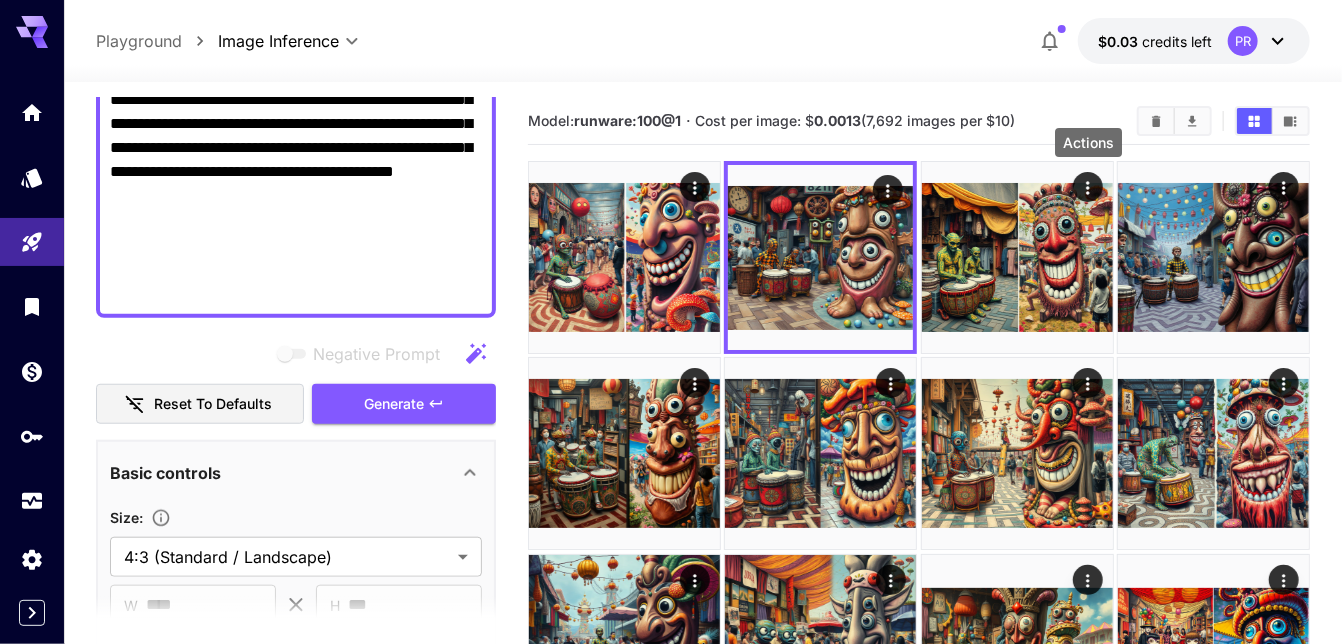 click 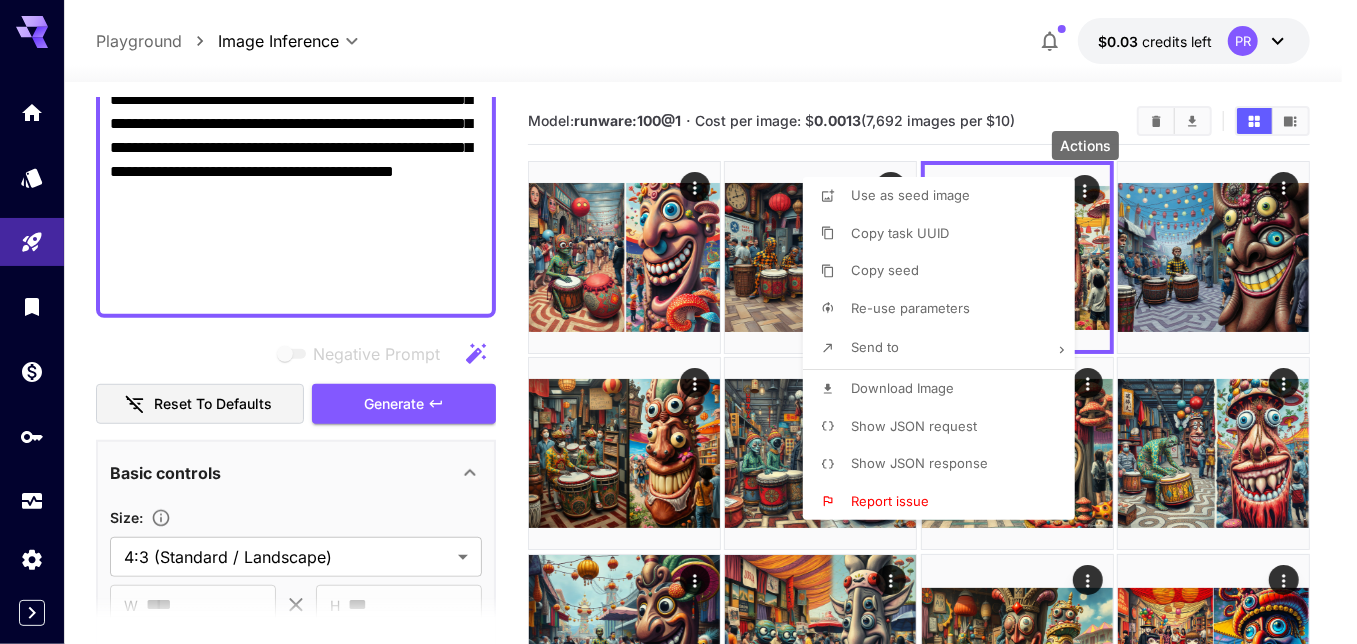 click on "Download Image" at bounding box center [902, 388] 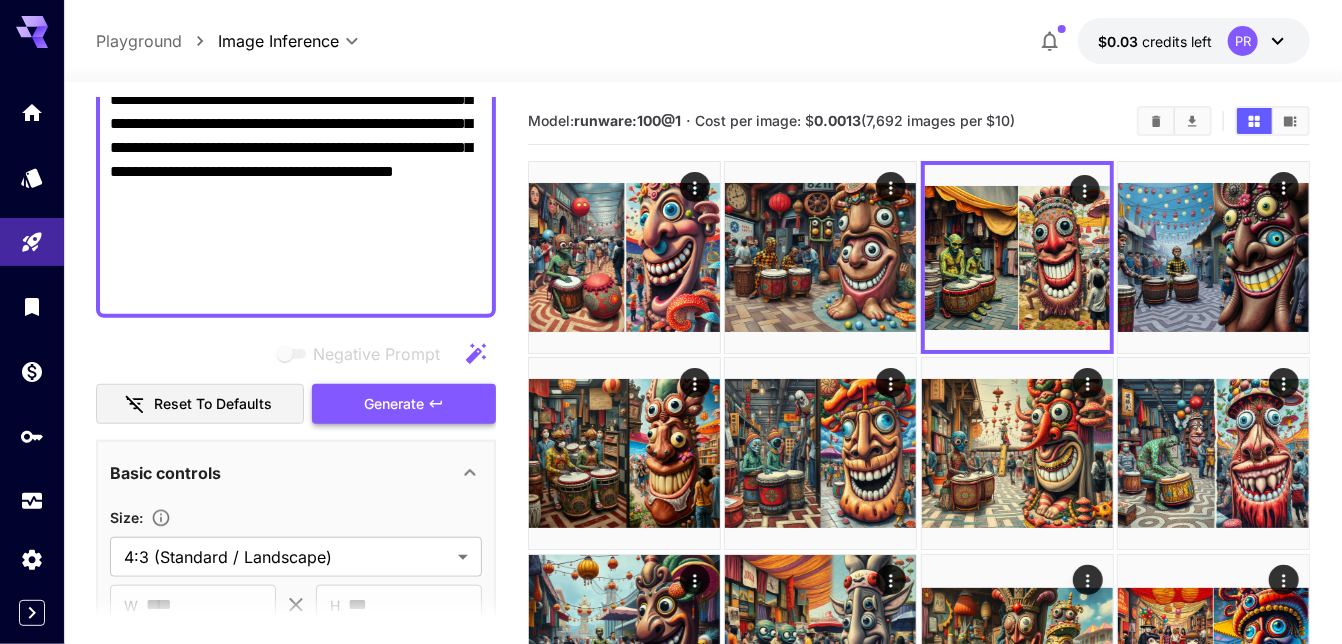 click on "Generate" at bounding box center (394, 404) 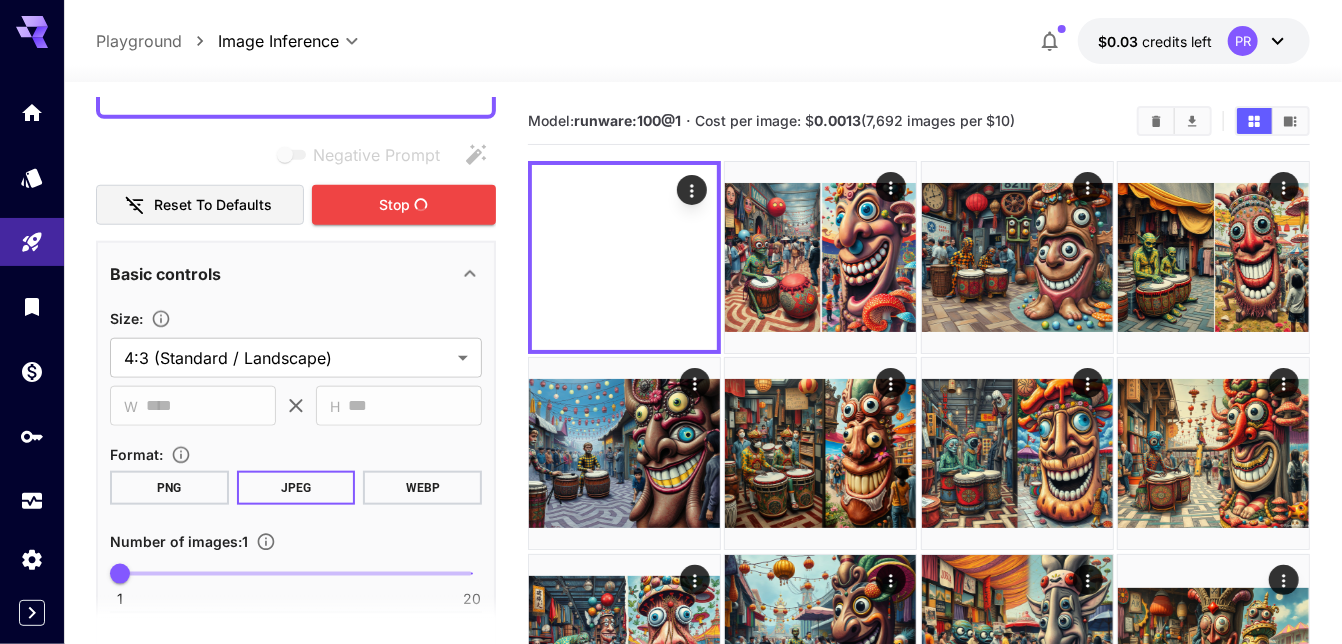 scroll, scrollTop: 900, scrollLeft: 0, axis: vertical 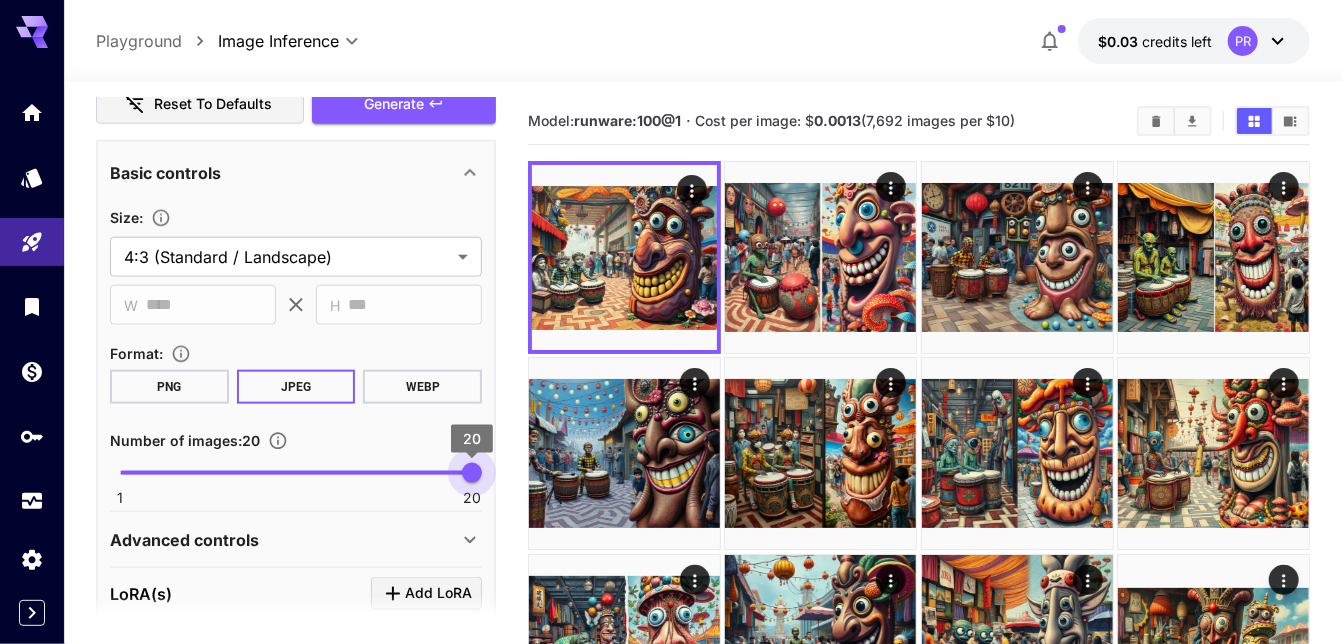 click on "1 20 20" at bounding box center (296, 473) 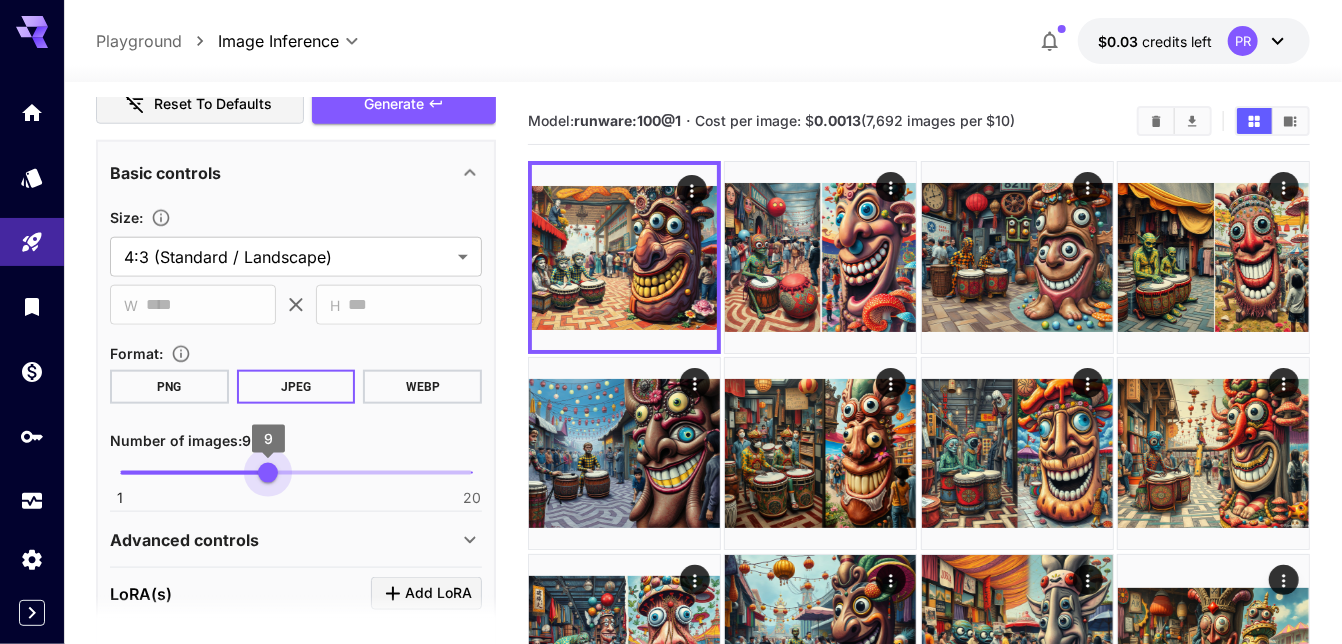 click on "1 20 9" at bounding box center (296, 473) 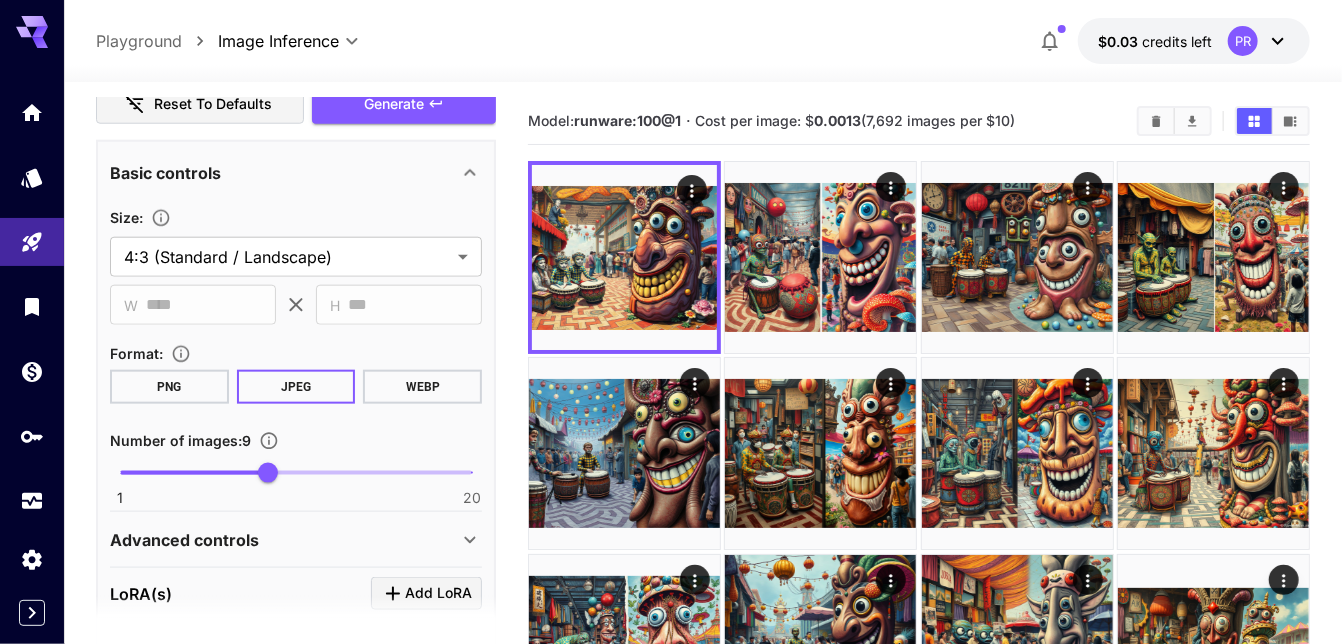 click on "1 20 9" at bounding box center (296, 473) 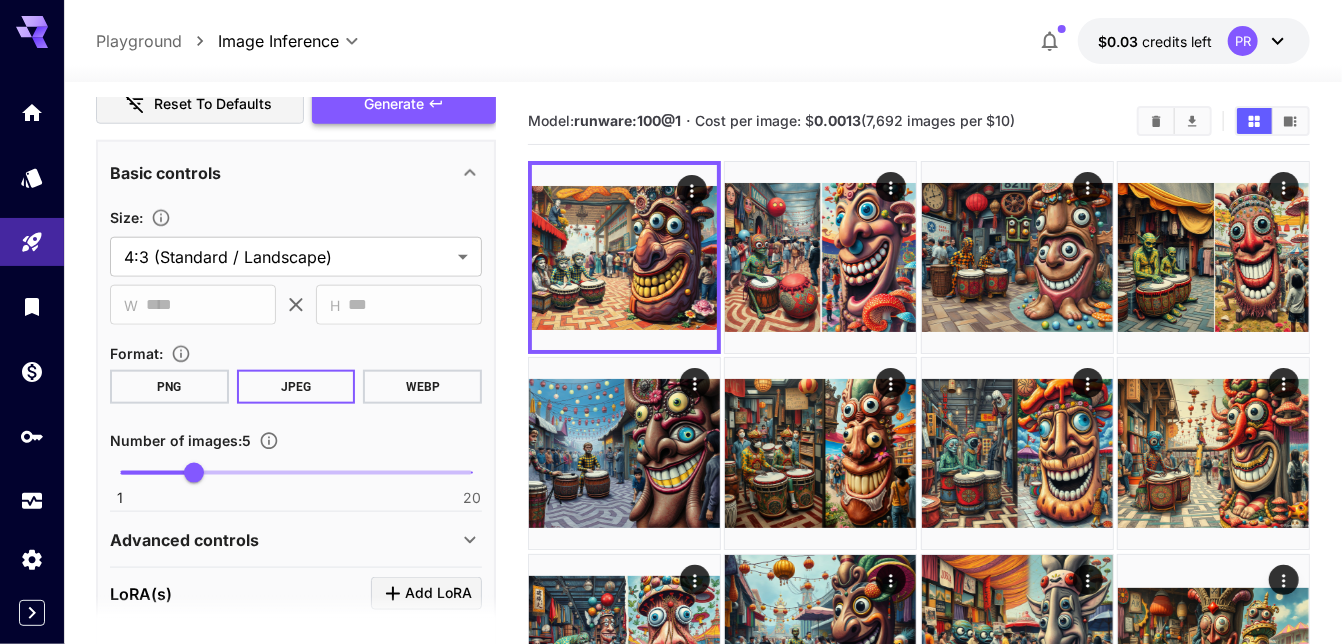 click on "Generate" at bounding box center (394, 104) 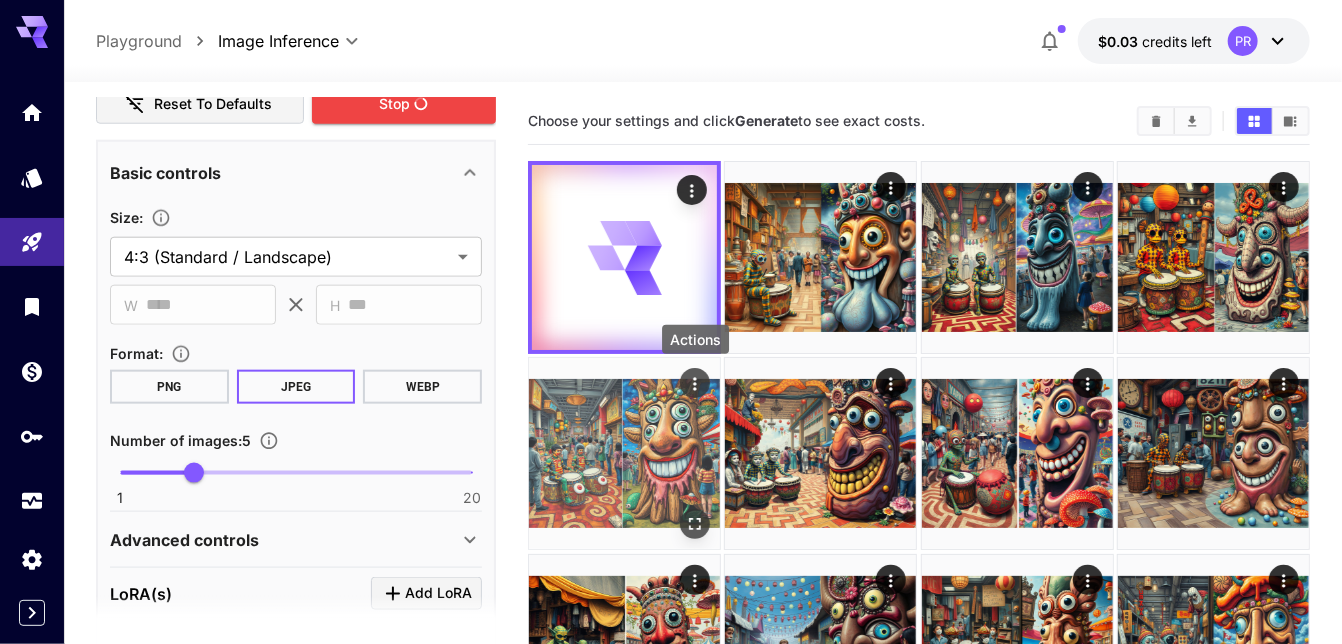 click 